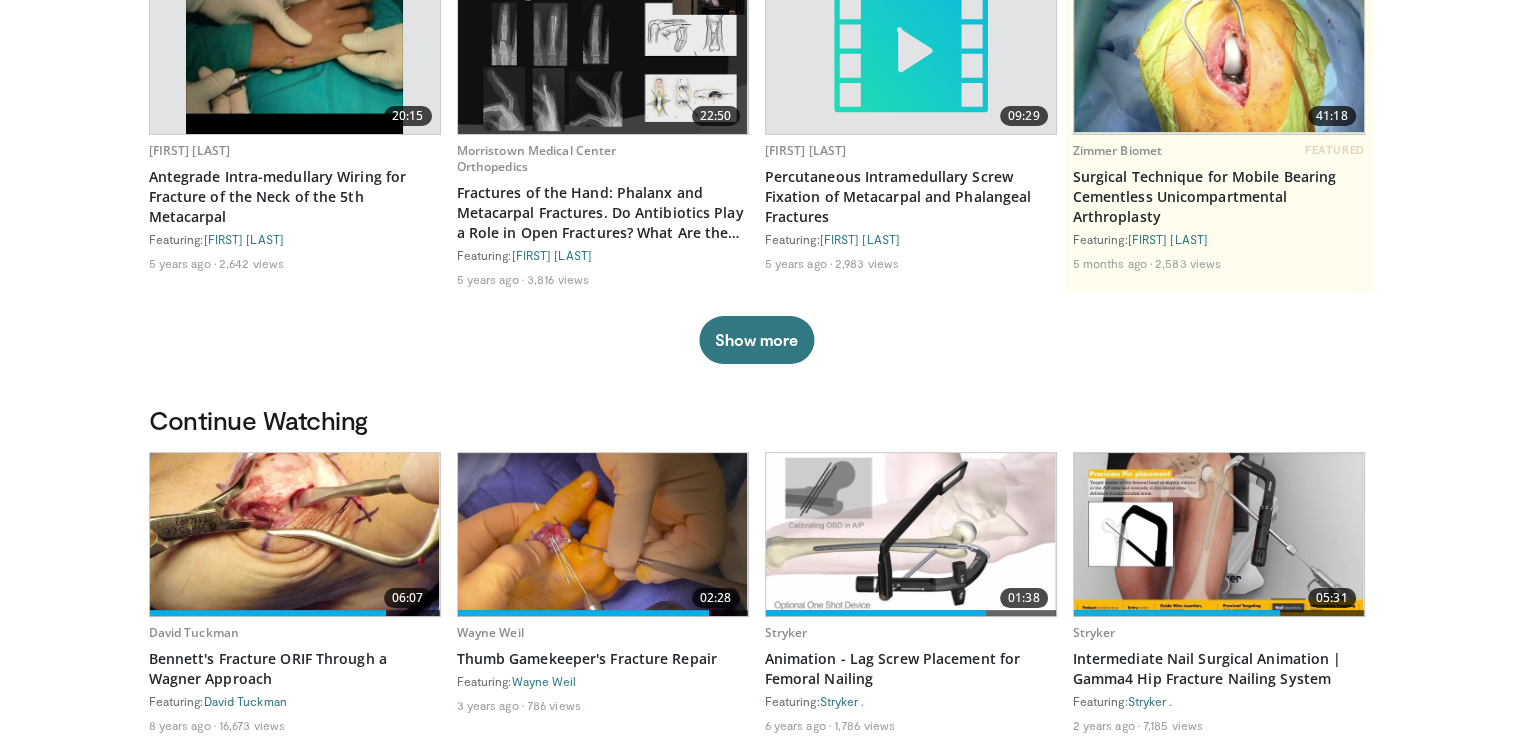 scroll, scrollTop: 0, scrollLeft: 0, axis: both 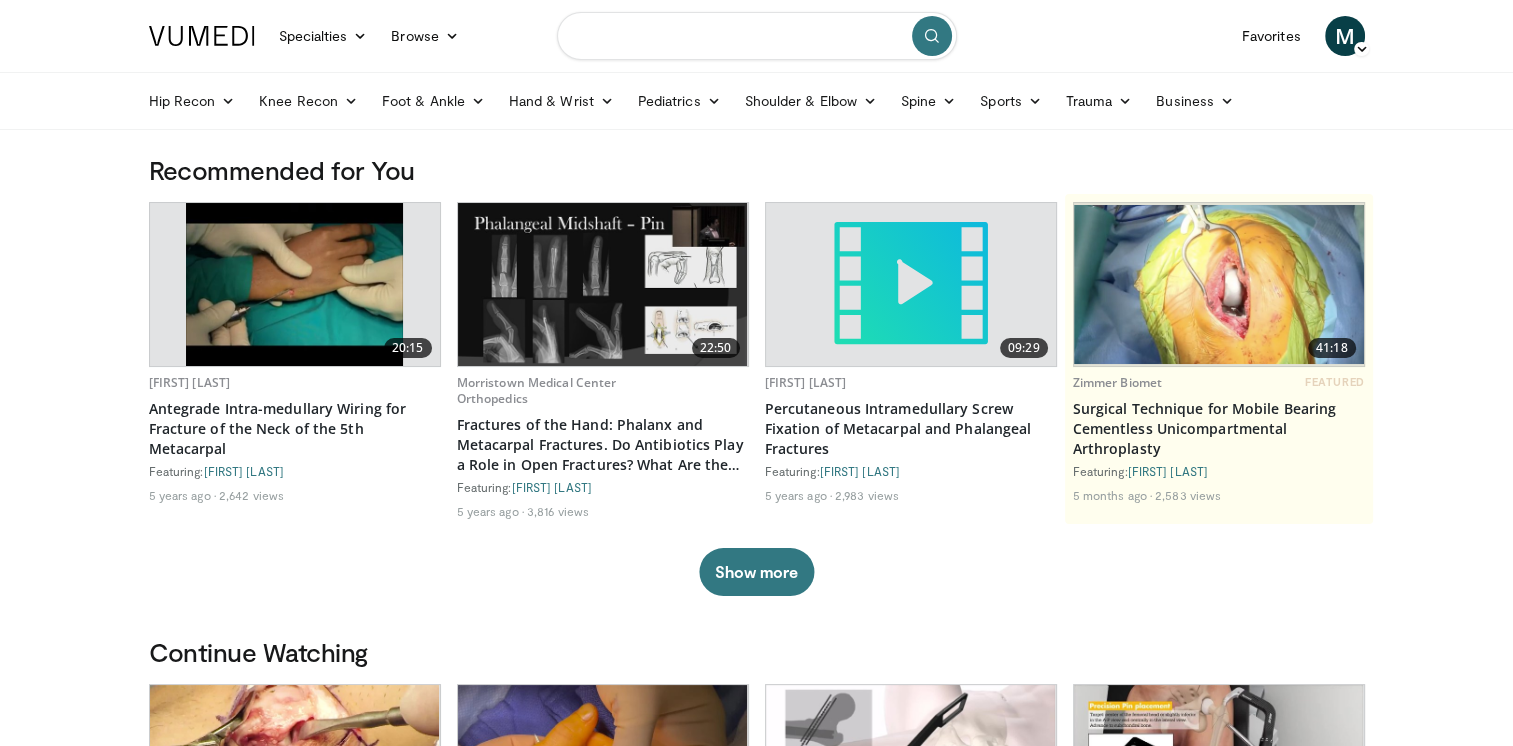 click at bounding box center (757, 36) 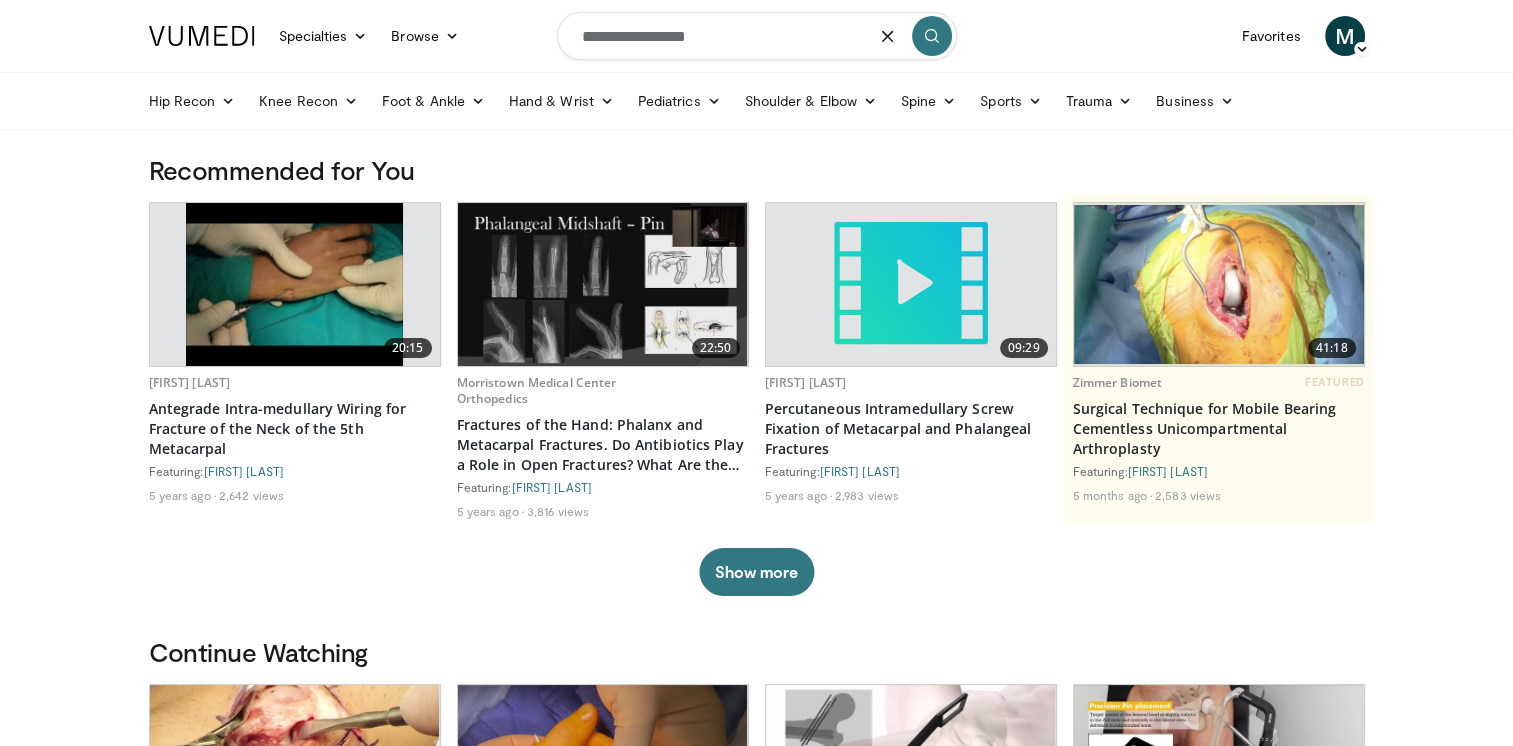 type on "**********" 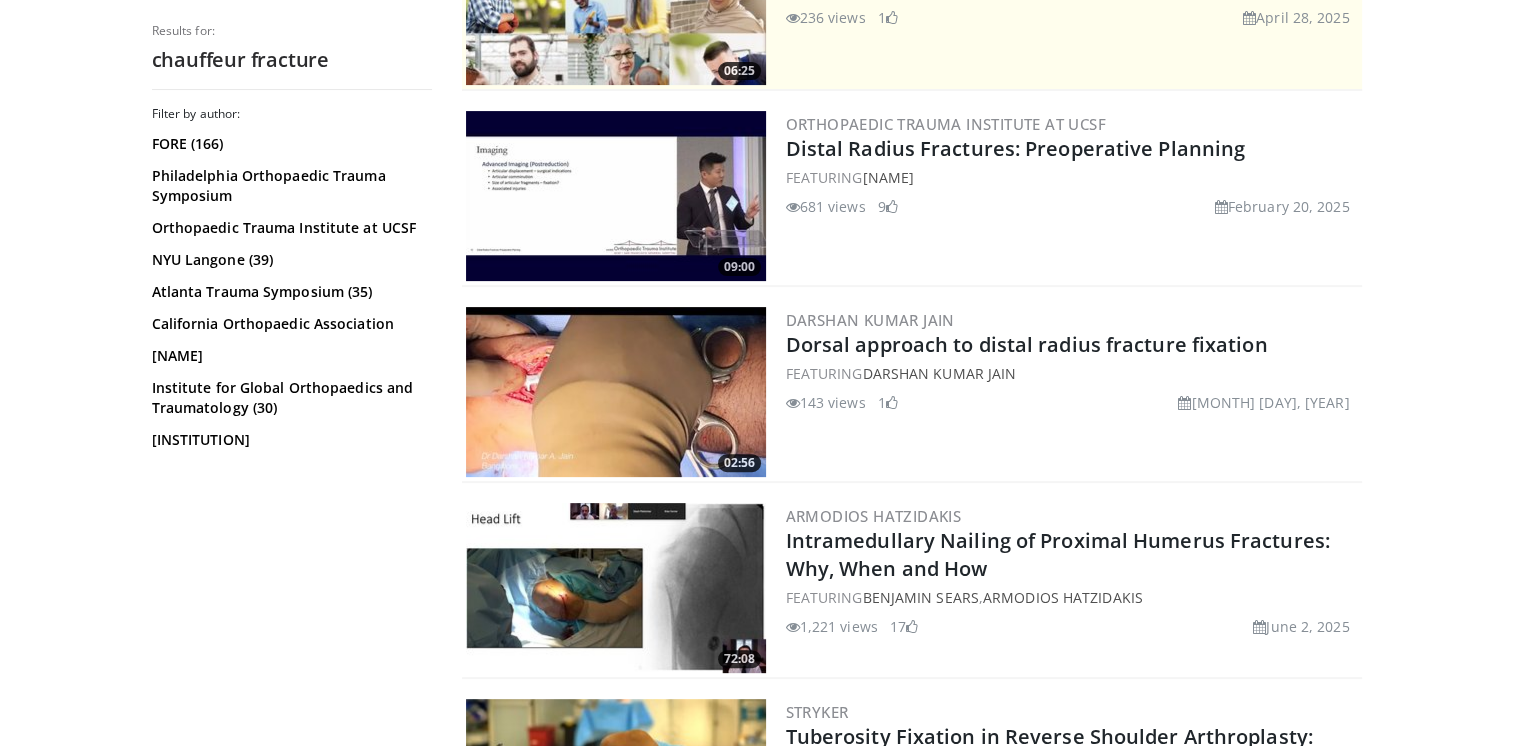 scroll, scrollTop: 508, scrollLeft: 0, axis: vertical 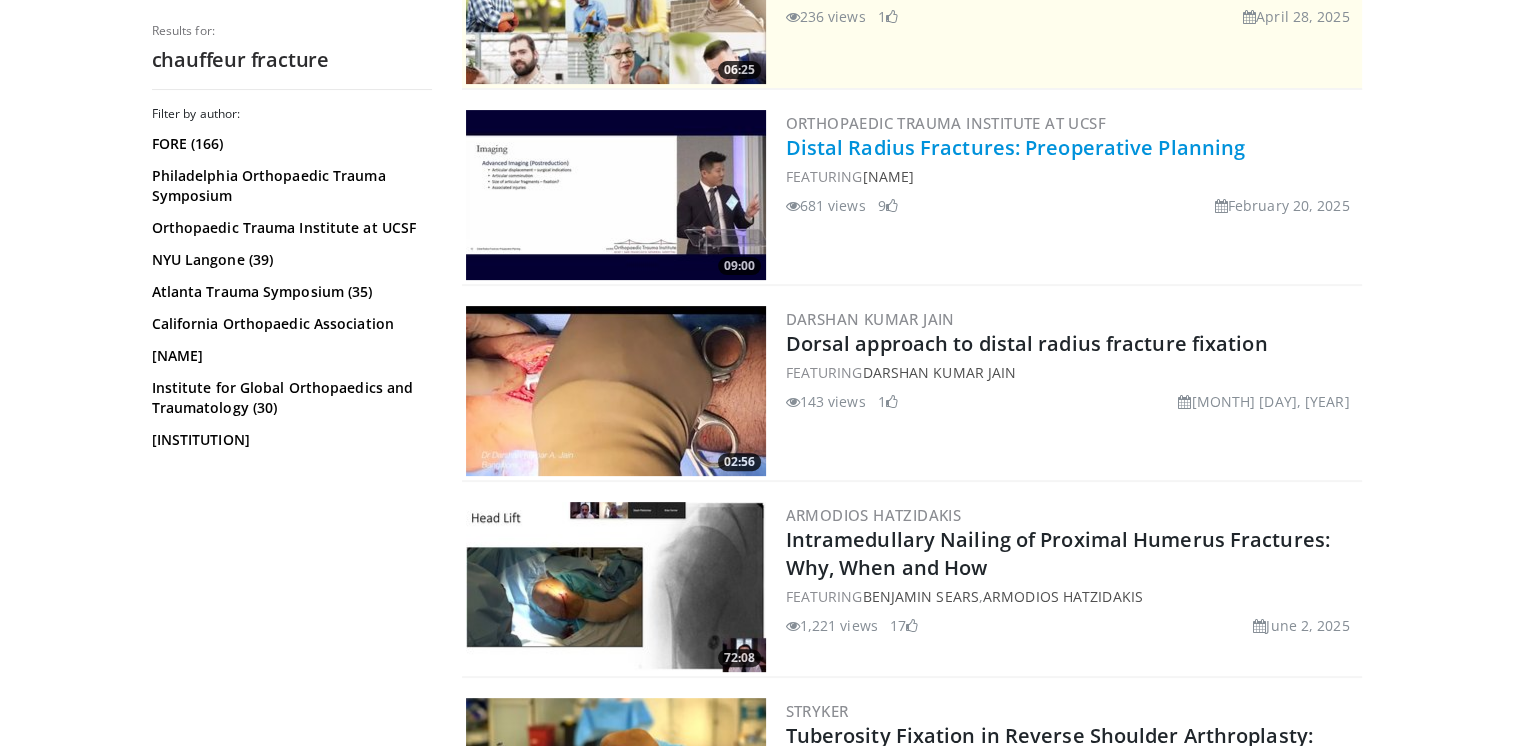 click on "Distal Radius Fractures: Preoperative Planning" at bounding box center (1016, 147) 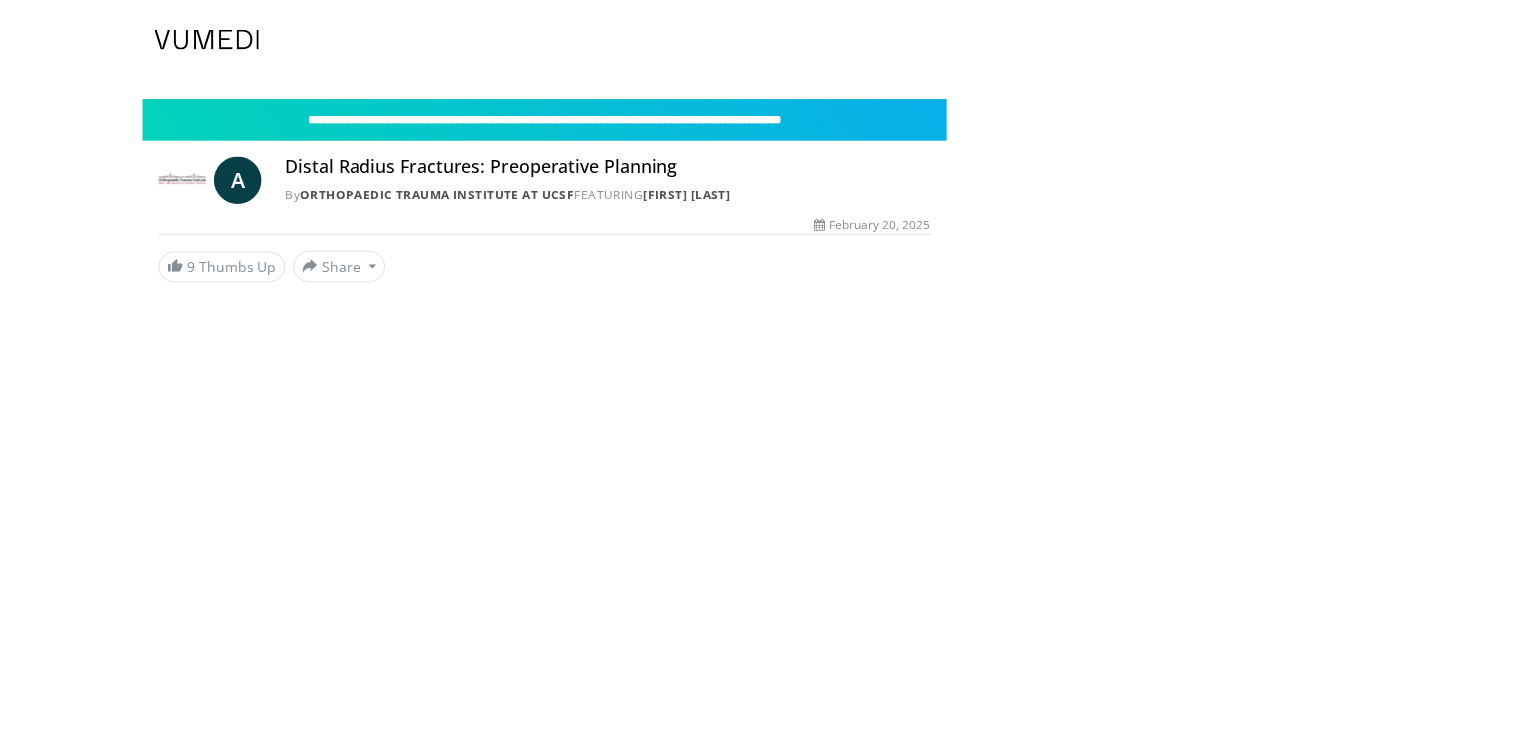 scroll, scrollTop: 0, scrollLeft: 0, axis: both 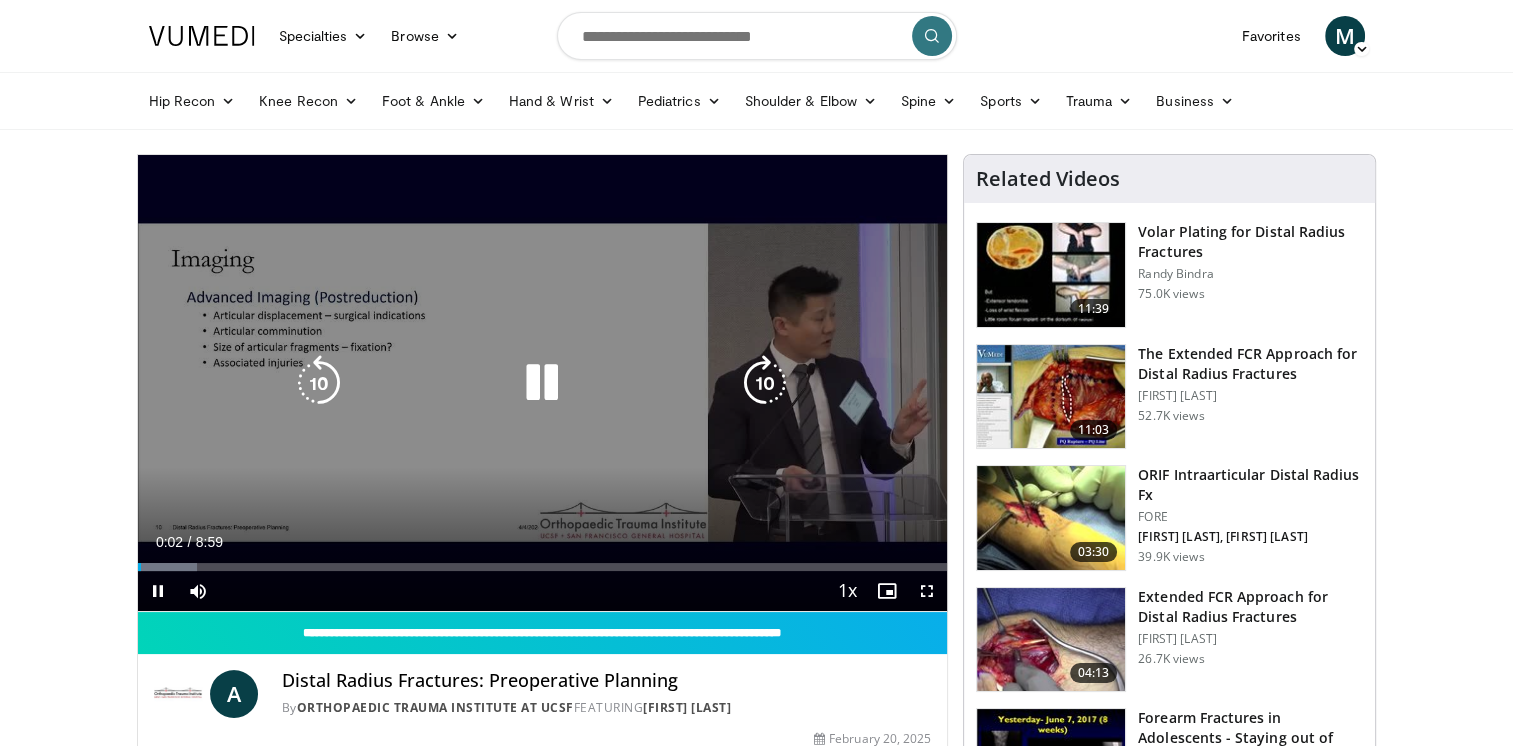 click at bounding box center (542, 383) 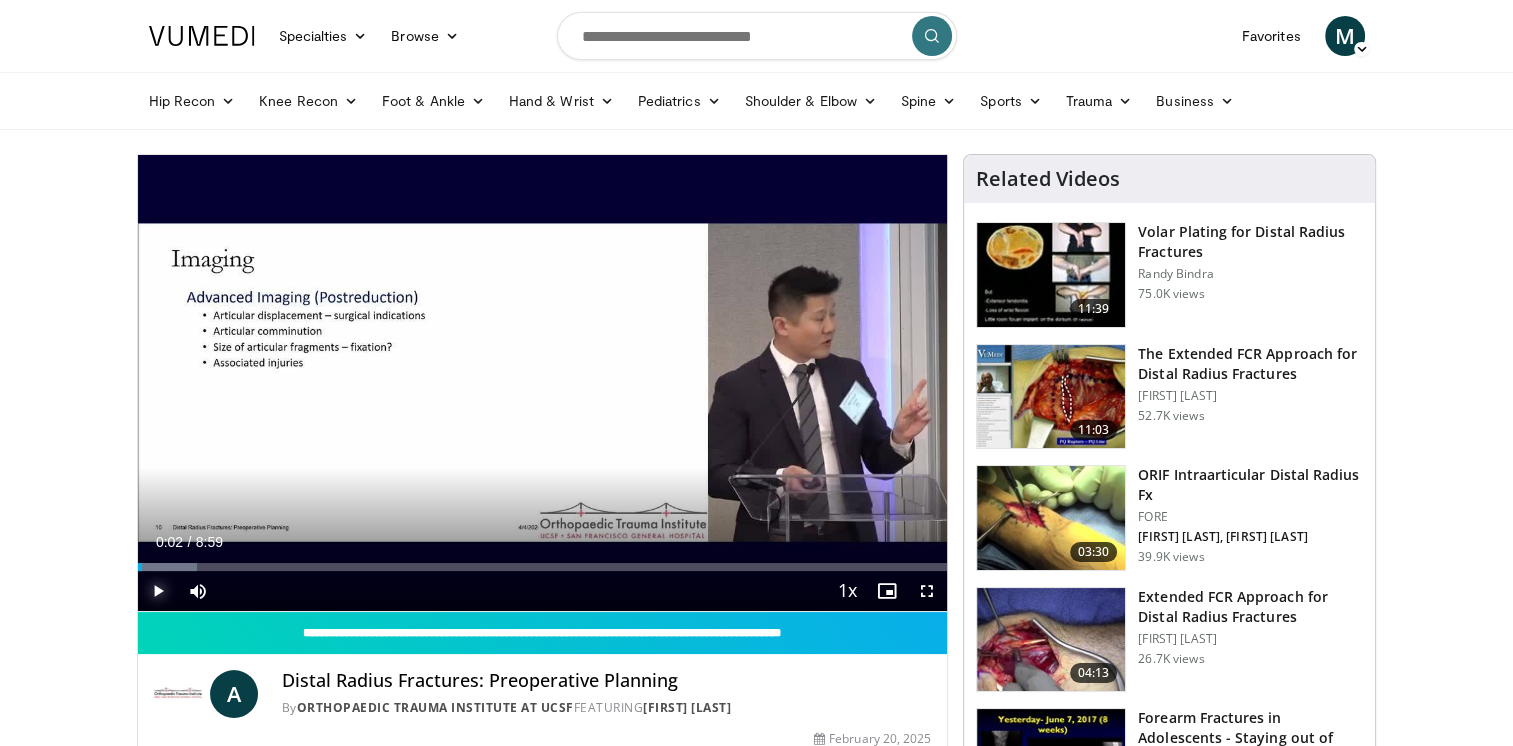 click at bounding box center [158, 591] 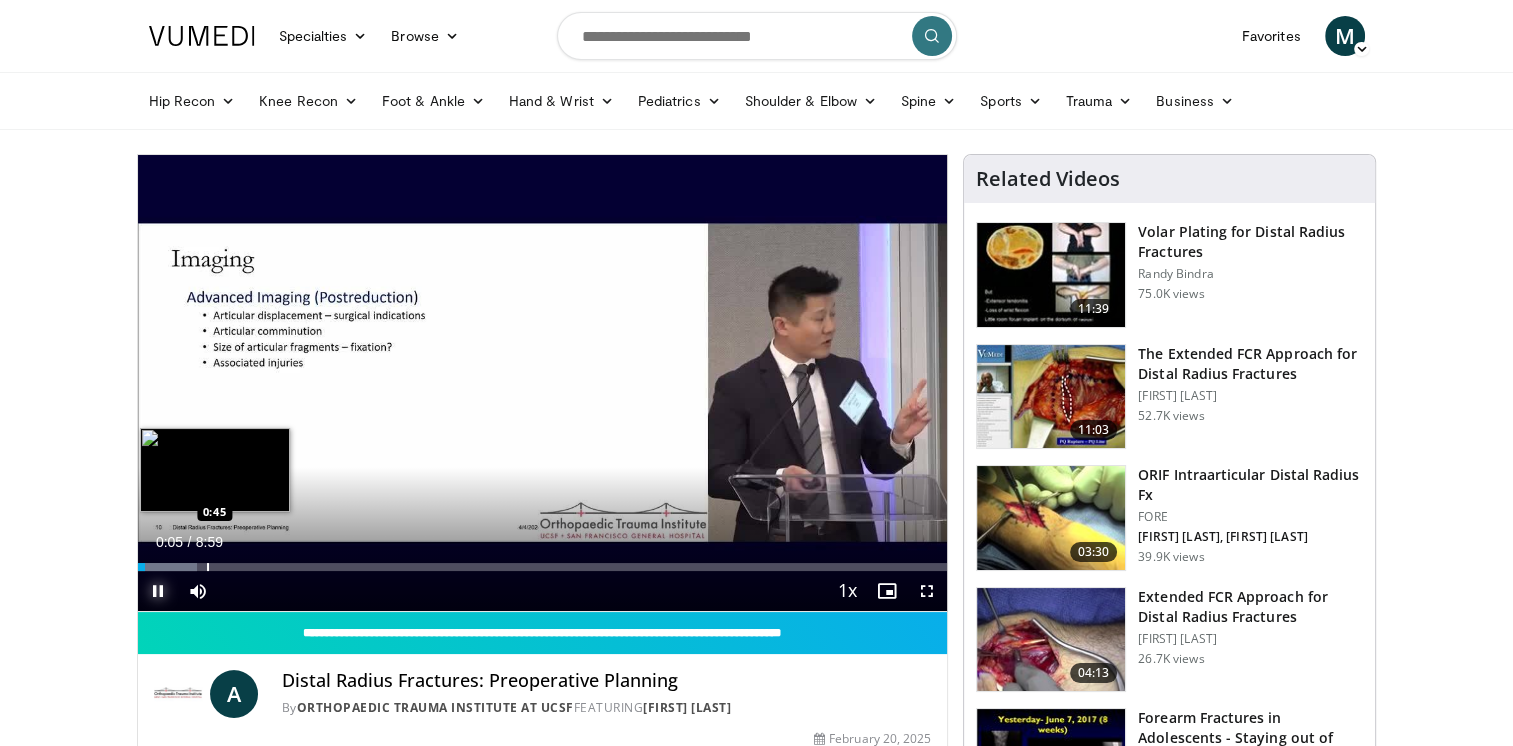 click on "Loaded :  7.39% 0:05 0:45" at bounding box center [543, 561] 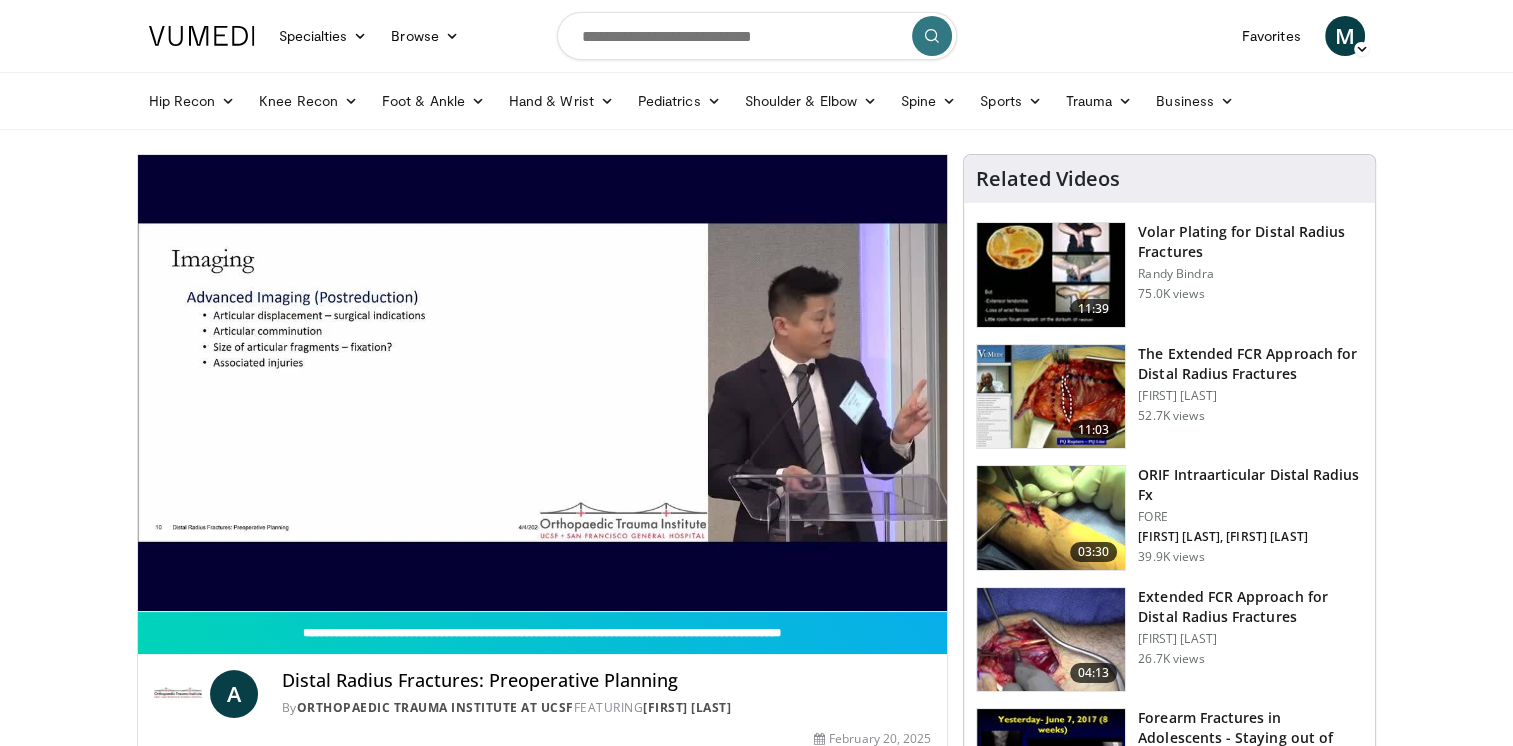 type 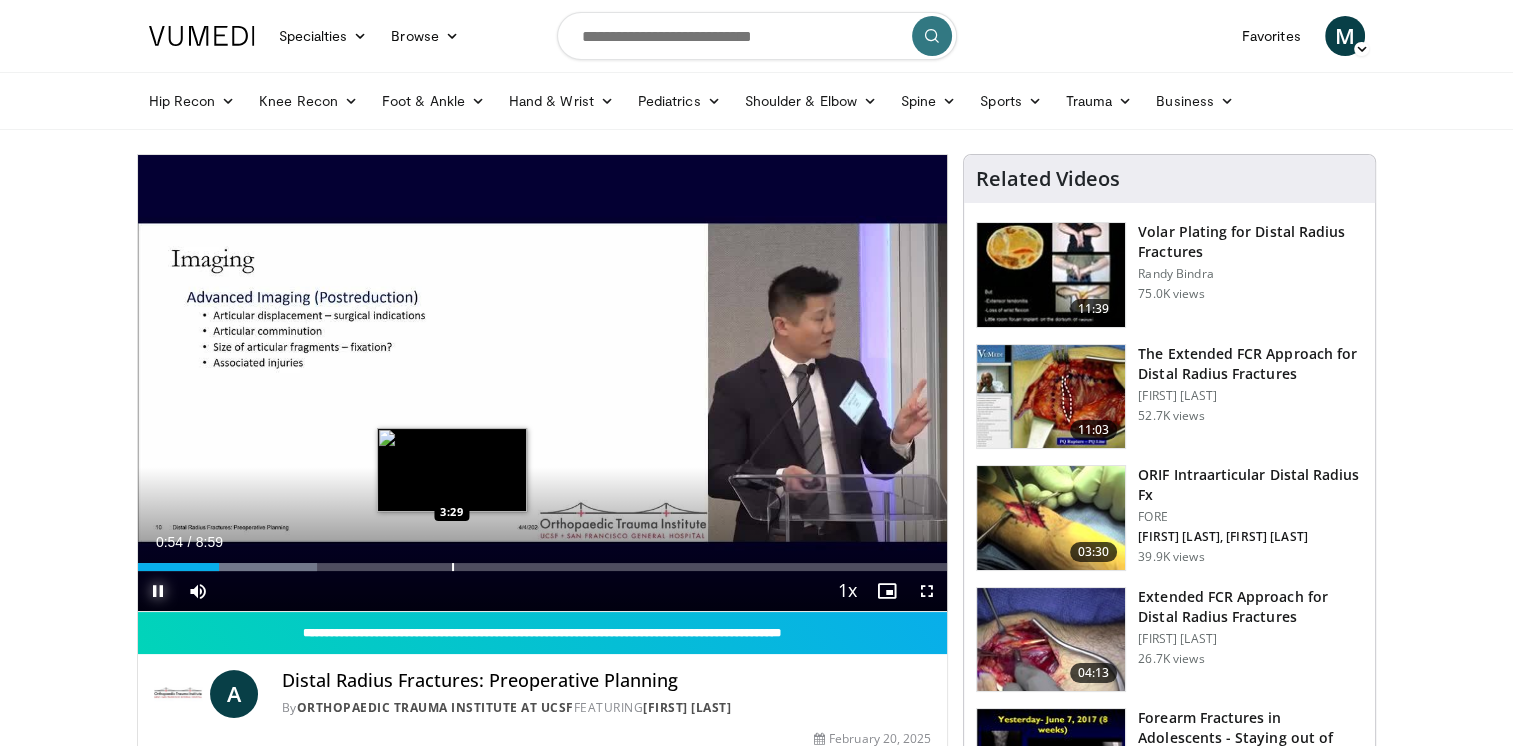 click on "Loaded :  22.19% 0:54 3:29" at bounding box center [543, 561] 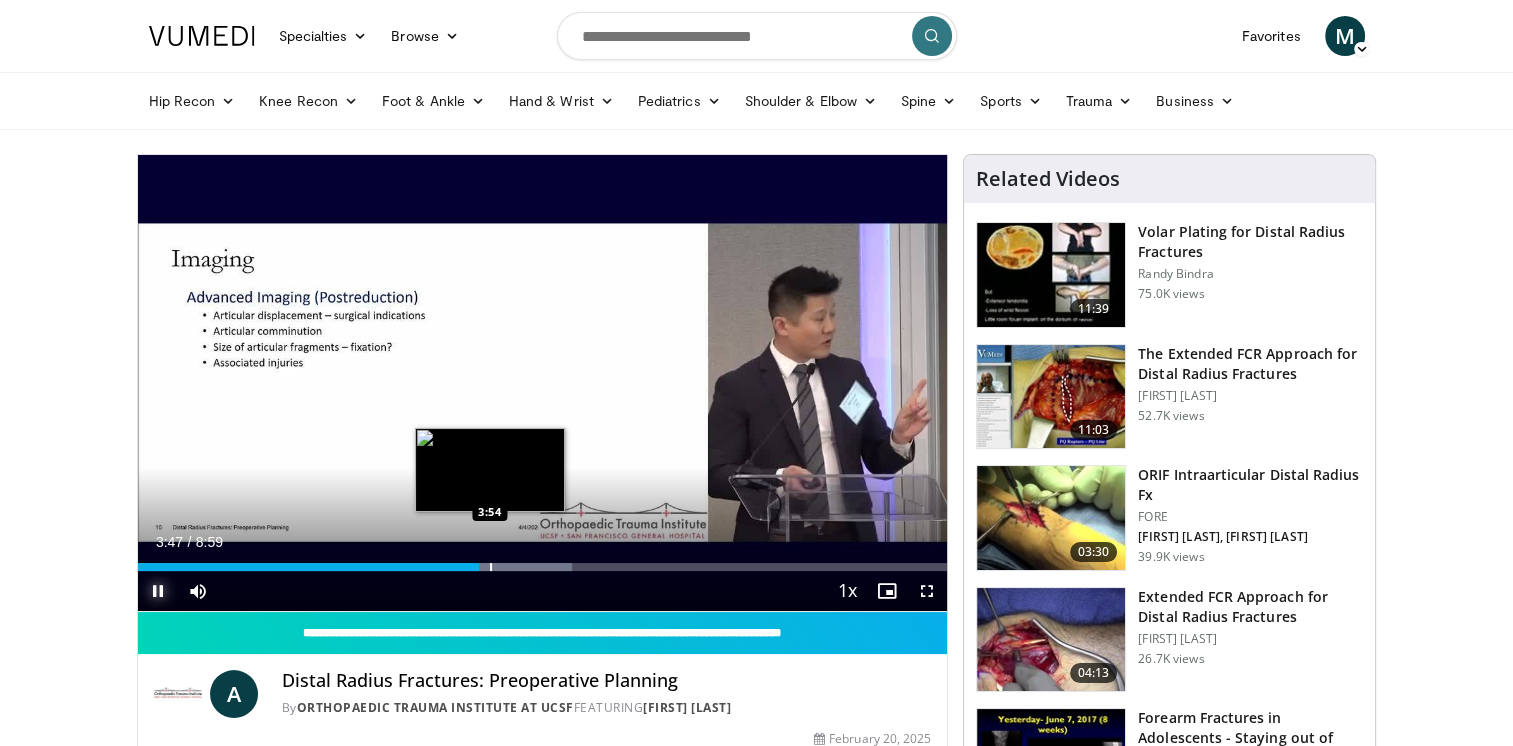 click at bounding box center (491, 567) 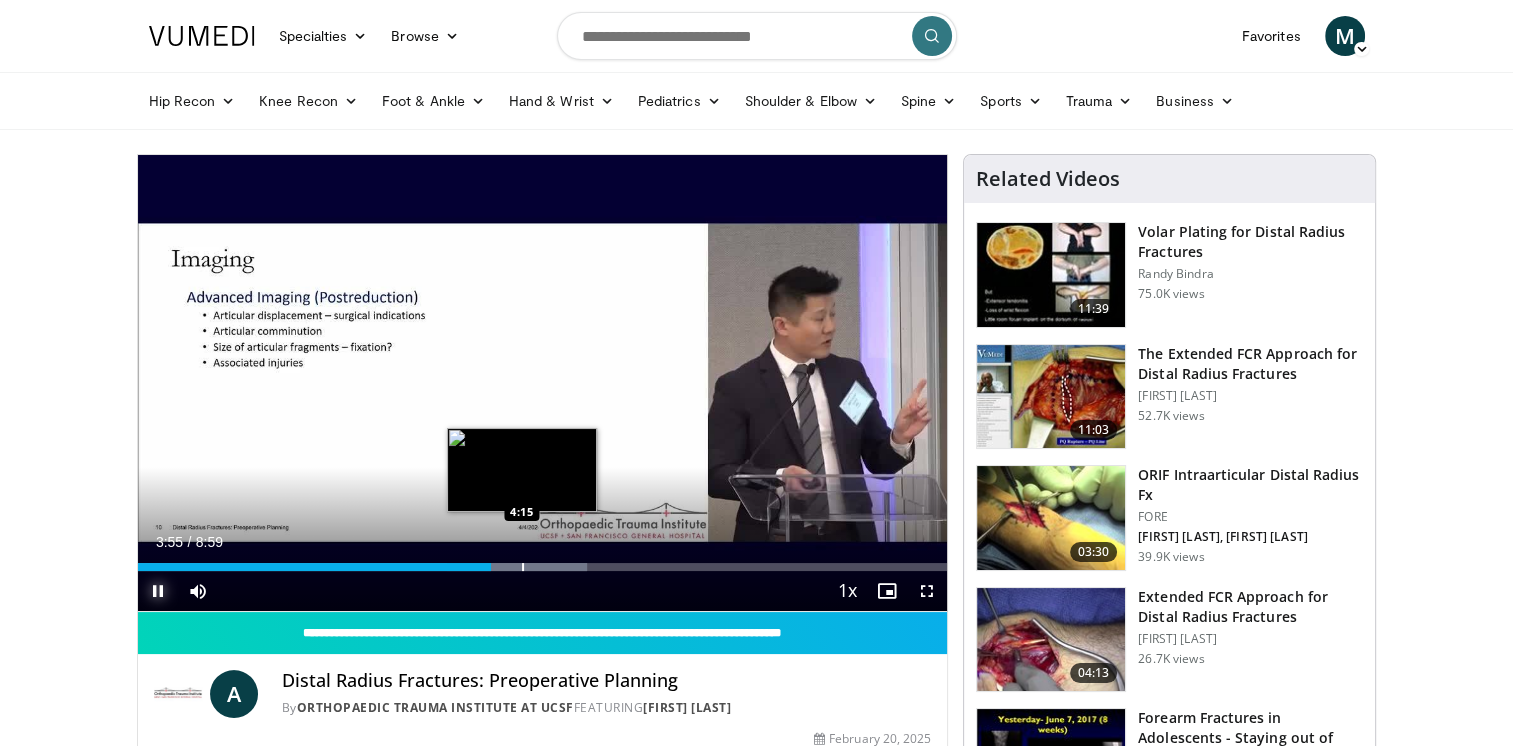 click at bounding box center [523, 567] 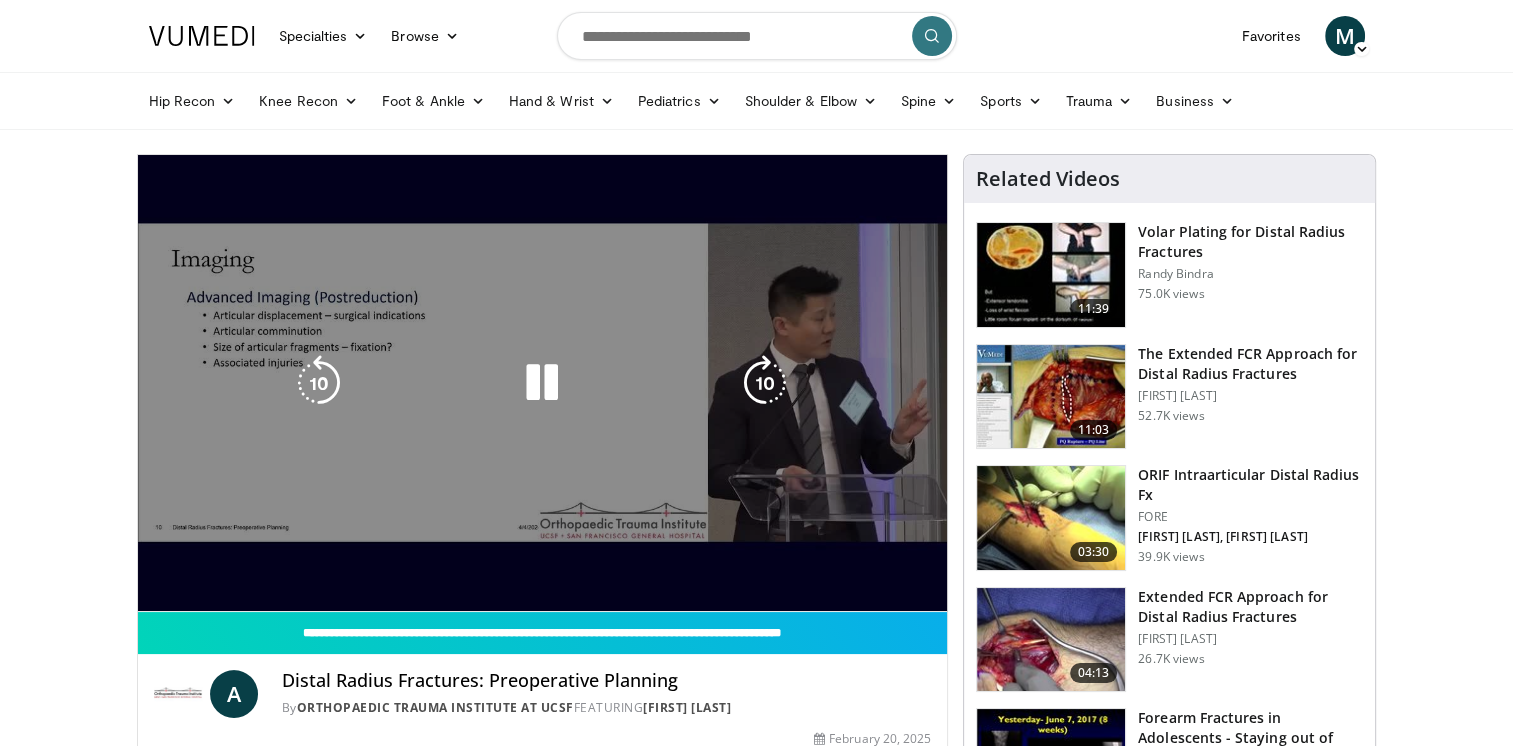 click on "10 seconds
Tap to unmute" at bounding box center (543, 383) 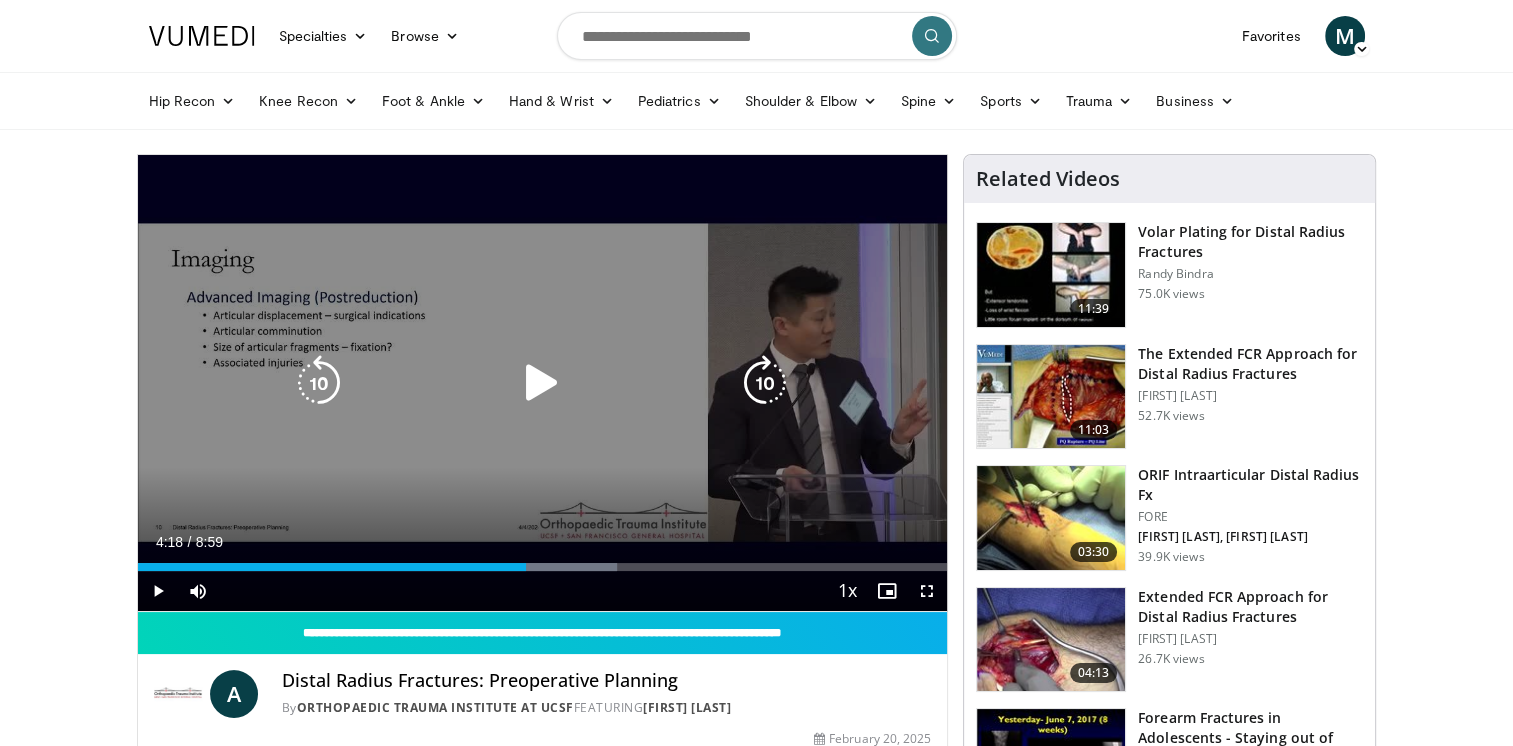 click at bounding box center (542, 383) 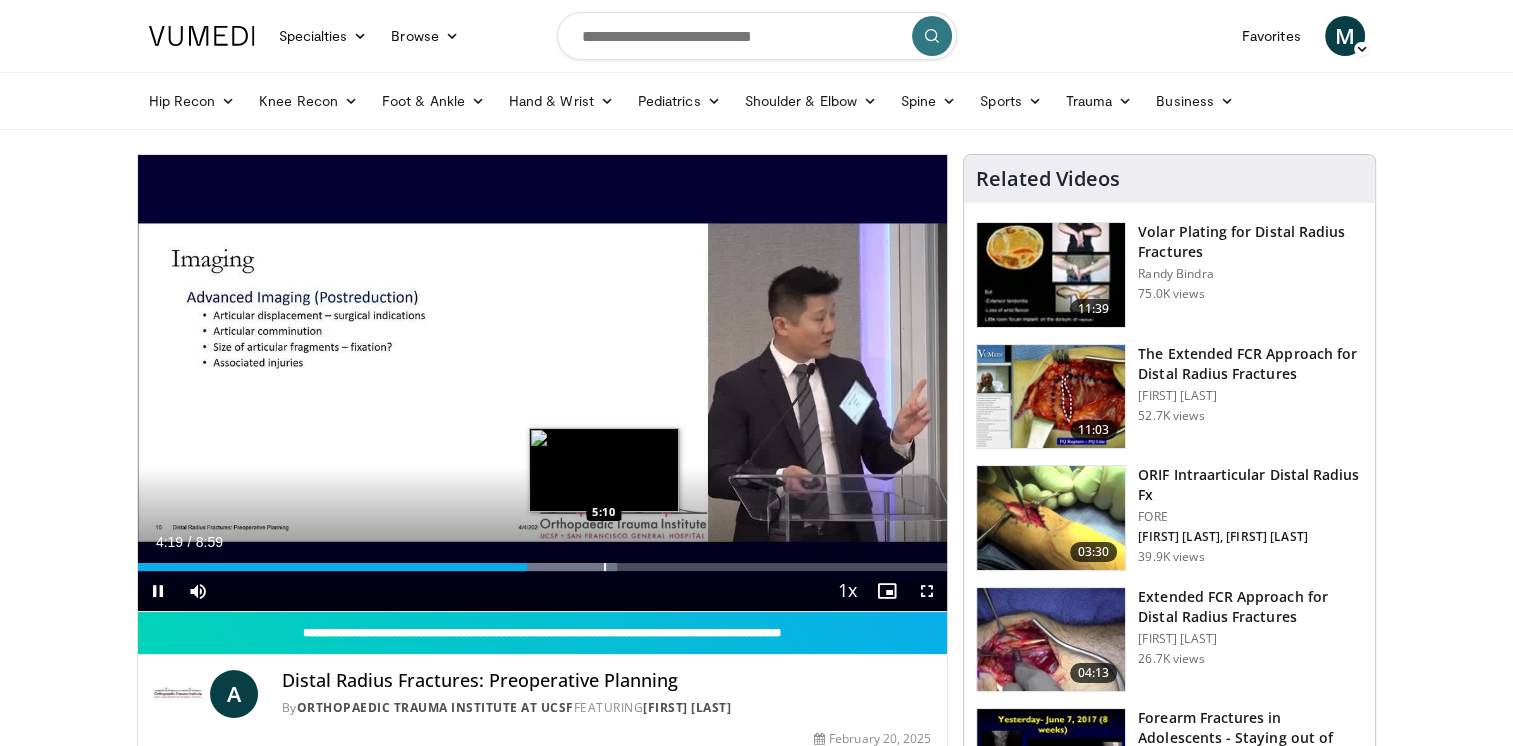 click at bounding box center [605, 567] 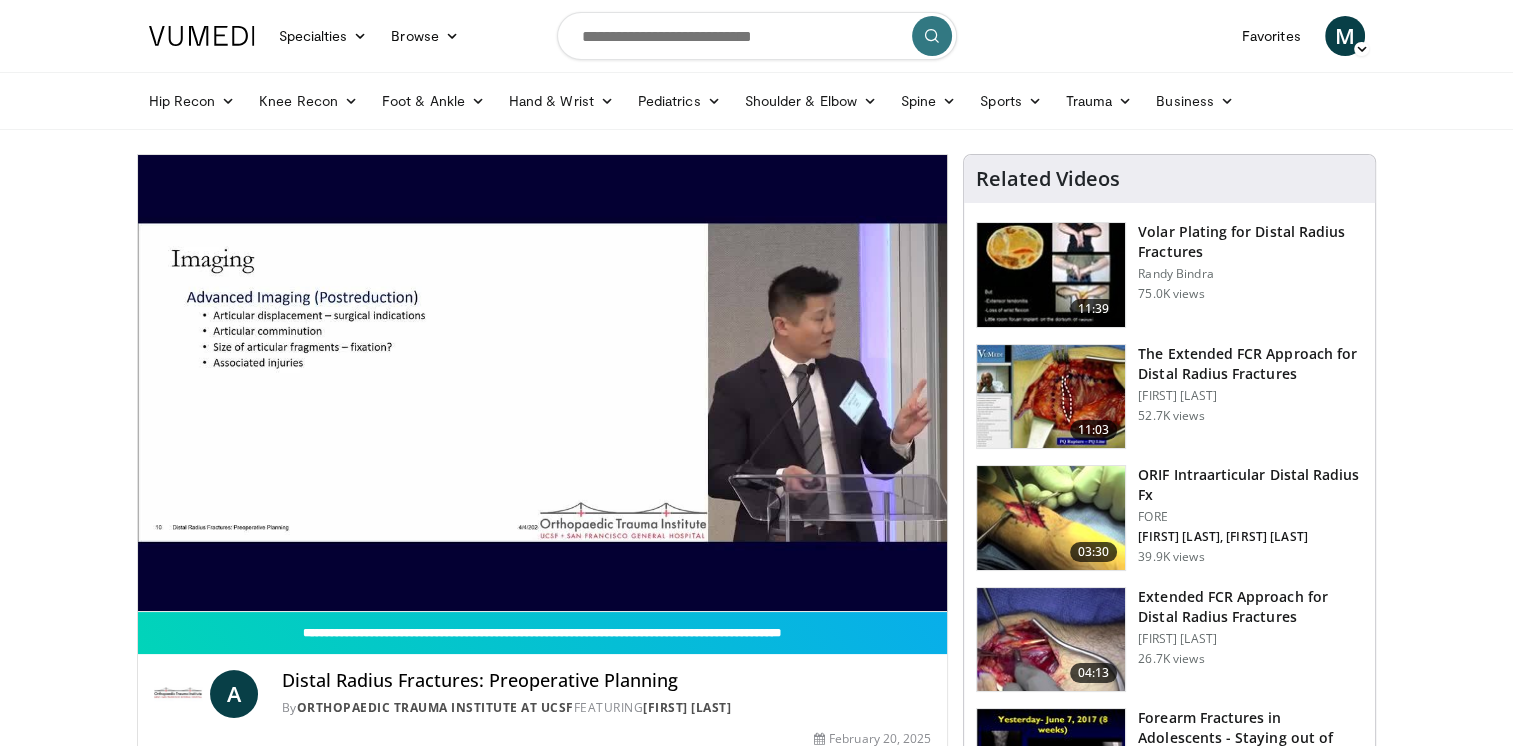 click at bounding box center (1051, 397) 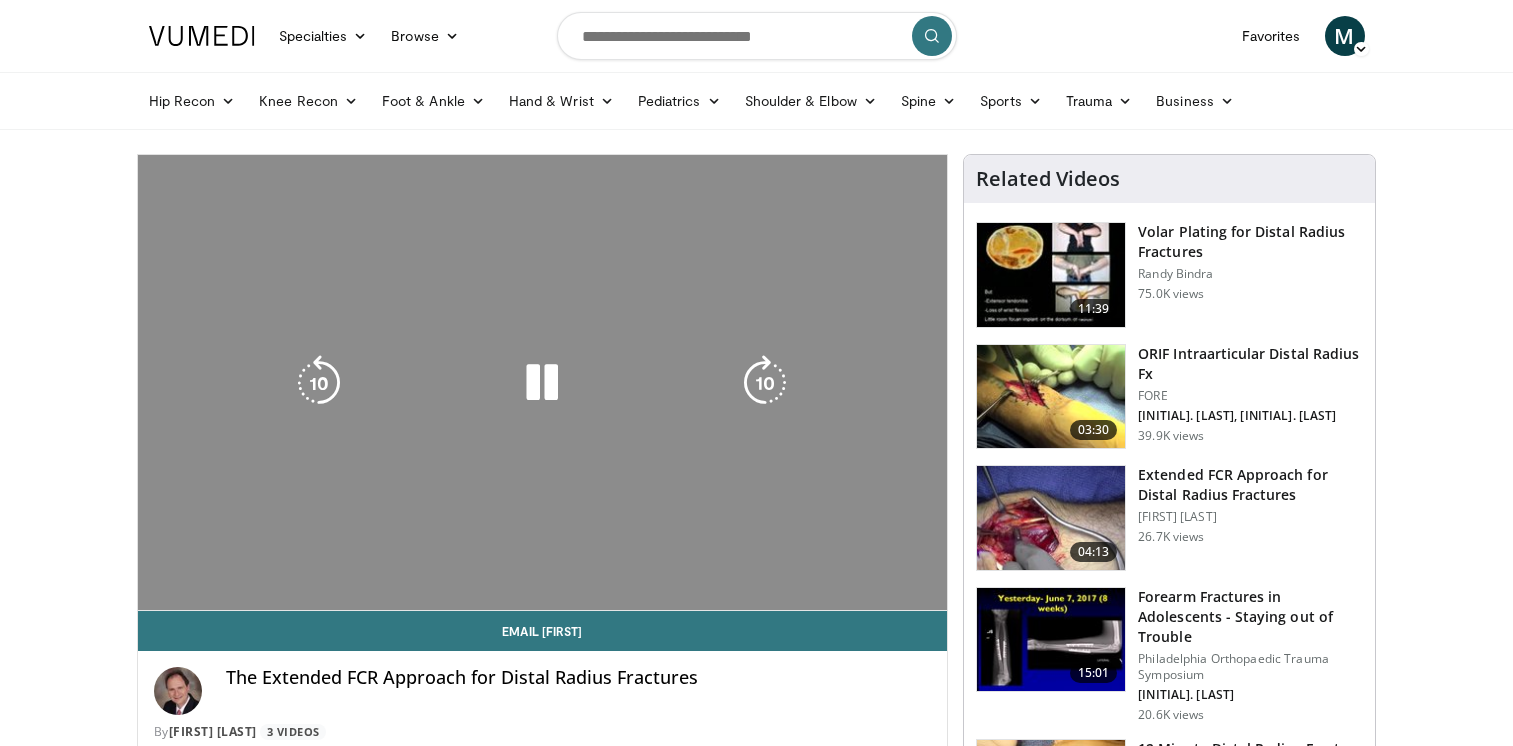 scroll, scrollTop: 0, scrollLeft: 0, axis: both 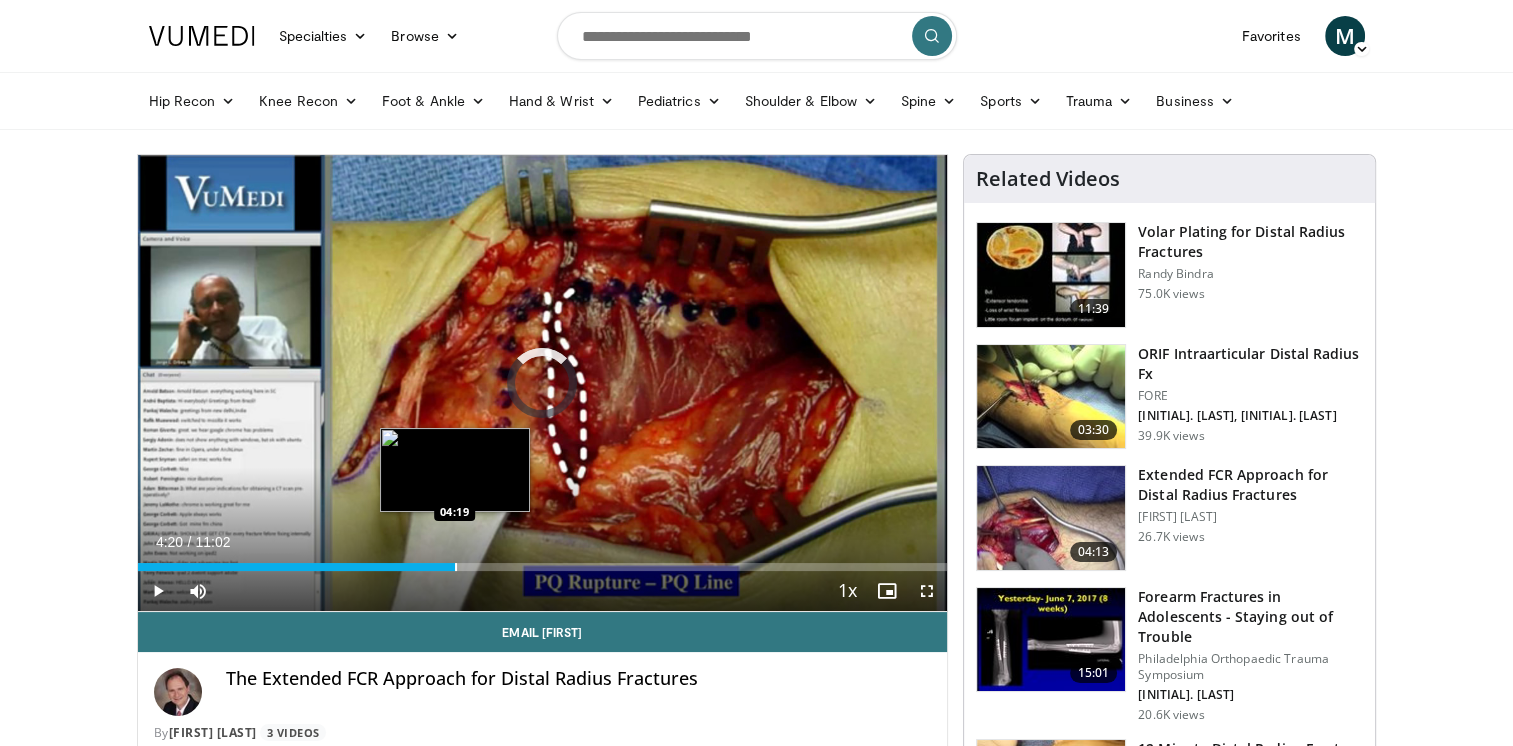 click at bounding box center [456, 567] 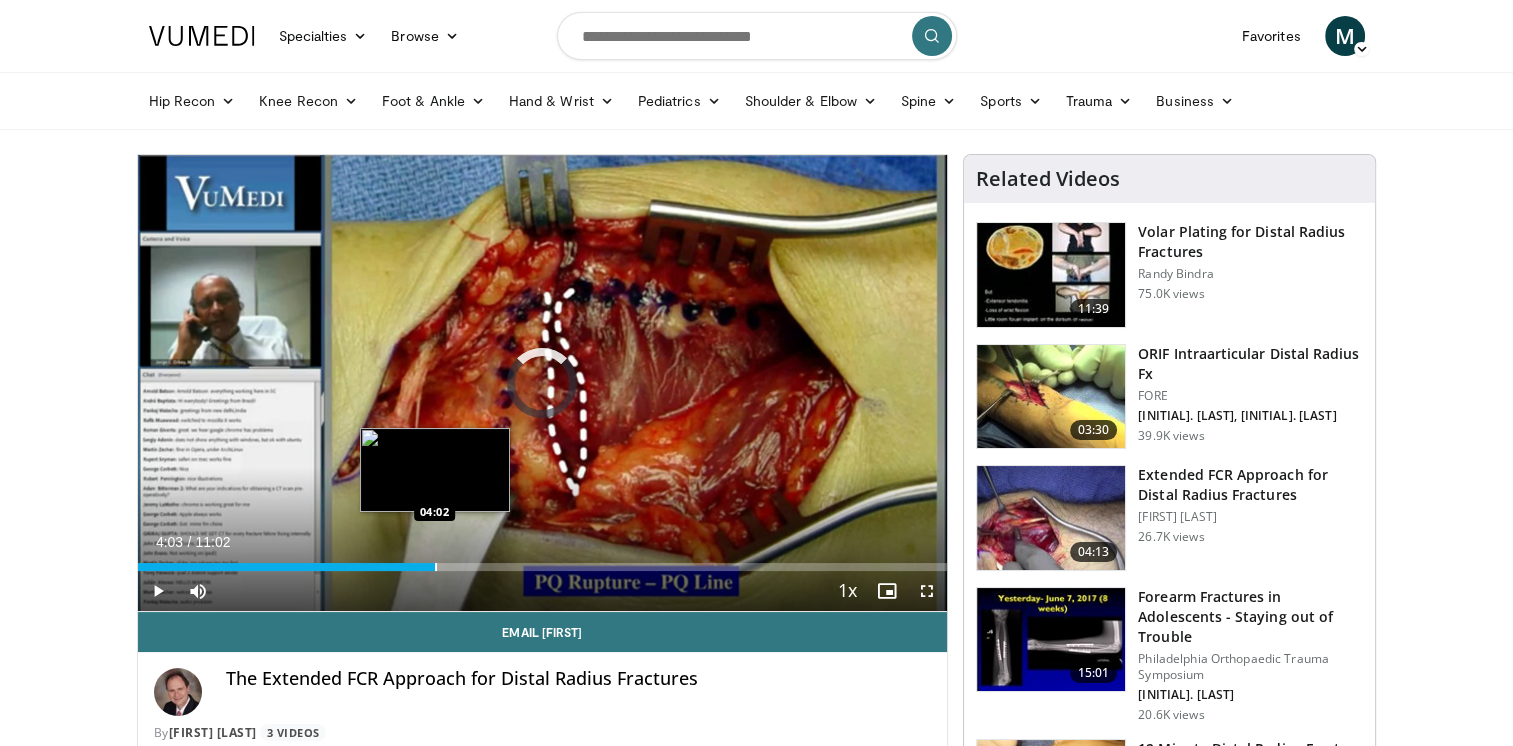 click on "Loaded :  0.00% 04:03 04:02" at bounding box center [543, 561] 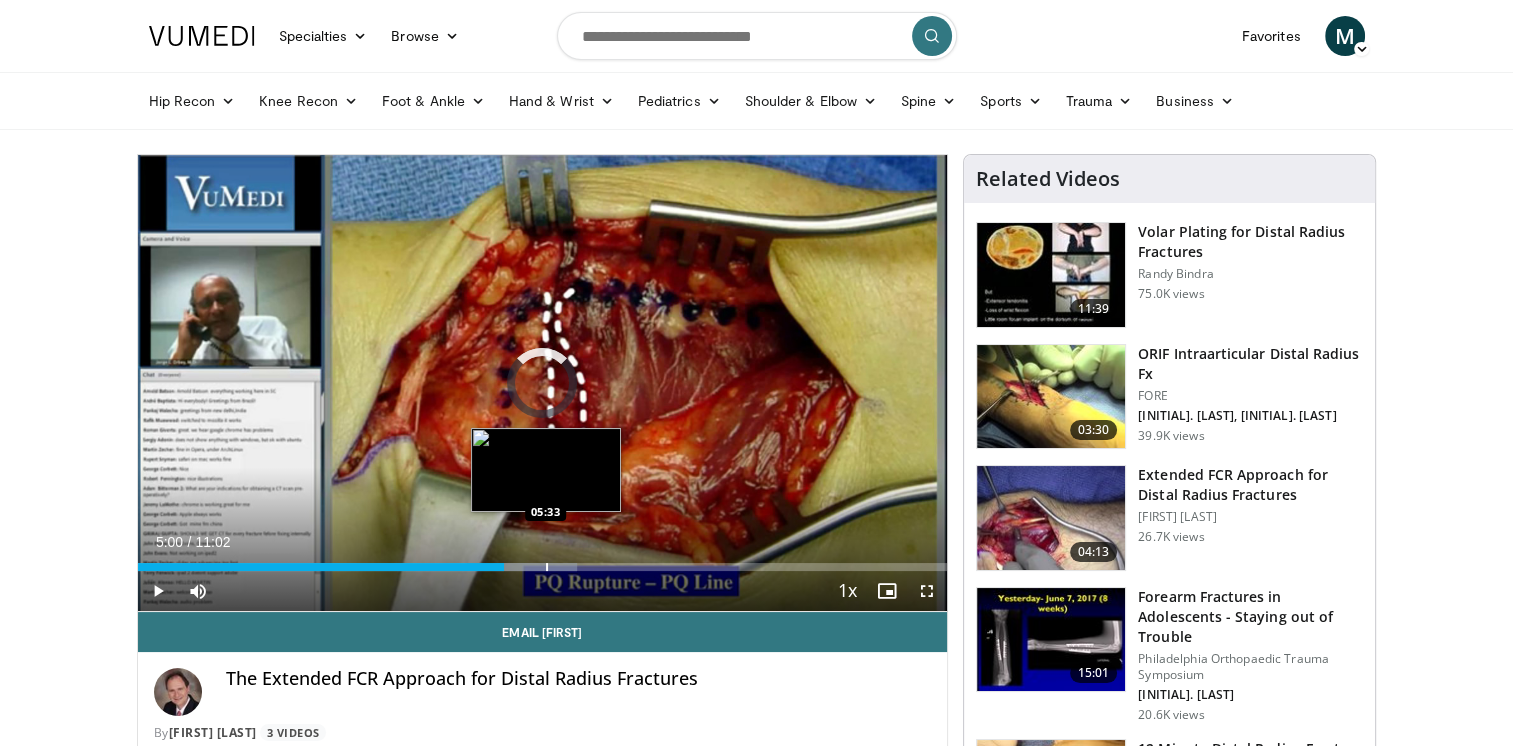click on "Loaded :  54.33% 05:33 05:33" at bounding box center (543, 561) 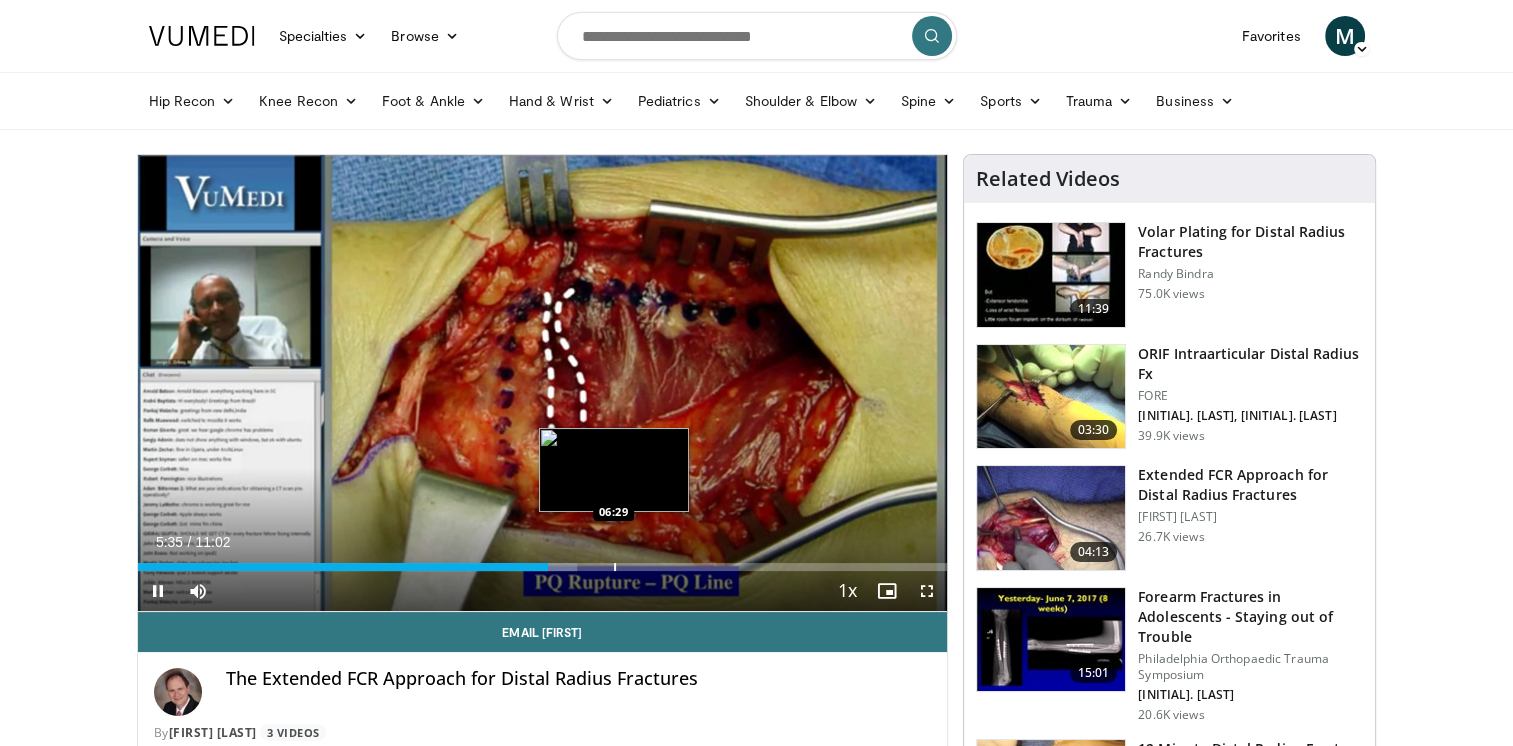 click at bounding box center [615, 567] 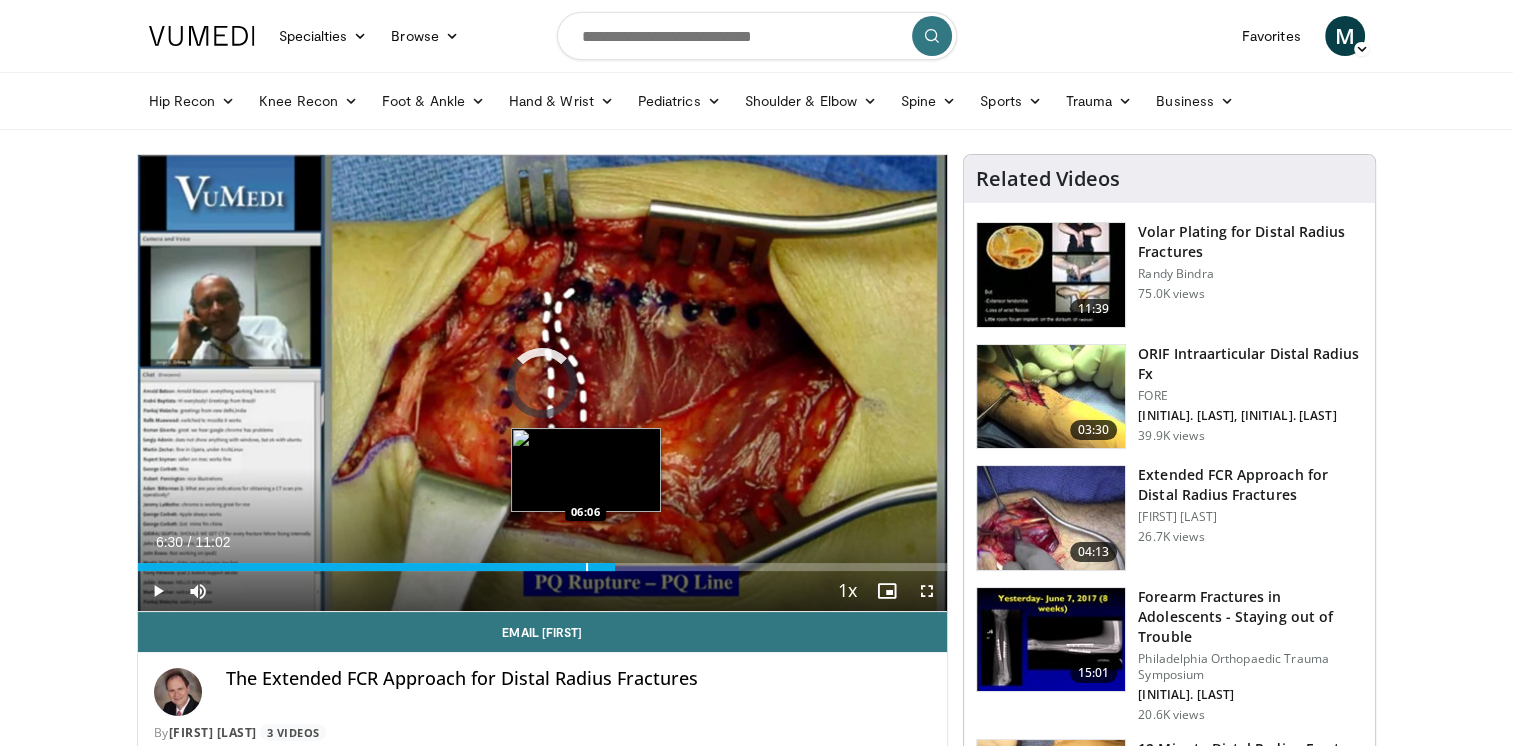click at bounding box center (587, 567) 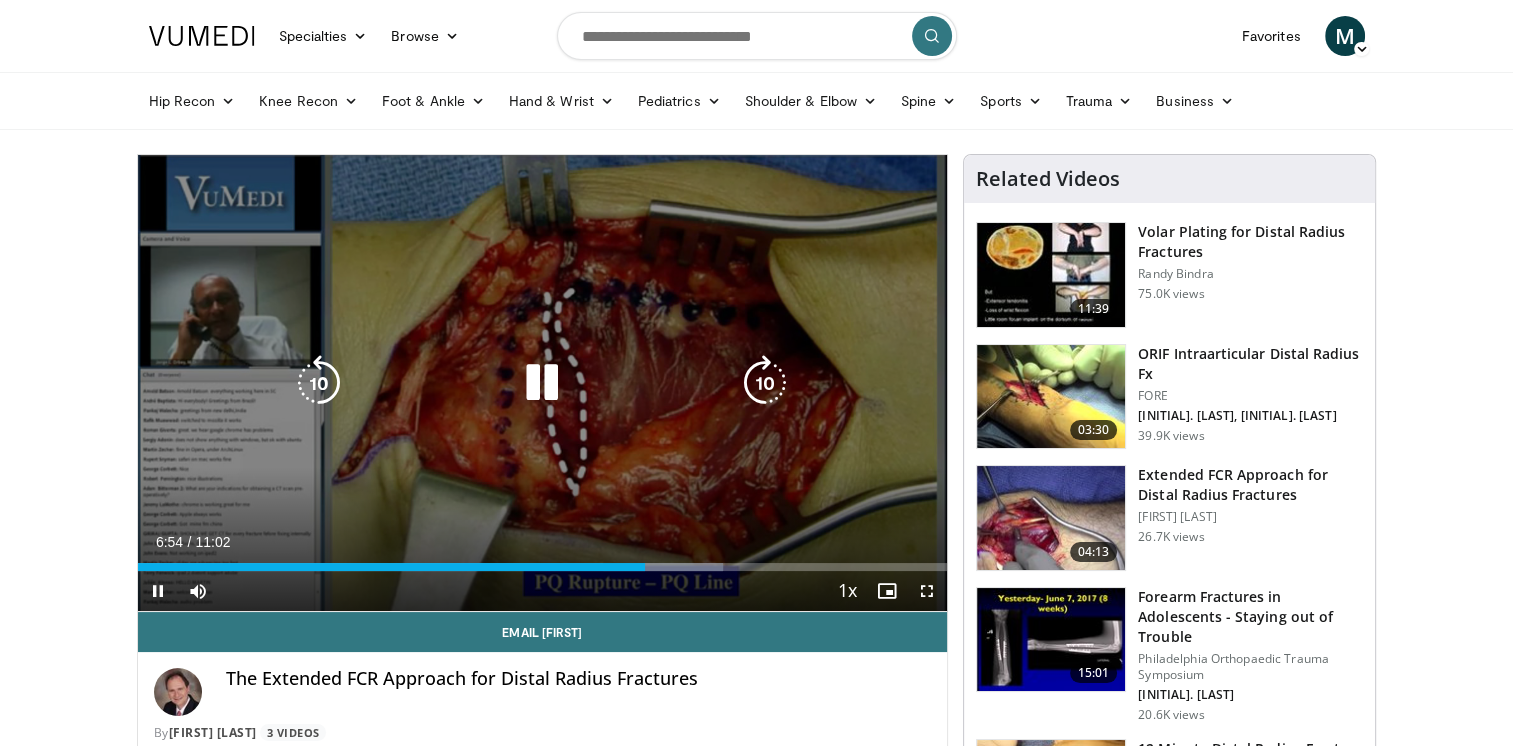 click on "10 seconds
Tap to unmute" at bounding box center [543, 383] 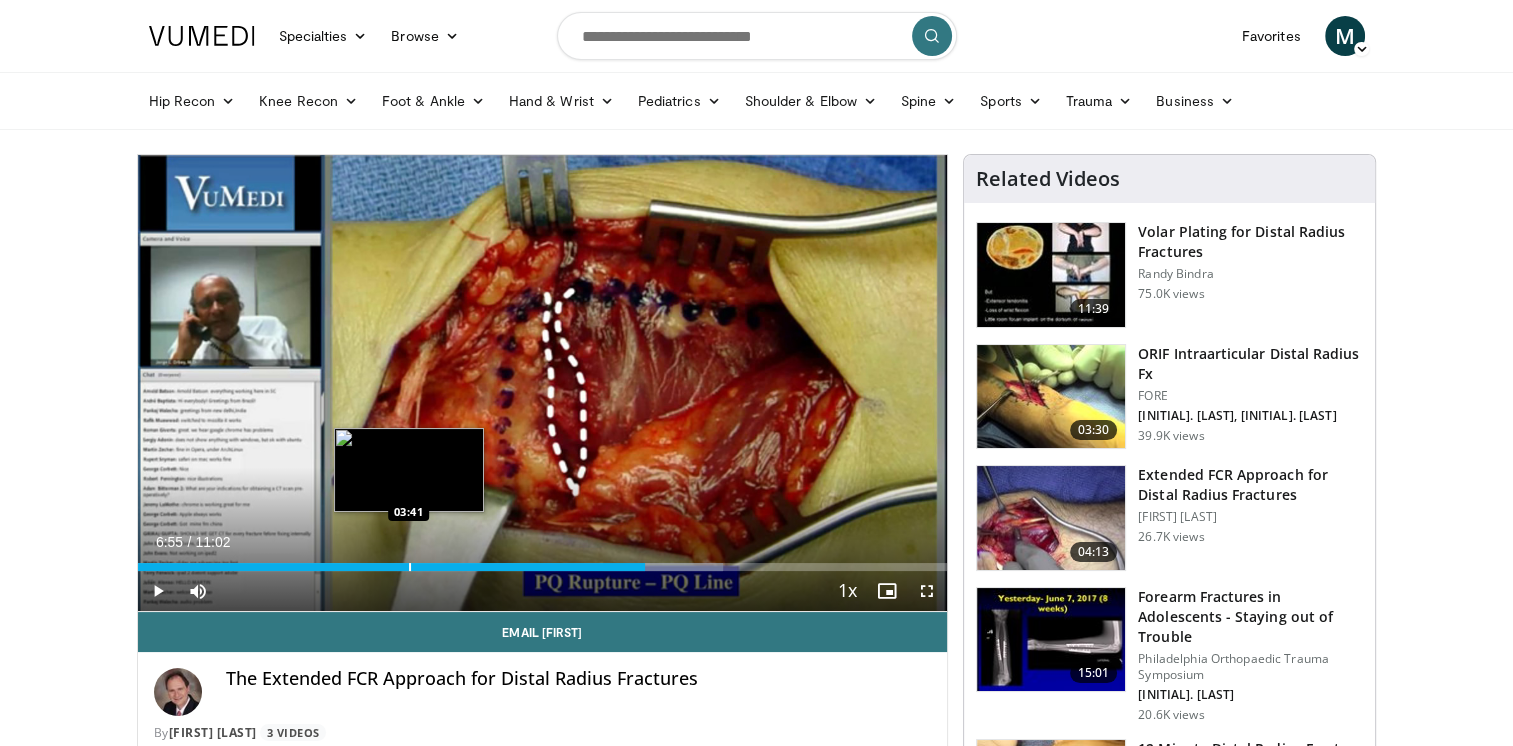 click at bounding box center (410, 567) 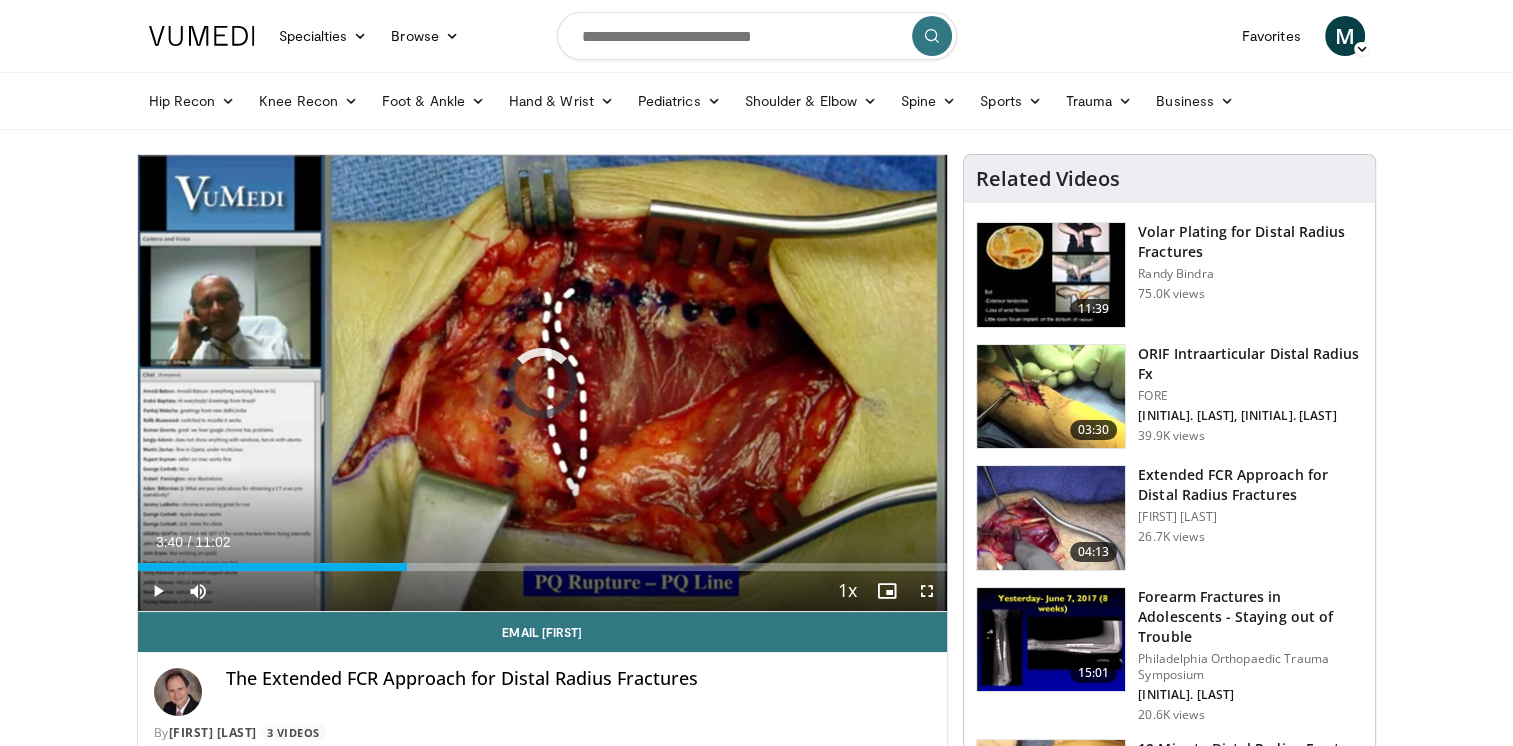 click on "Loaded :  34.71% 06:18 06:18" at bounding box center (543, 561) 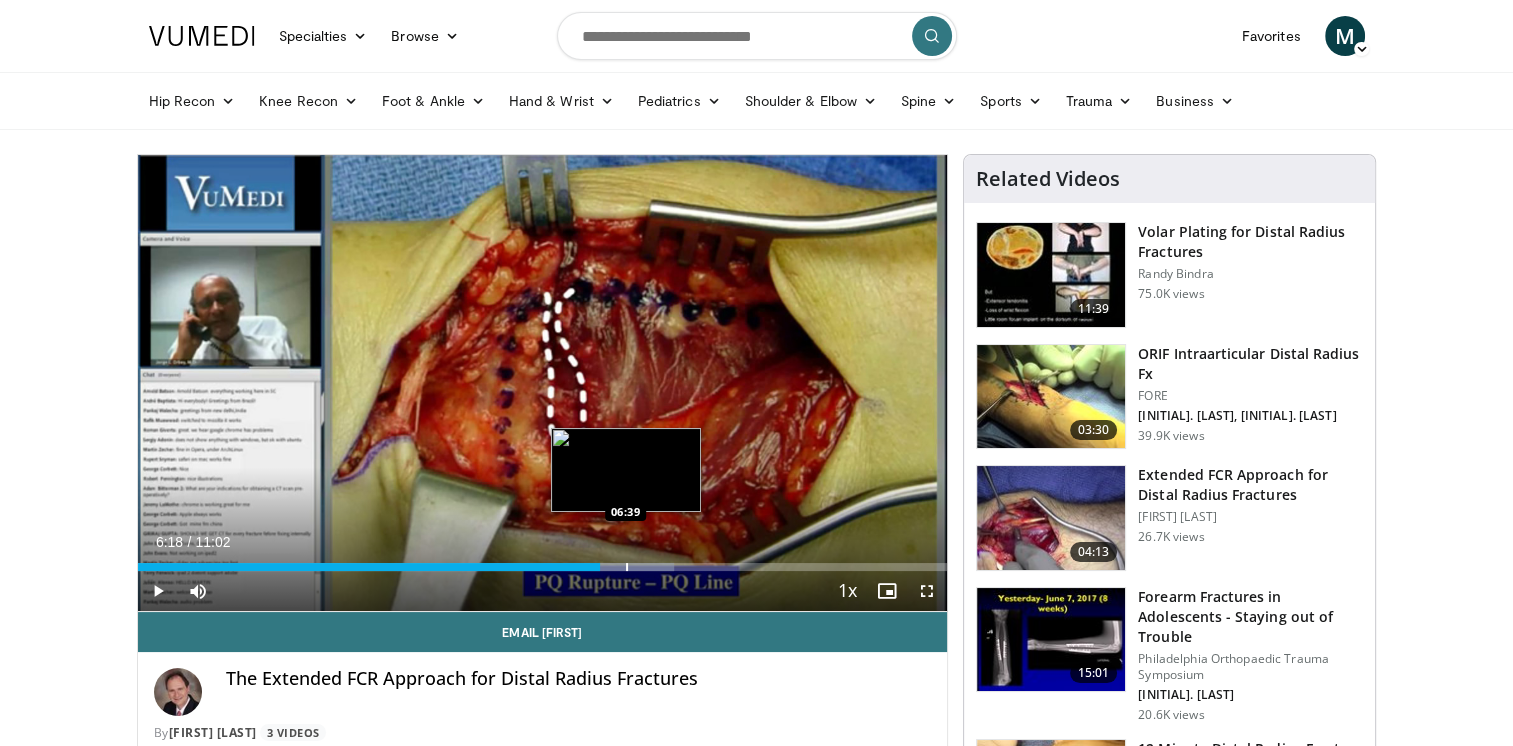 click on "Loaded :  66.29% 06:18 06:39" at bounding box center [543, 561] 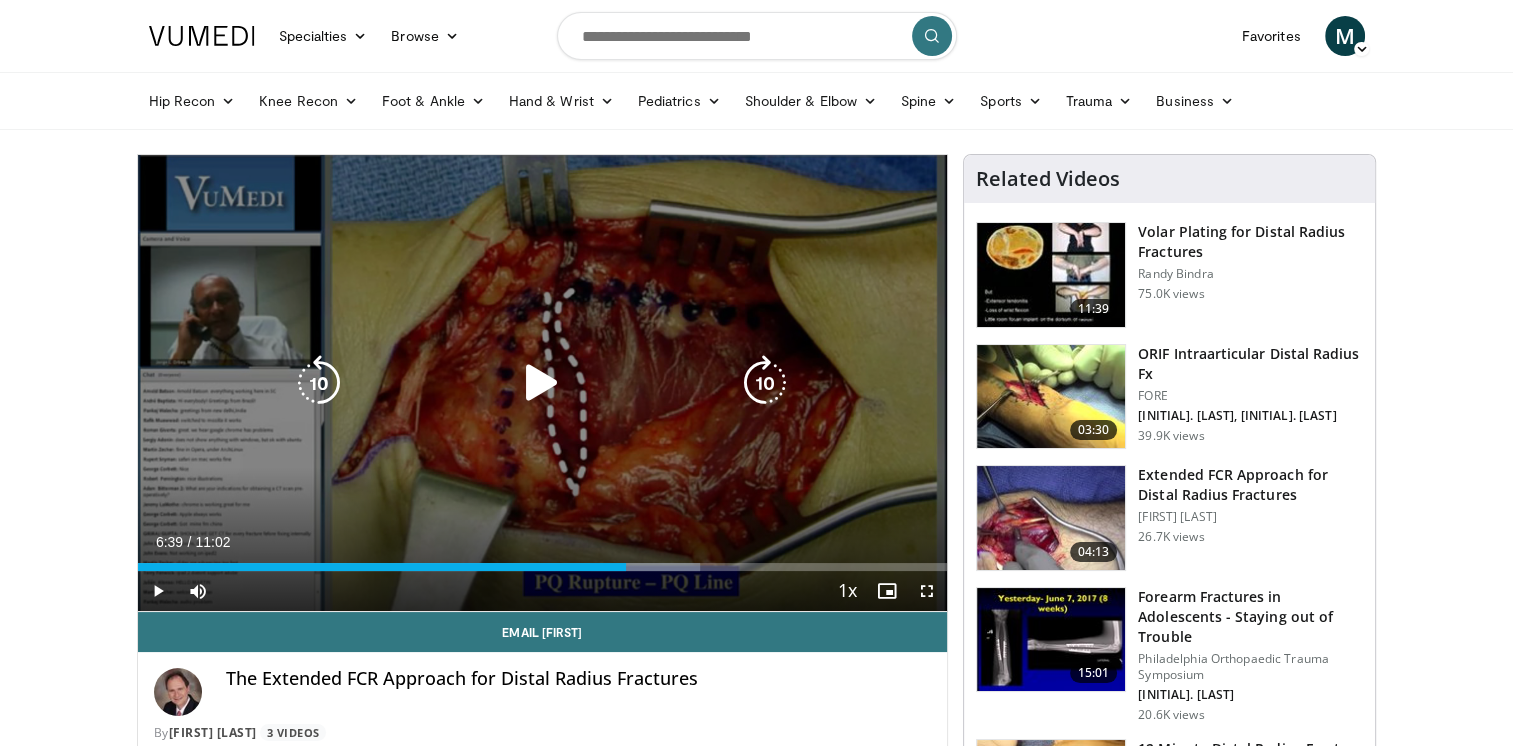 click at bounding box center (542, 383) 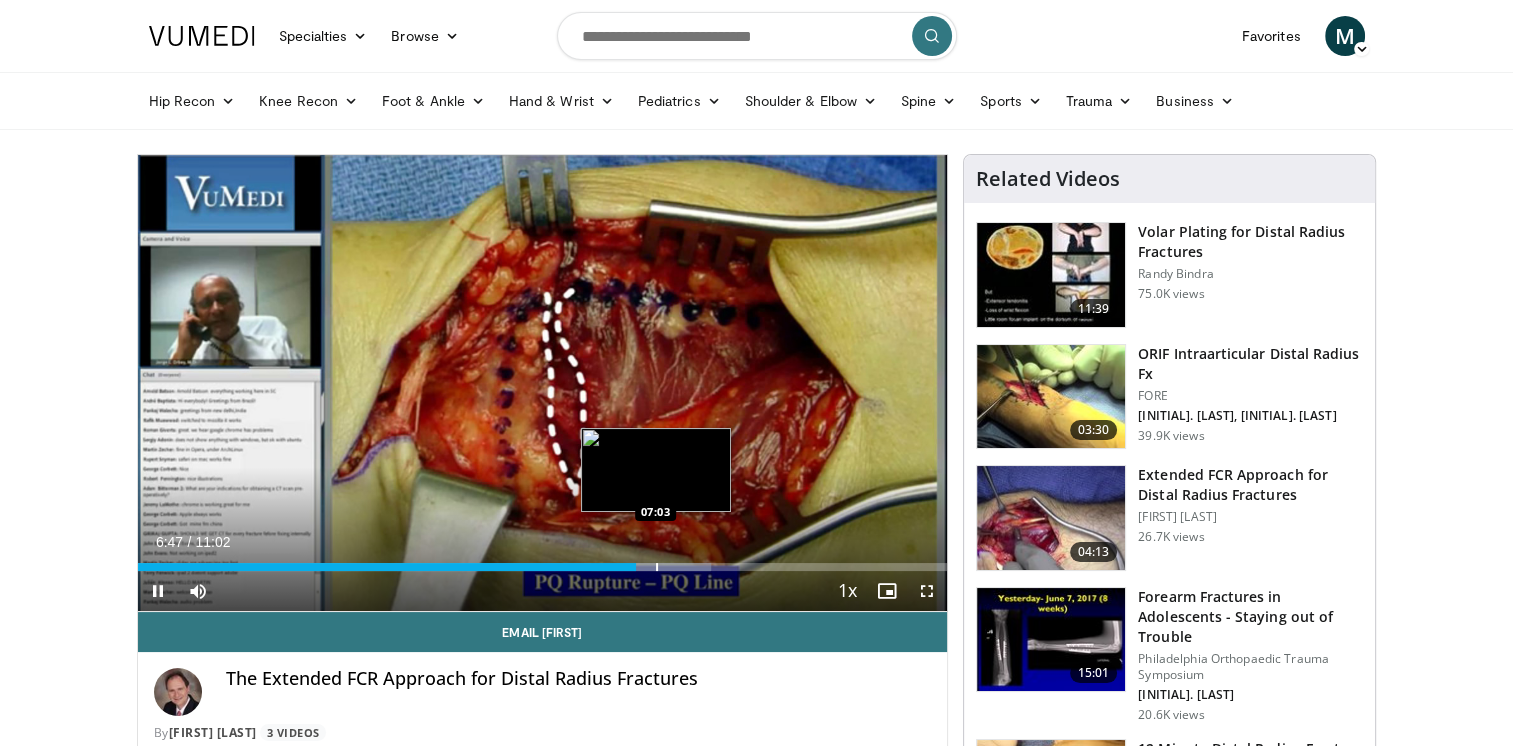 click at bounding box center [657, 567] 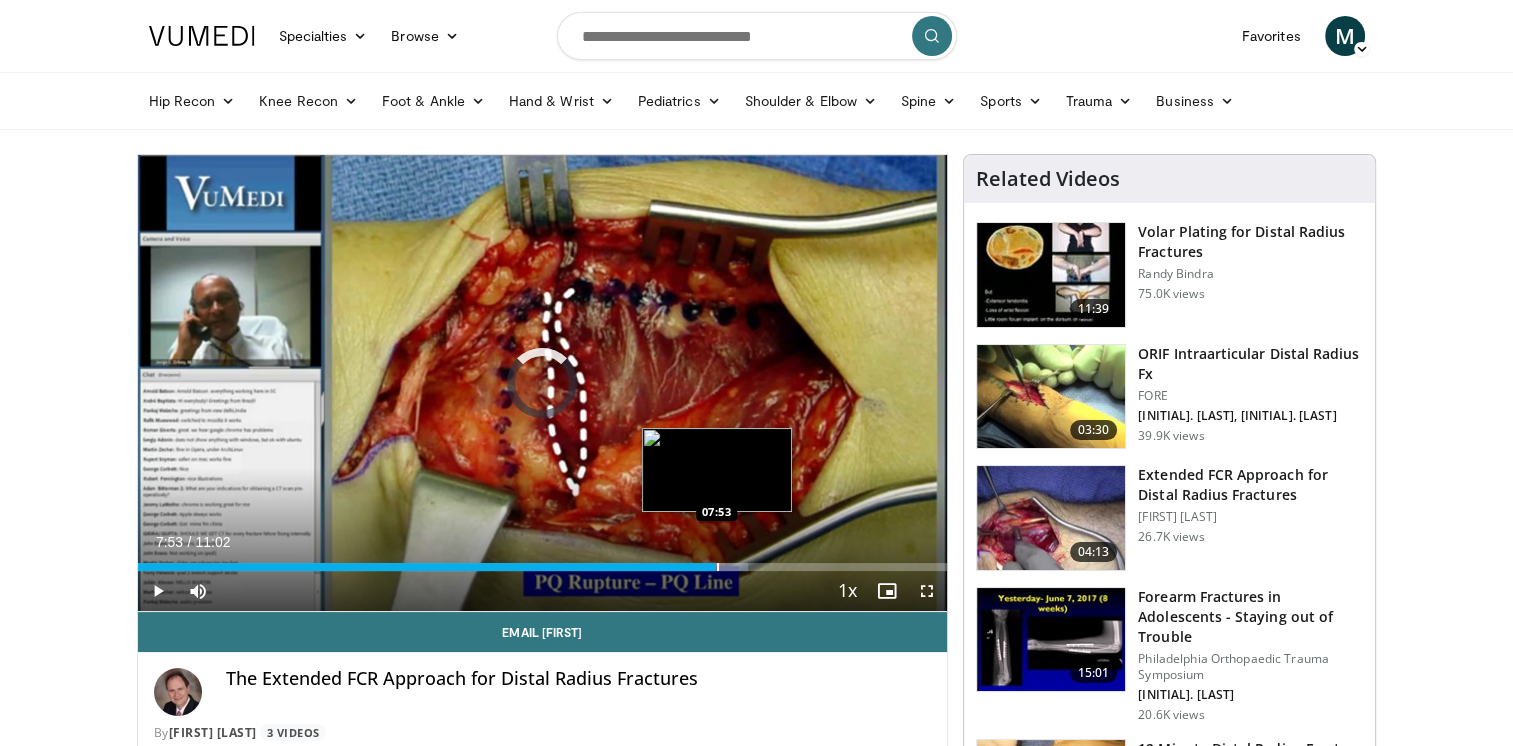 click on "Loaded :  75.46% 07:53 07:53" at bounding box center [543, 561] 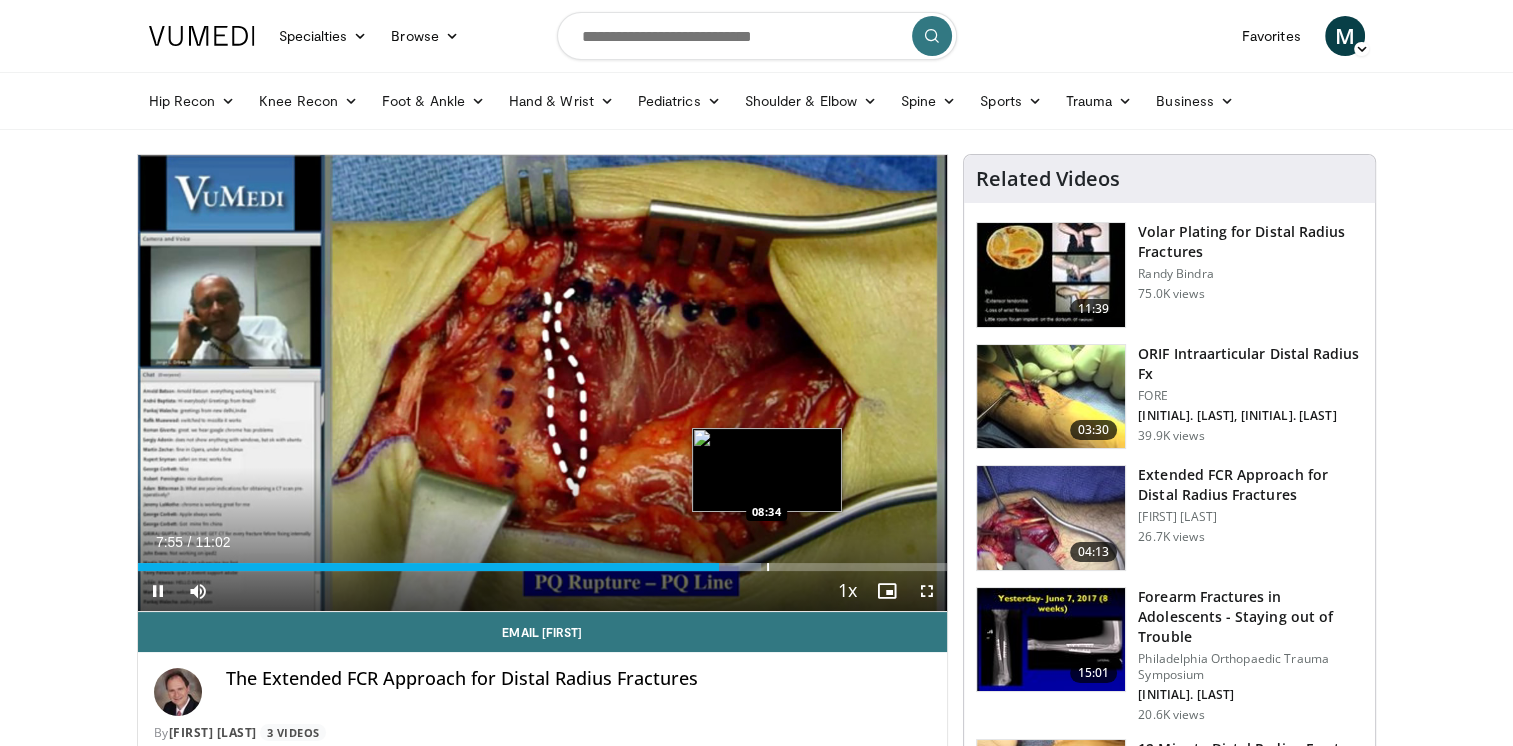click on "Loaded :  76.97% 07:56 08:34" at bounding box center [543, 561] 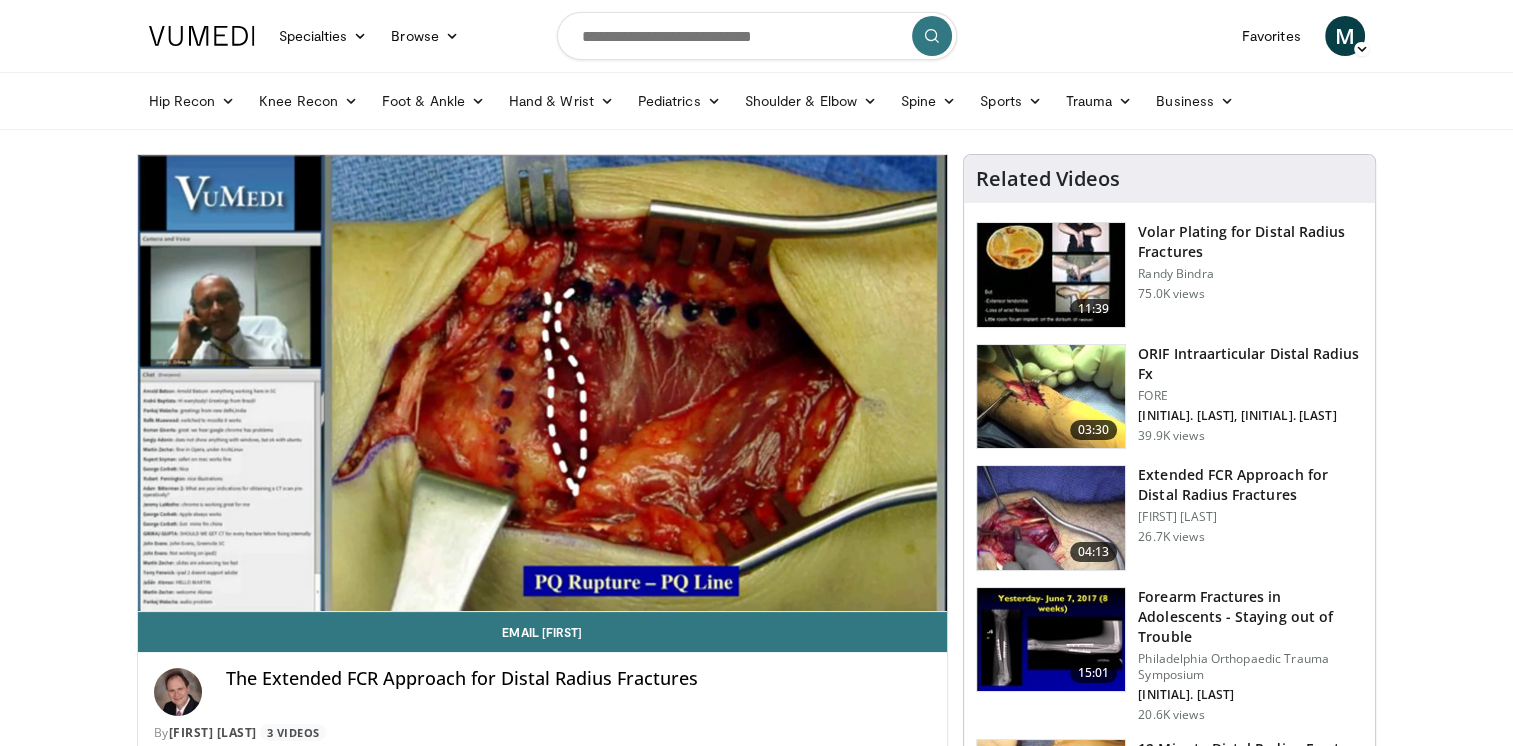 click at bounding box center (1051, 275) 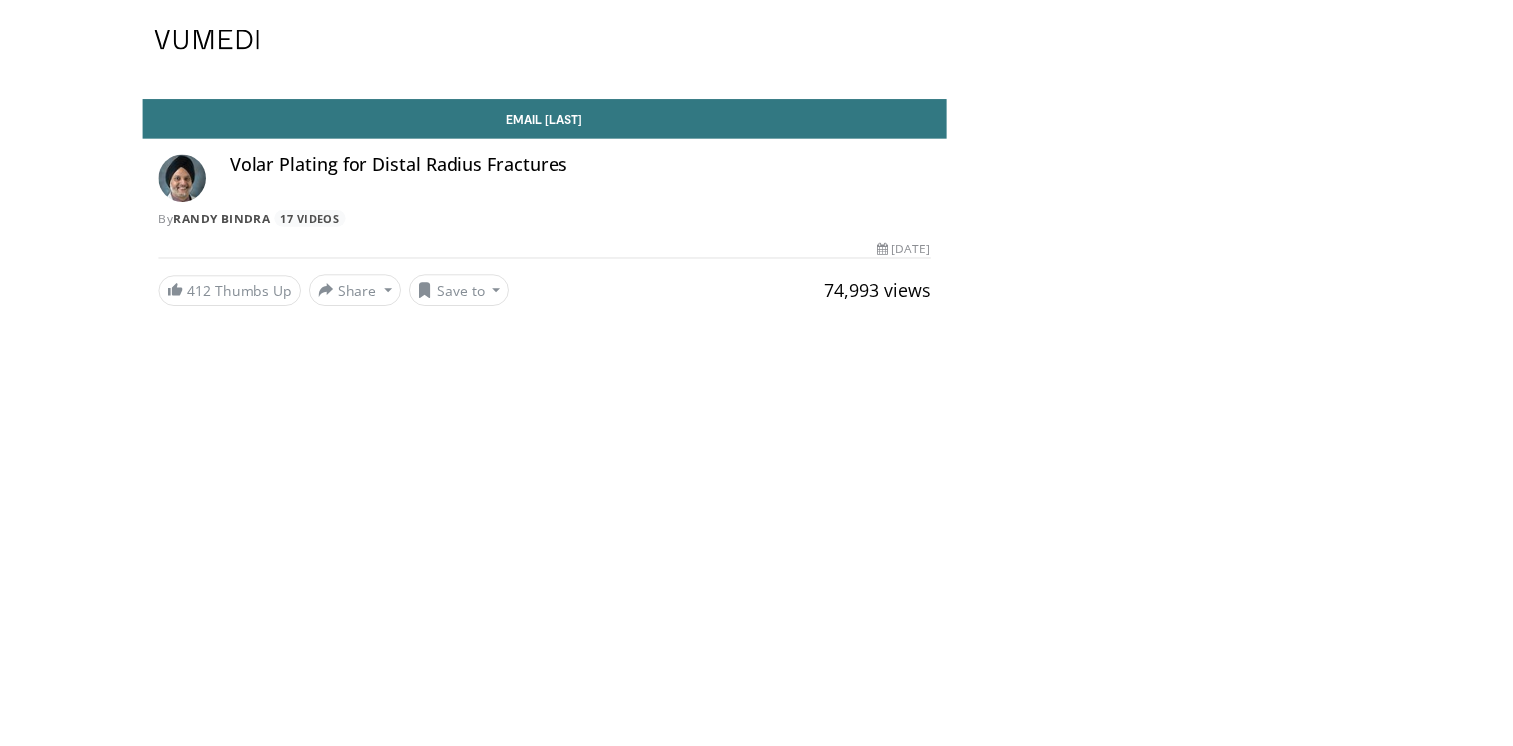 scroll, scrollTop: 0, scrollLeft: 0, axis: both 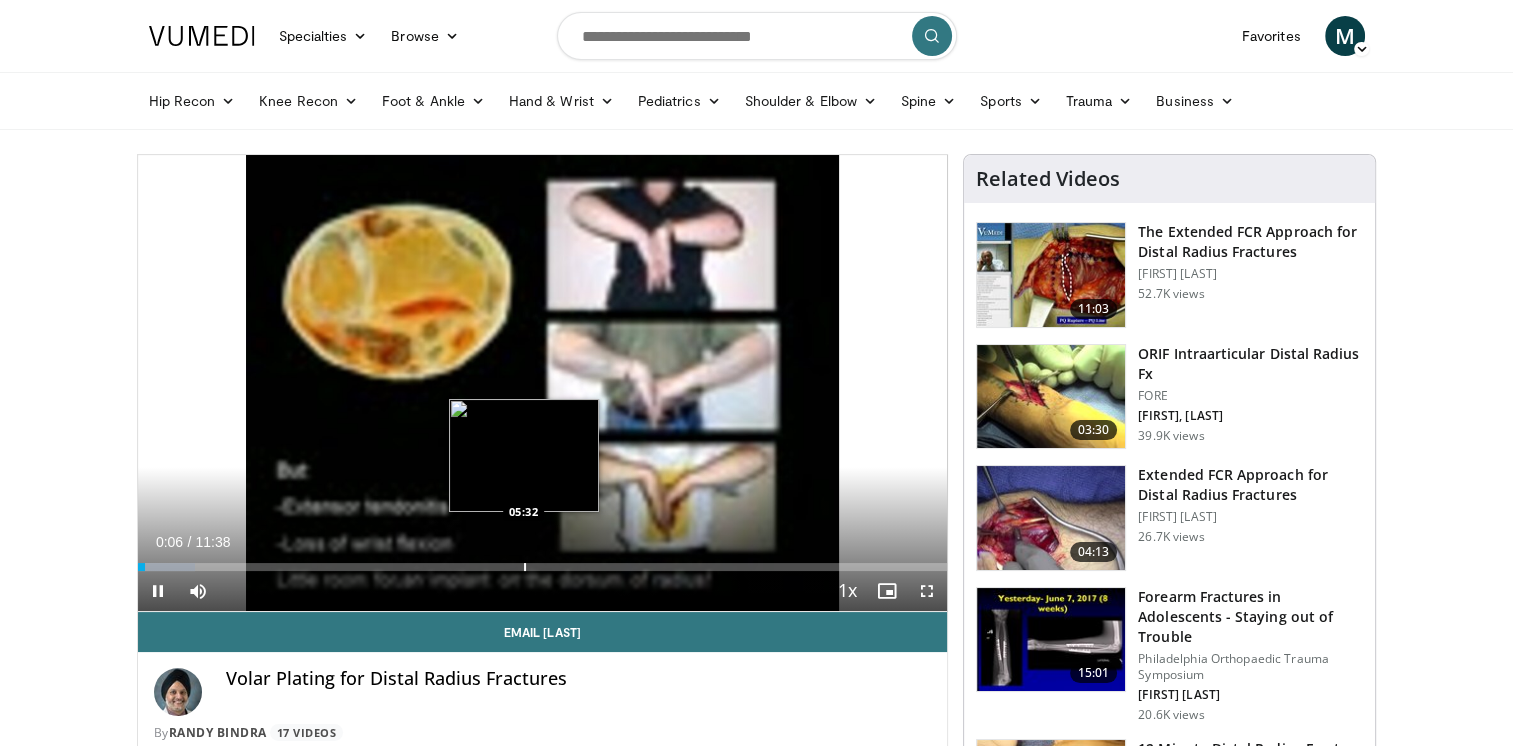 click on "Loaded :  7.13% 00:06 05:32" at bounding box center [543, 567] 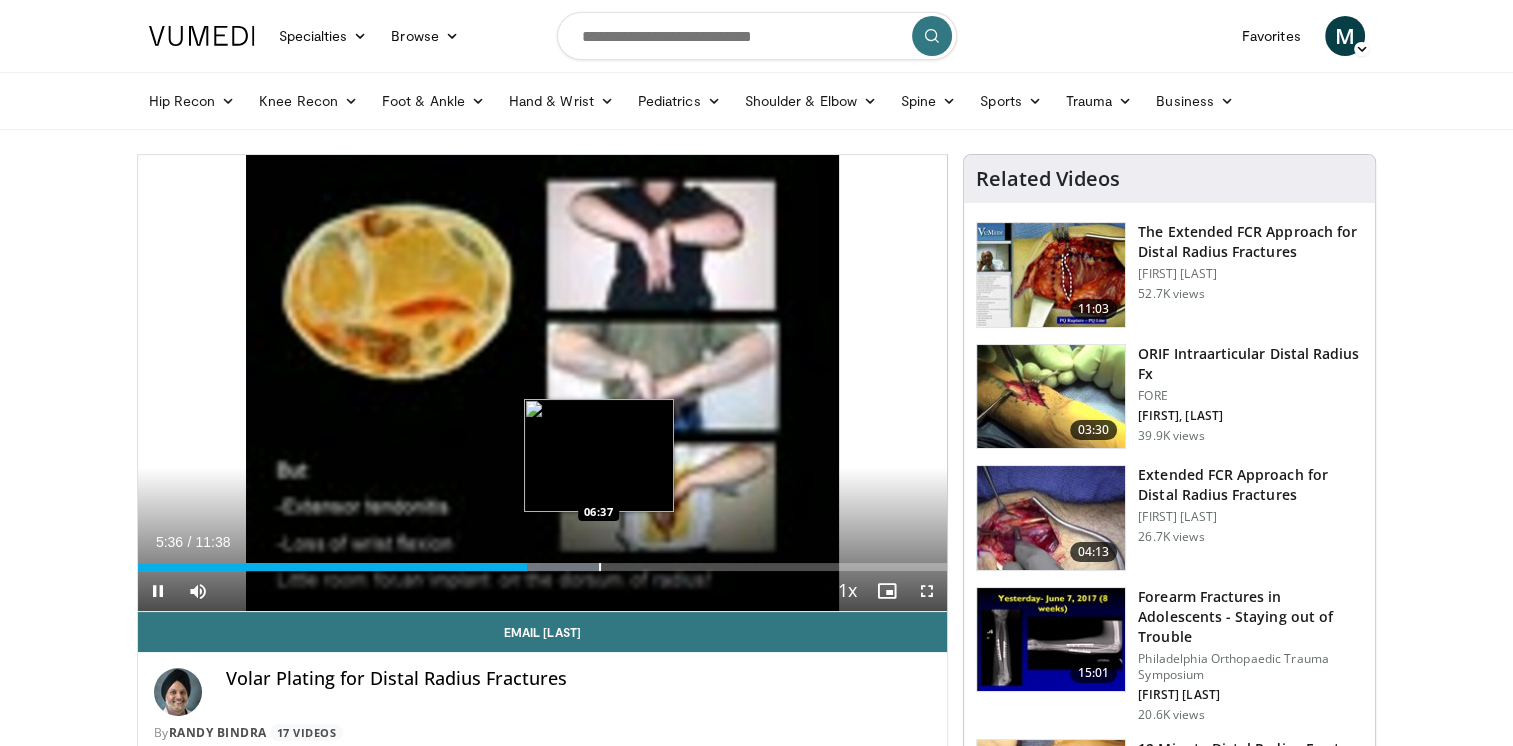 click at bounding box center [600, 567] 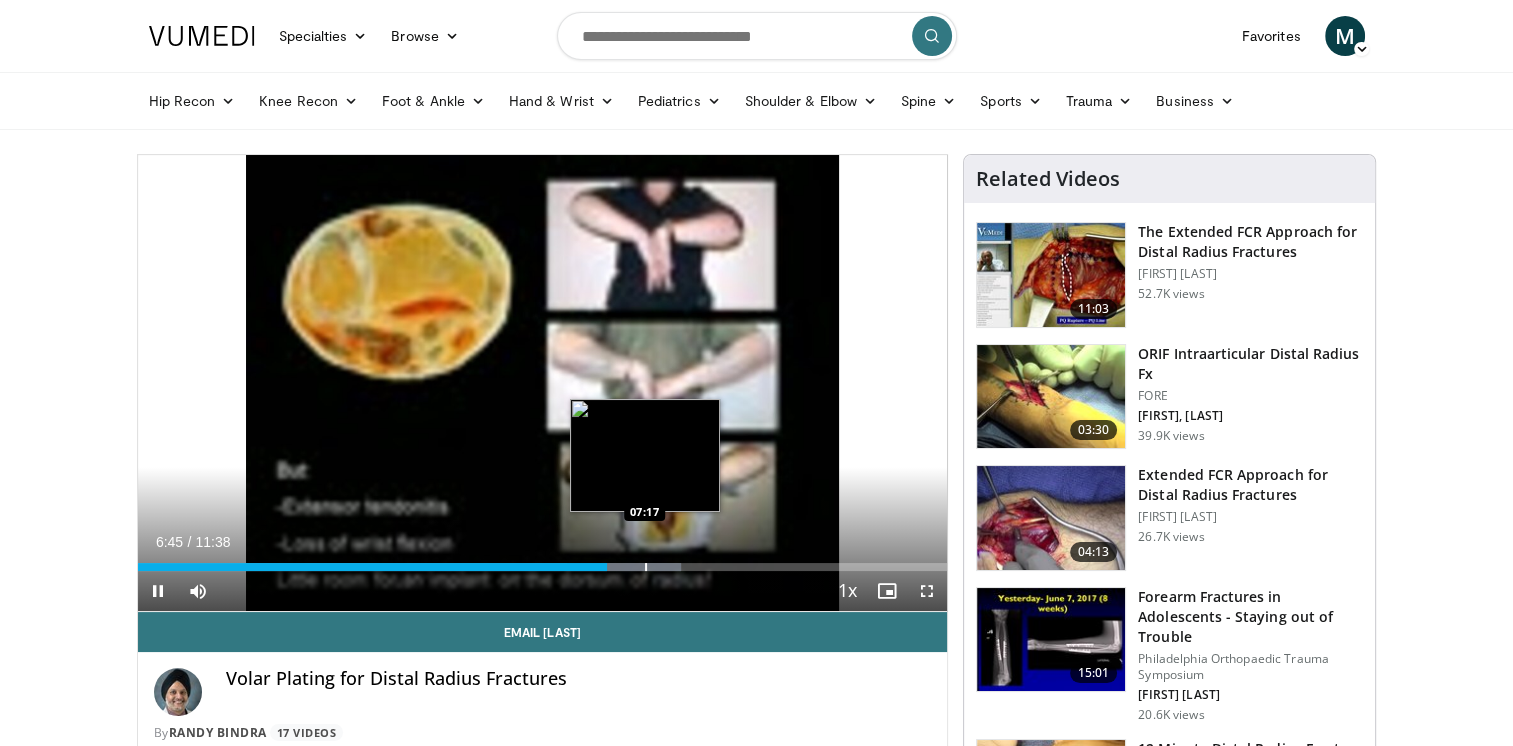 click on "Loaded :  67.15% 06:45 07:17" at bounding box center (543, 561) 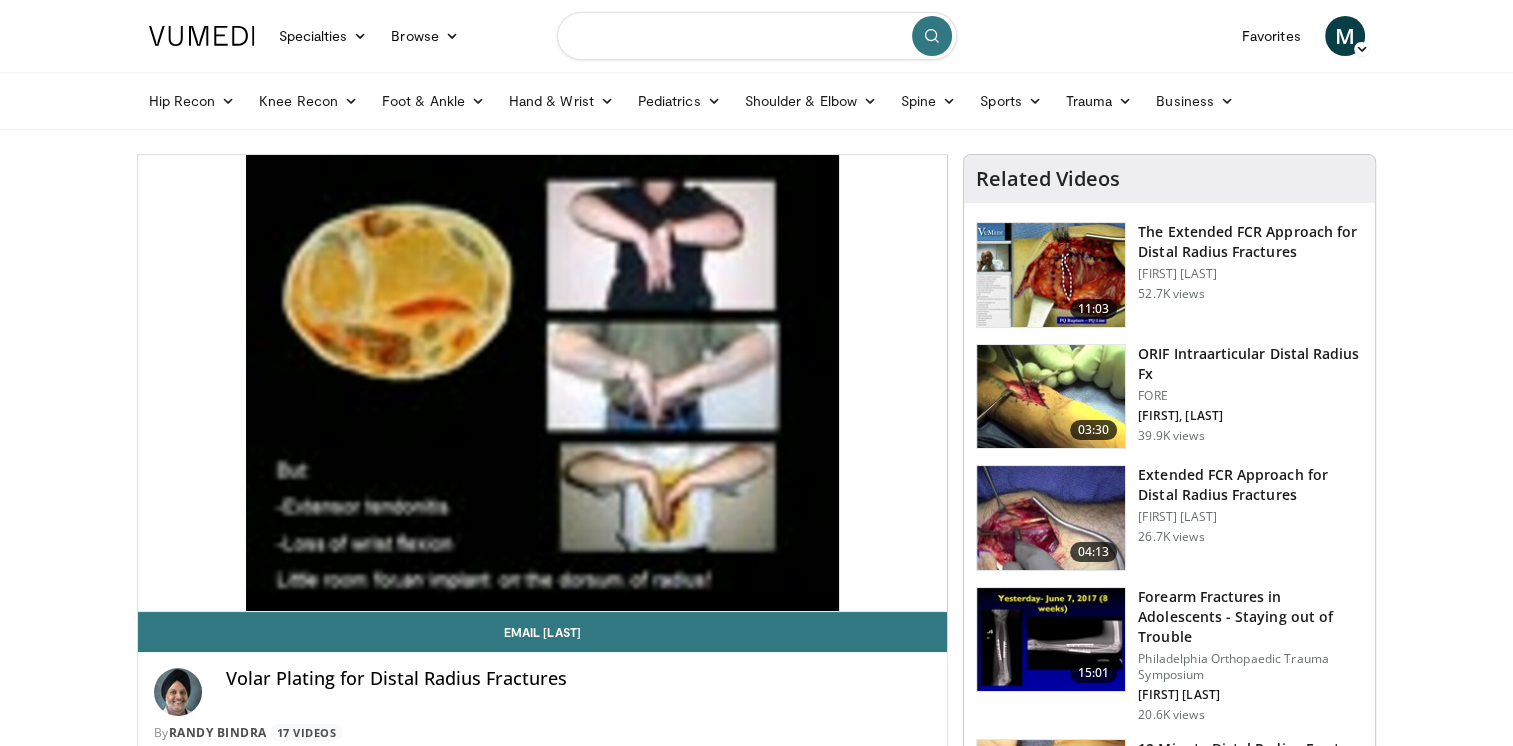 click at bounding box center [757, 36] 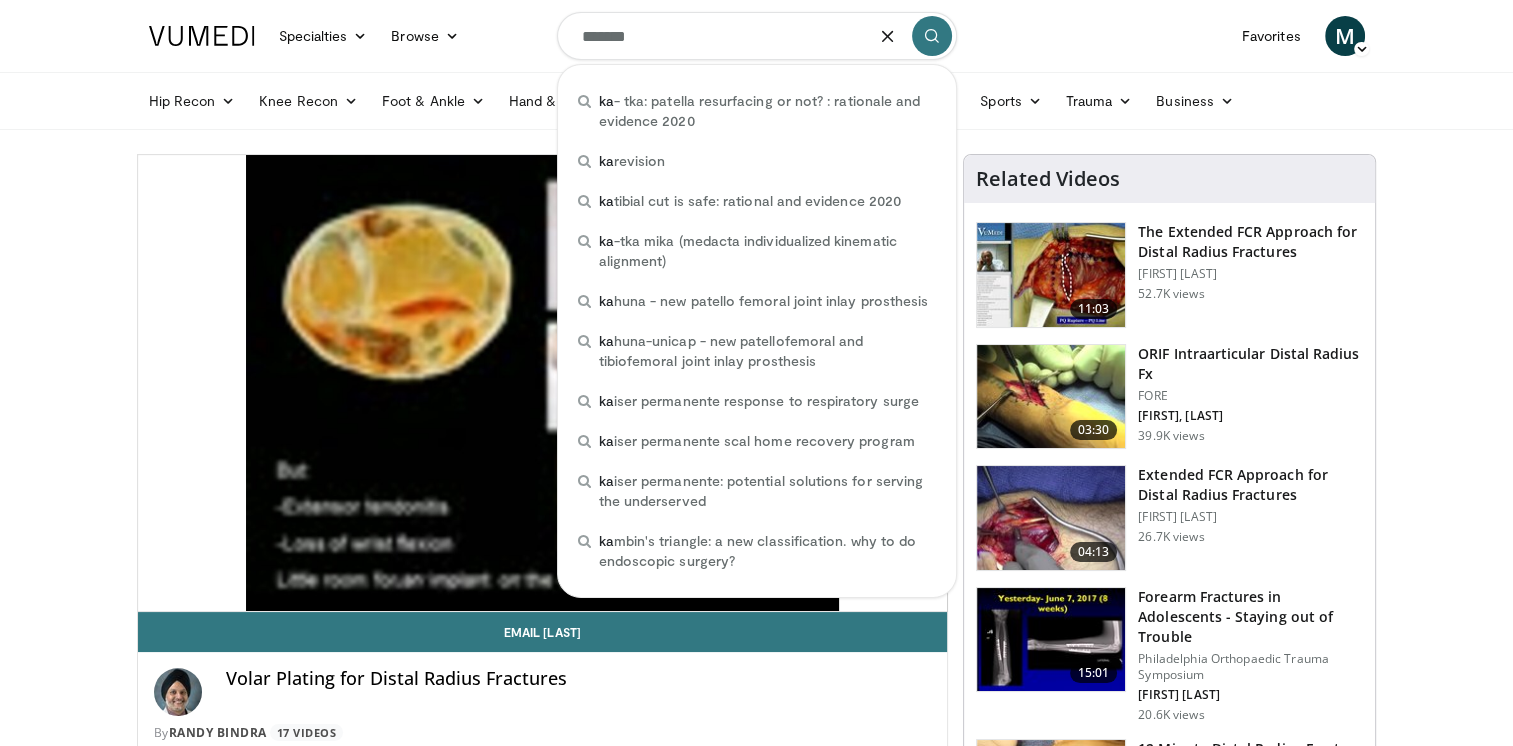 type on "********" 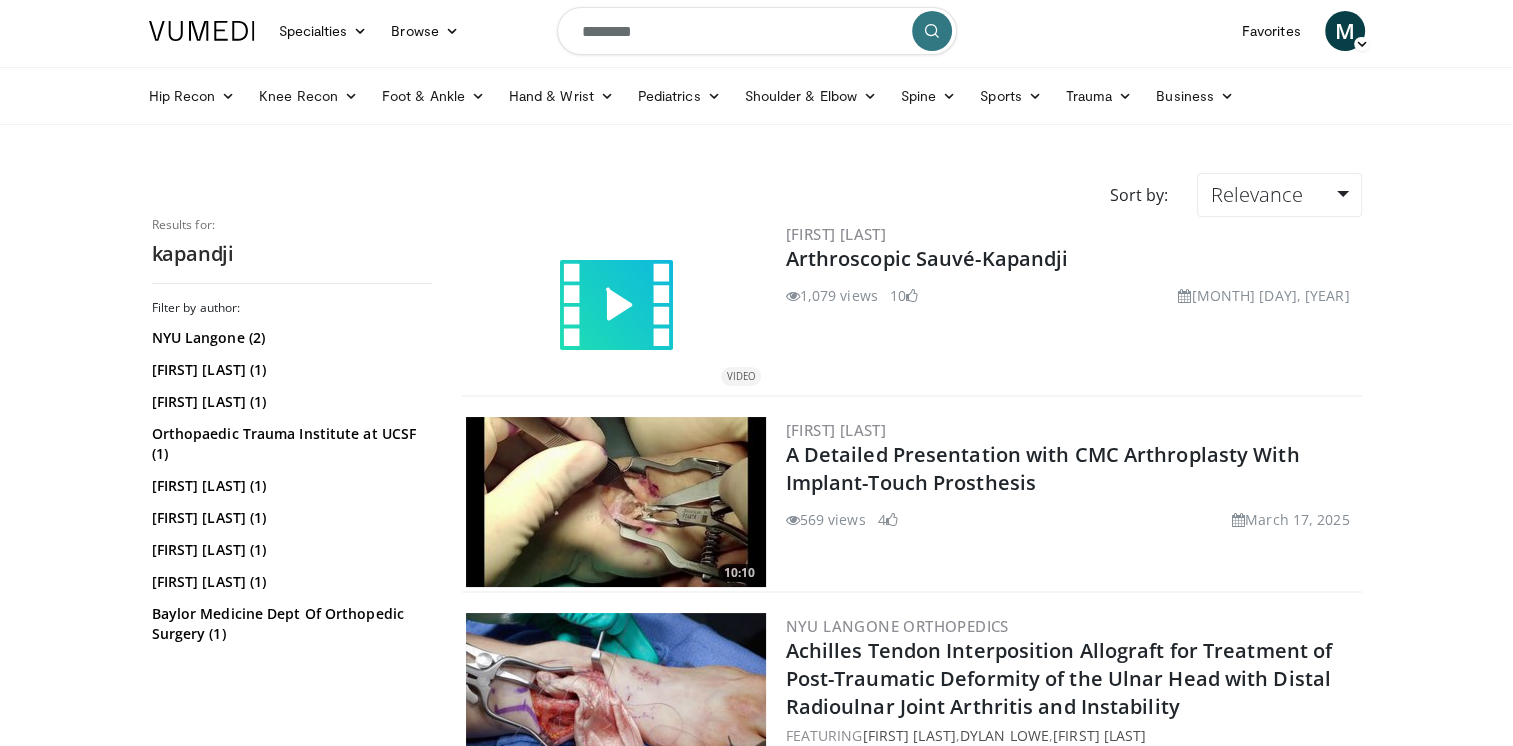 scroll, scrollTop: 0, scrollLeft: 0, axis: both 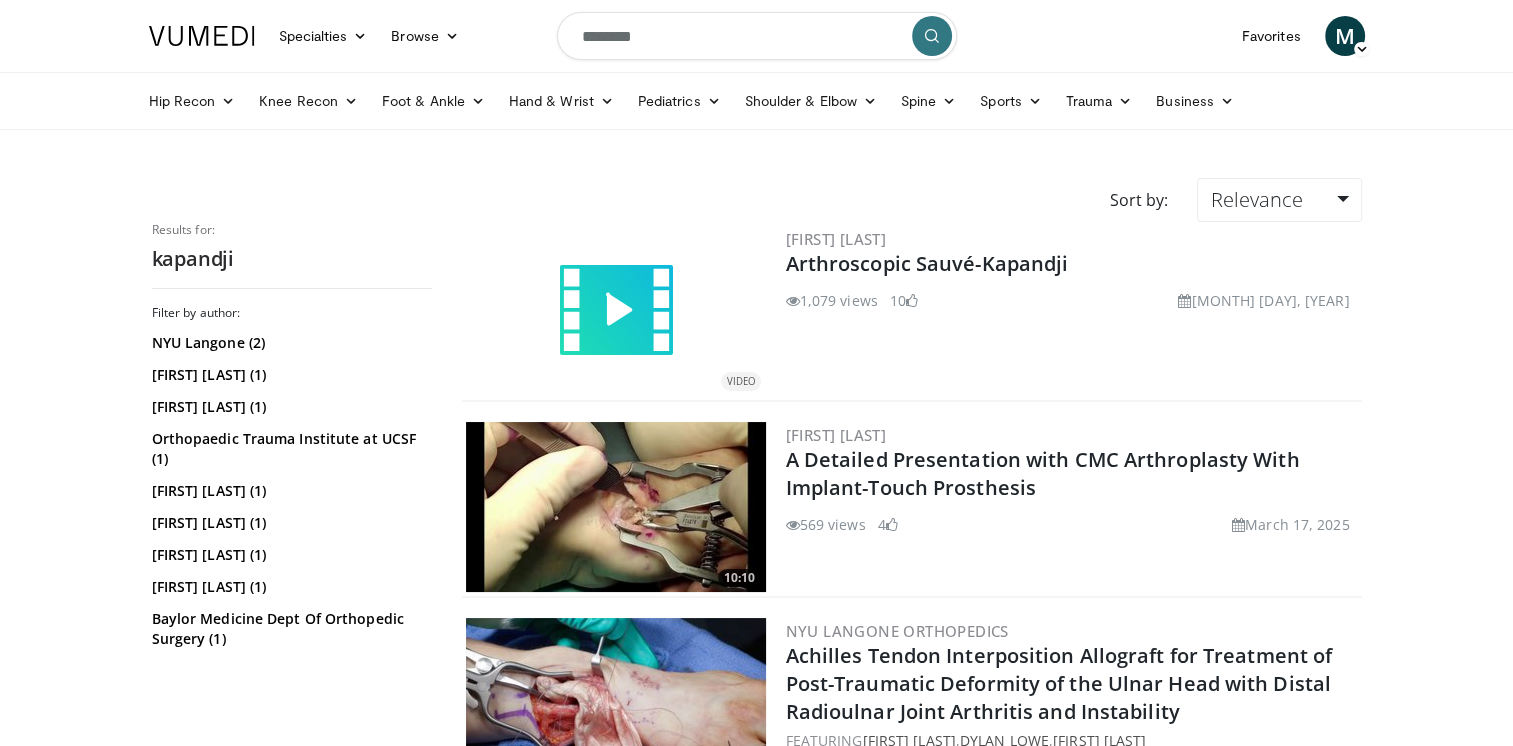 click on "********" at bounding box center [757, 36] 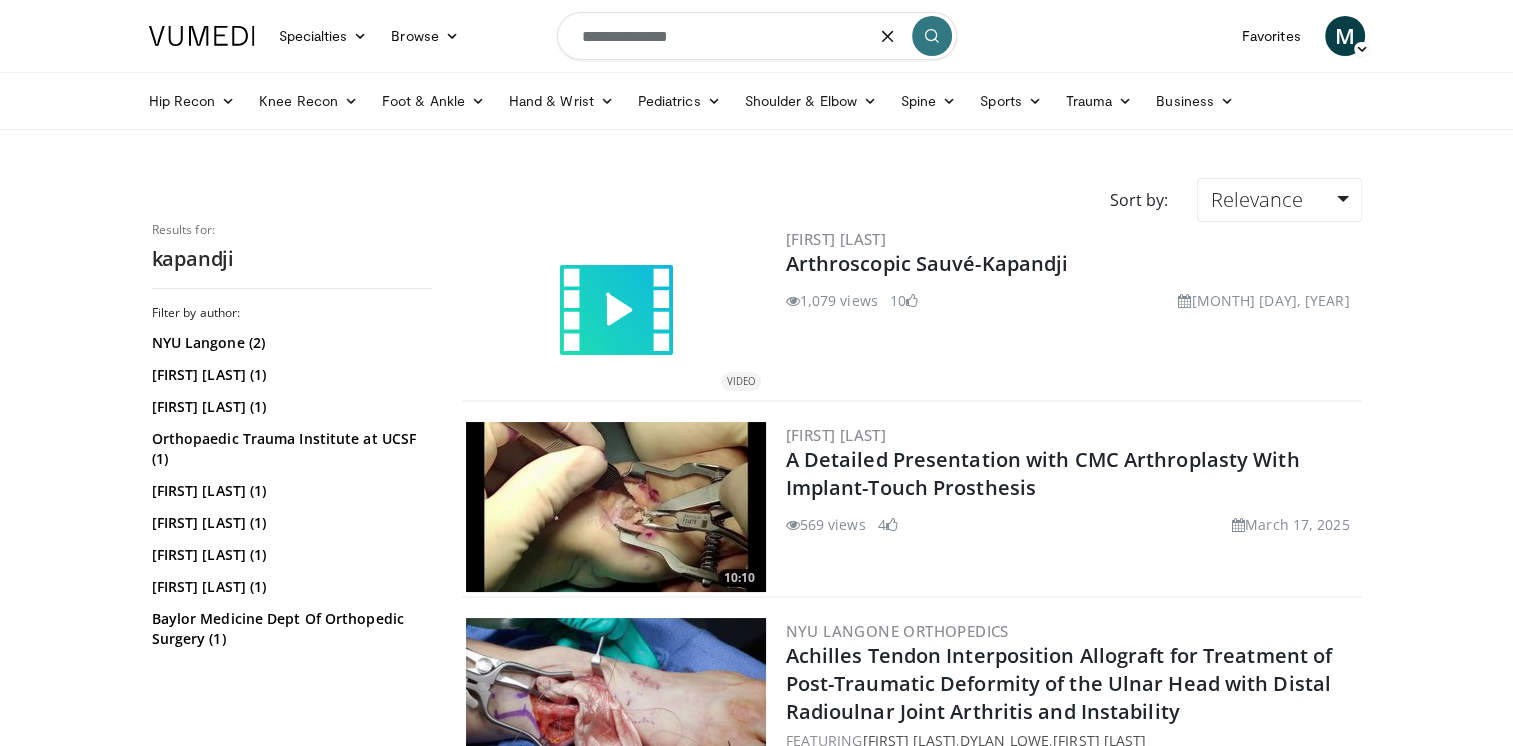 type on "**********" 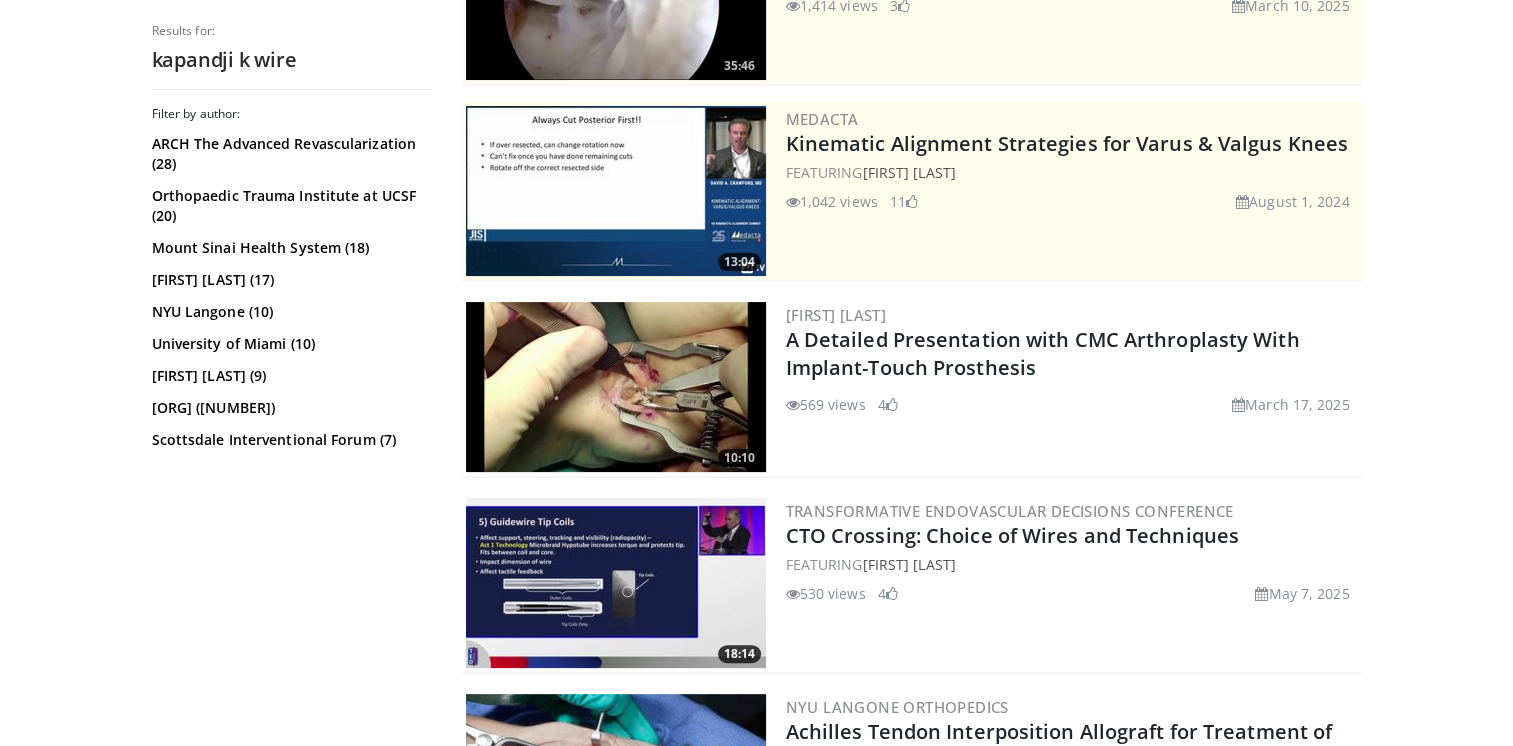 scroll, scrollTop: 0, scrollLeft: 0, axis: both 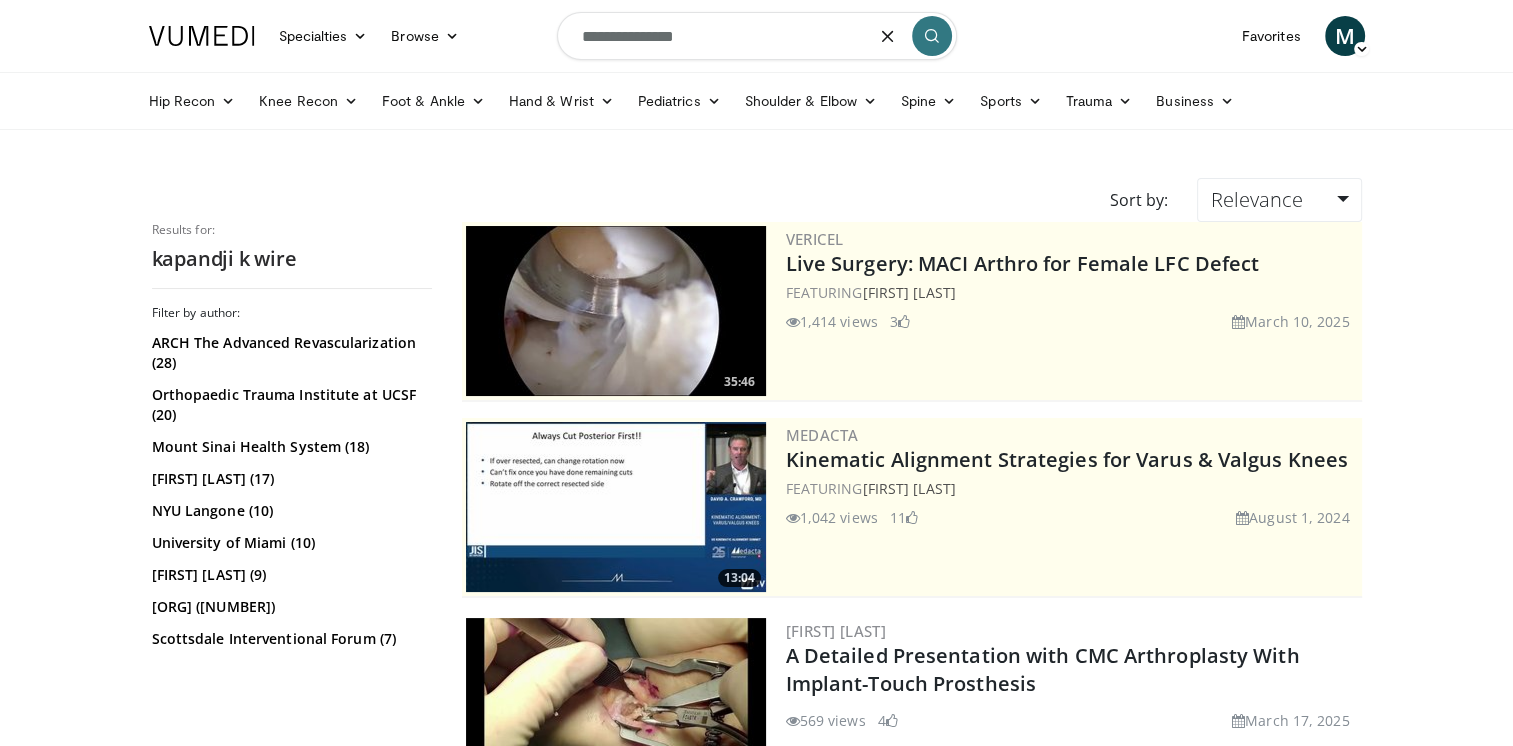 drag, startPoint x: 721, startPoint y: 28, endPoint x: 471, endPoint y: 54, distance: 251.34836 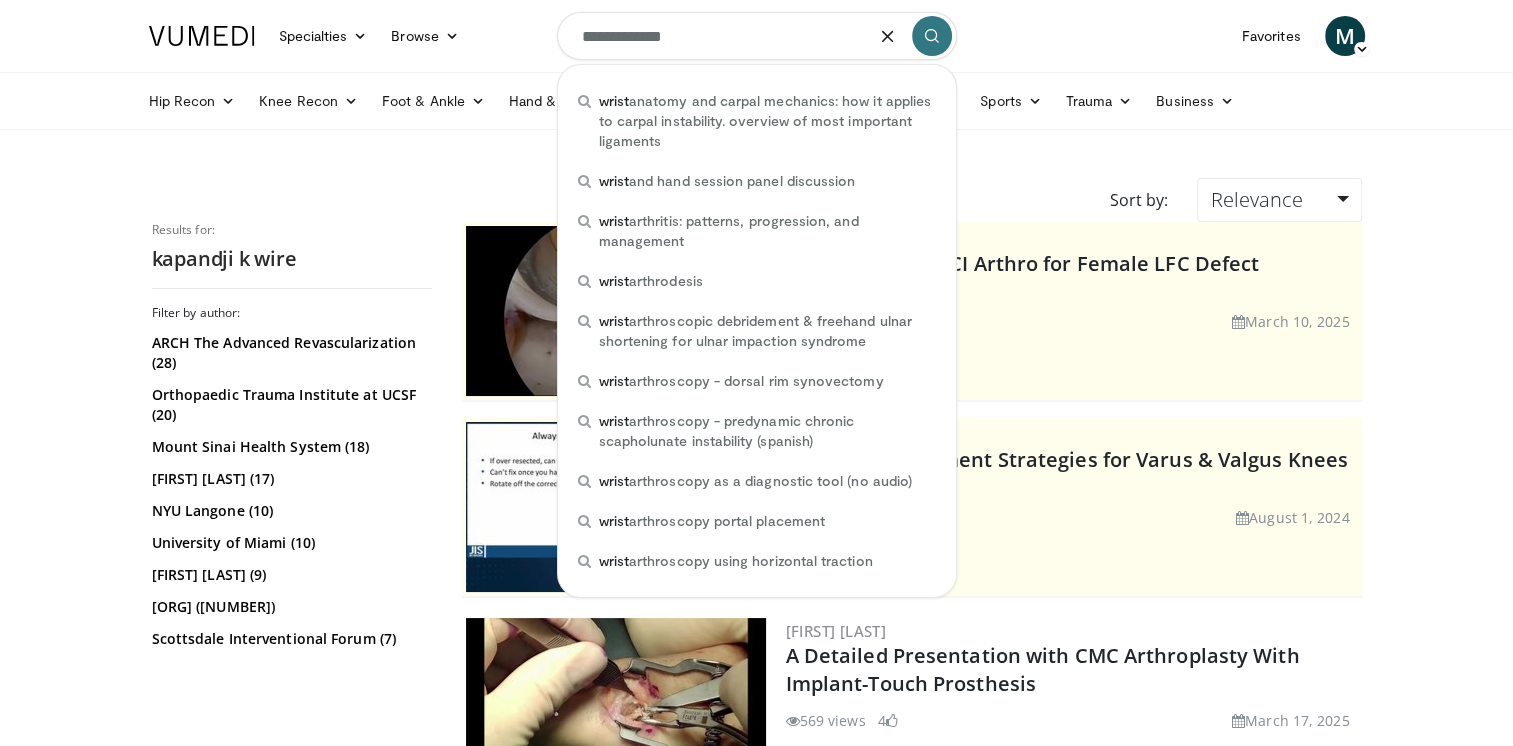 type on "**********" 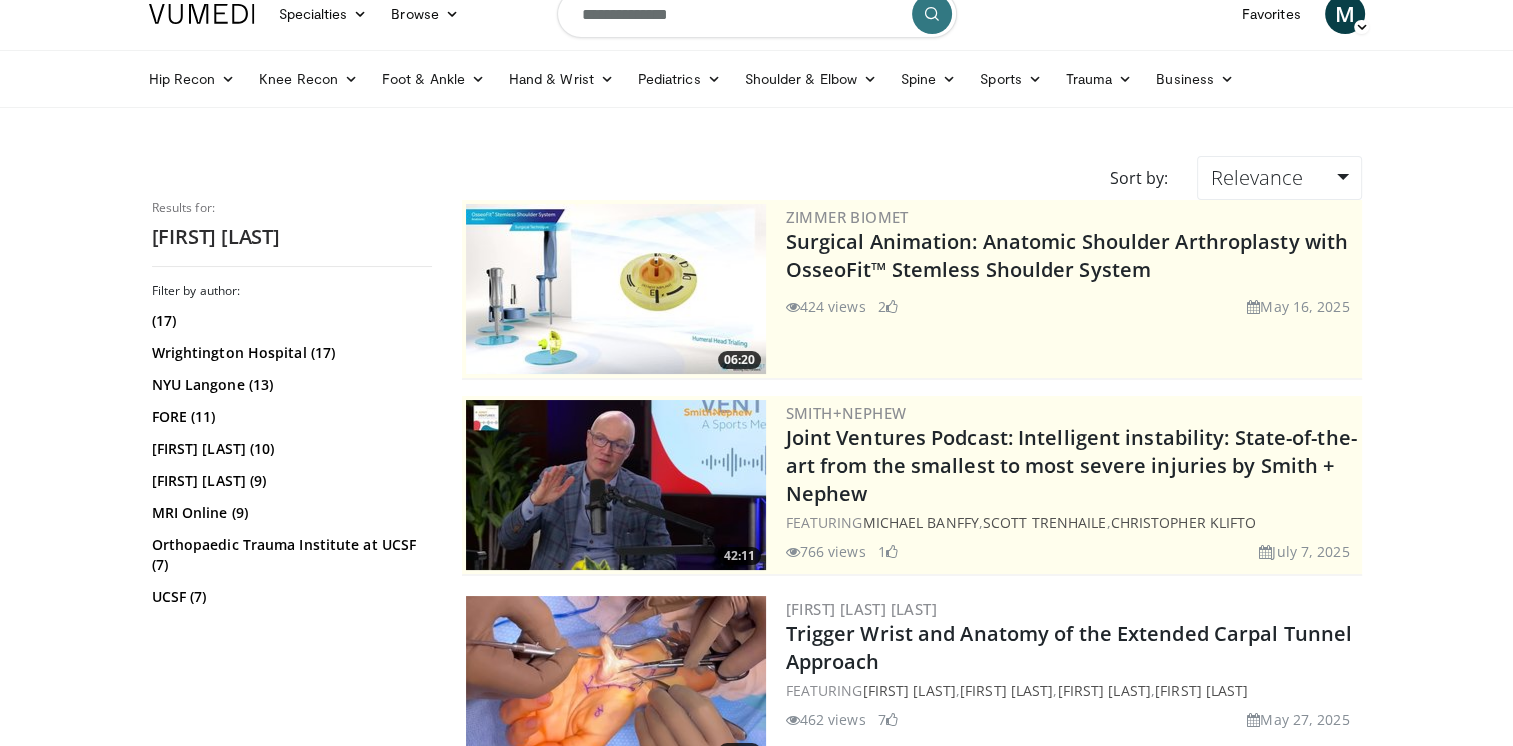 scroll, scrollTop: 0, scrollLeft: 0, axis: both 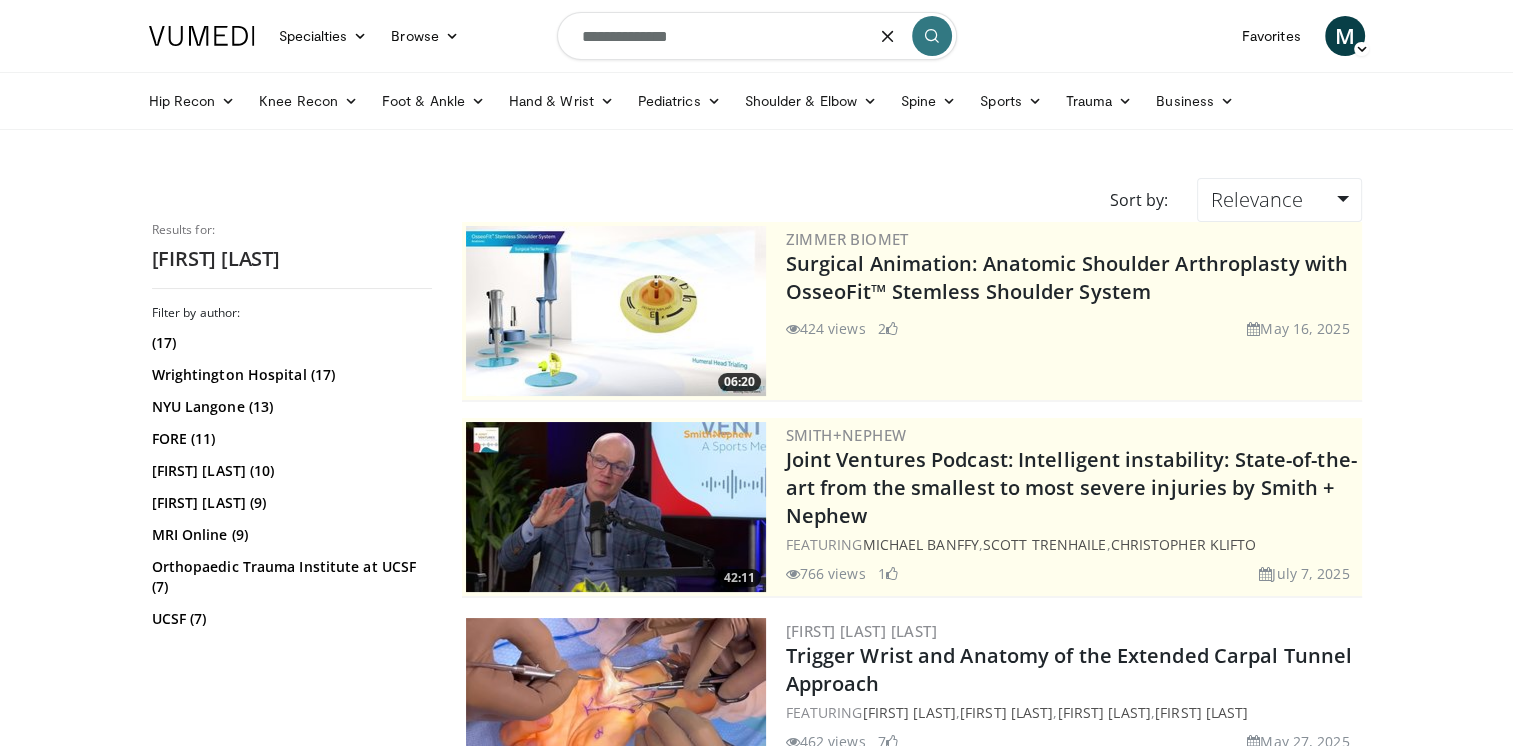 drag, startPoint x: 700, startPoint y: 26, endPoint x: 650, endPoint y: 34, distance: 50.635956 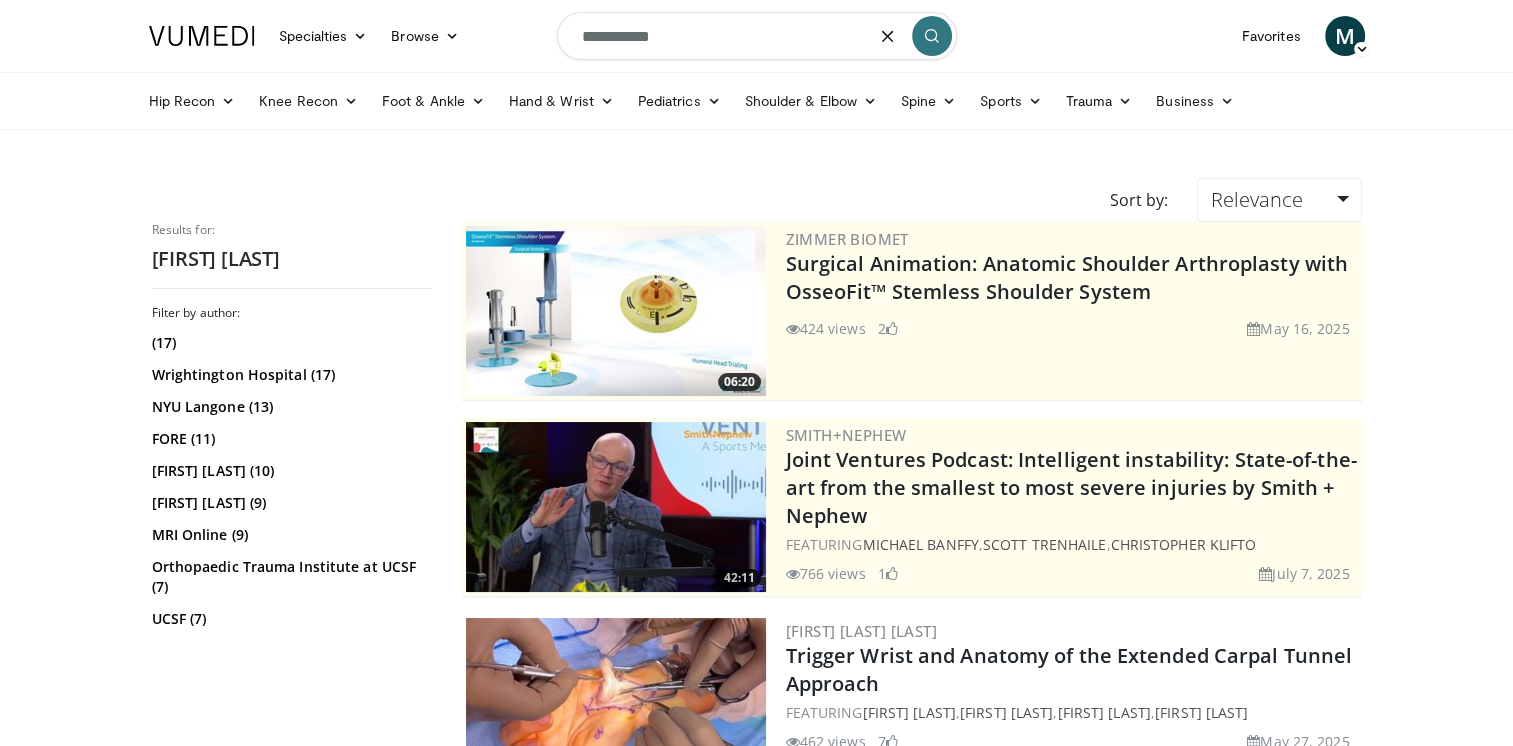type on "**********" 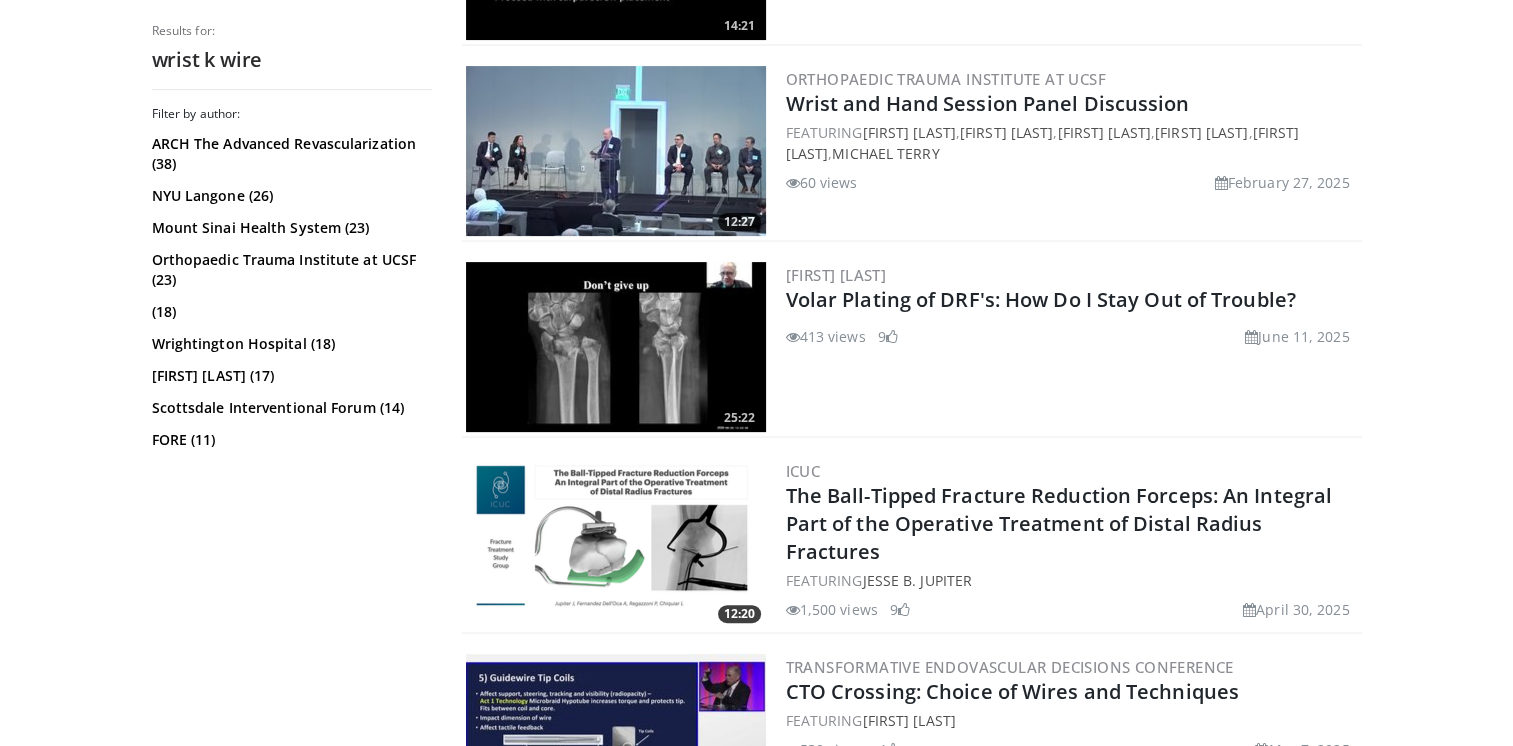 scroll, scrollTop: 560, scrollLeft: 0, axis: vertical 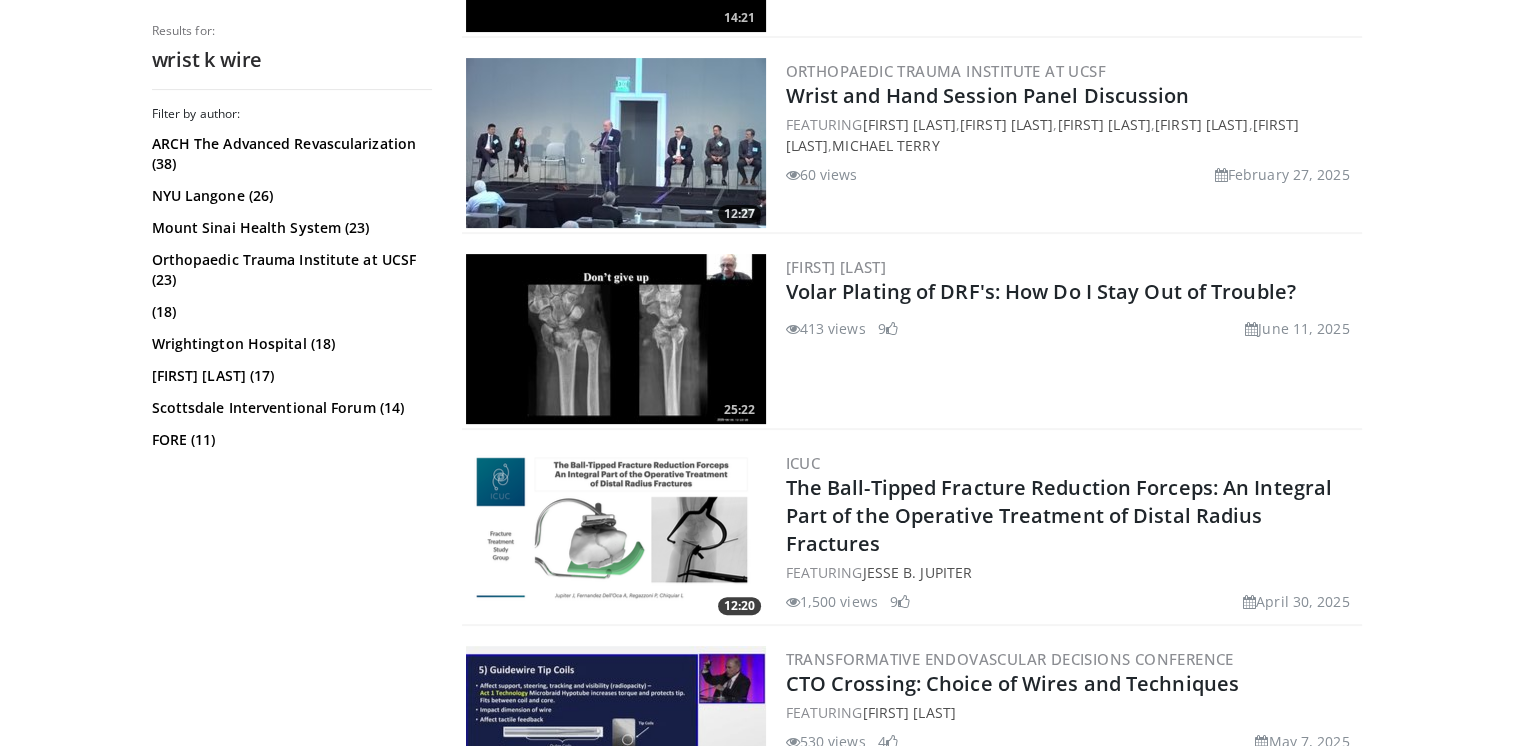 click at bounding box center (616, 339) 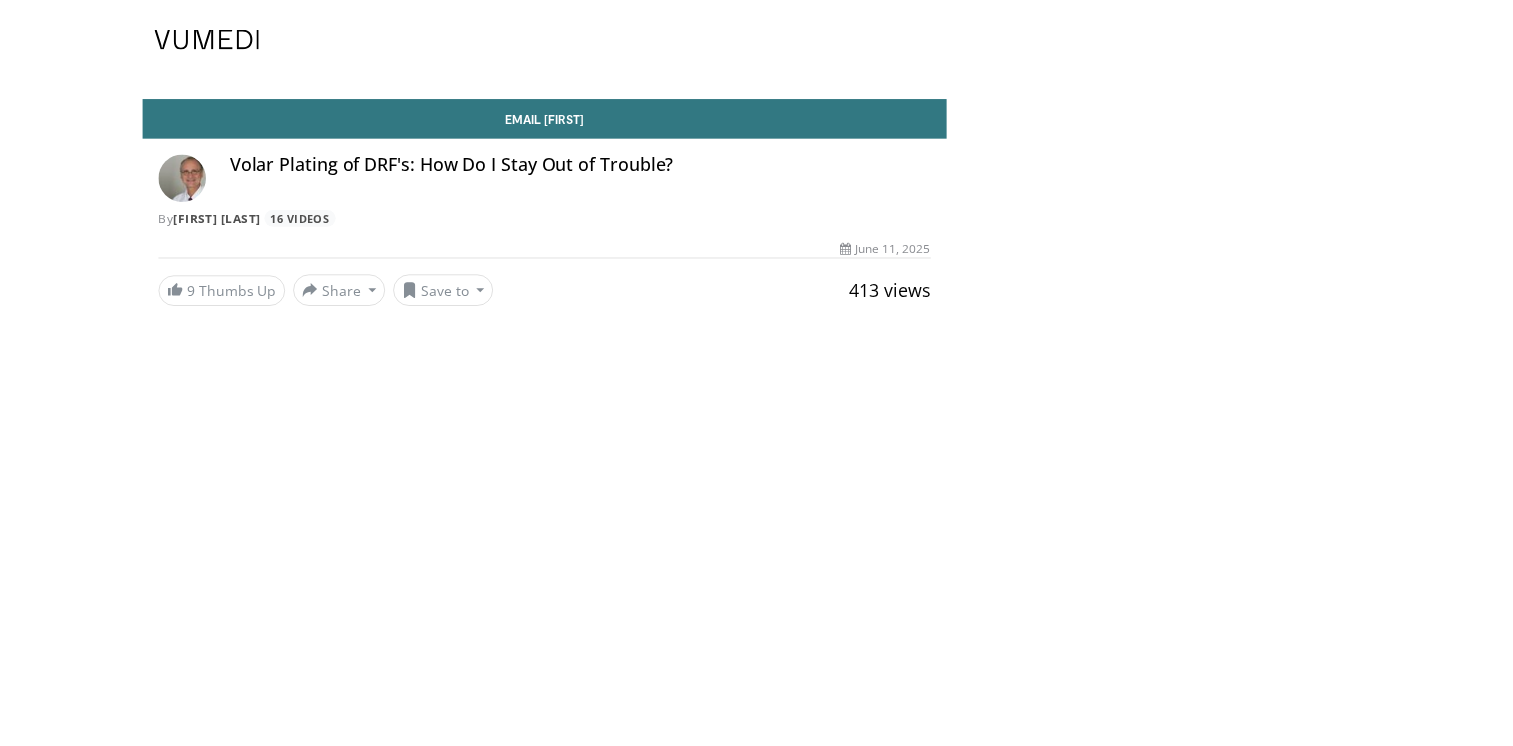 scroll, scrollTop: 0, scrollLeft: 0, axis: both 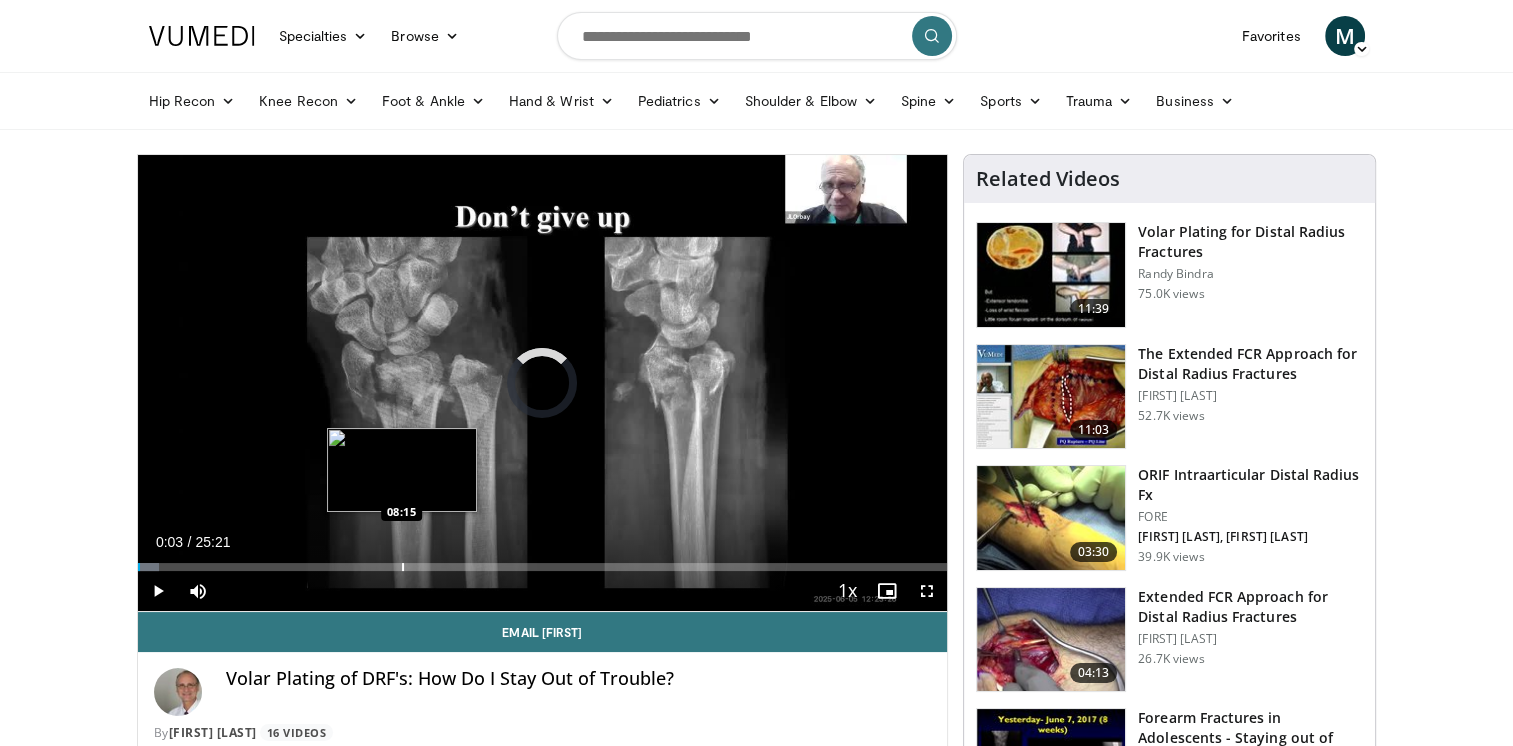 click on "Loaded :  2.61% 00:04 08:15" at bounding box center [543, 561] 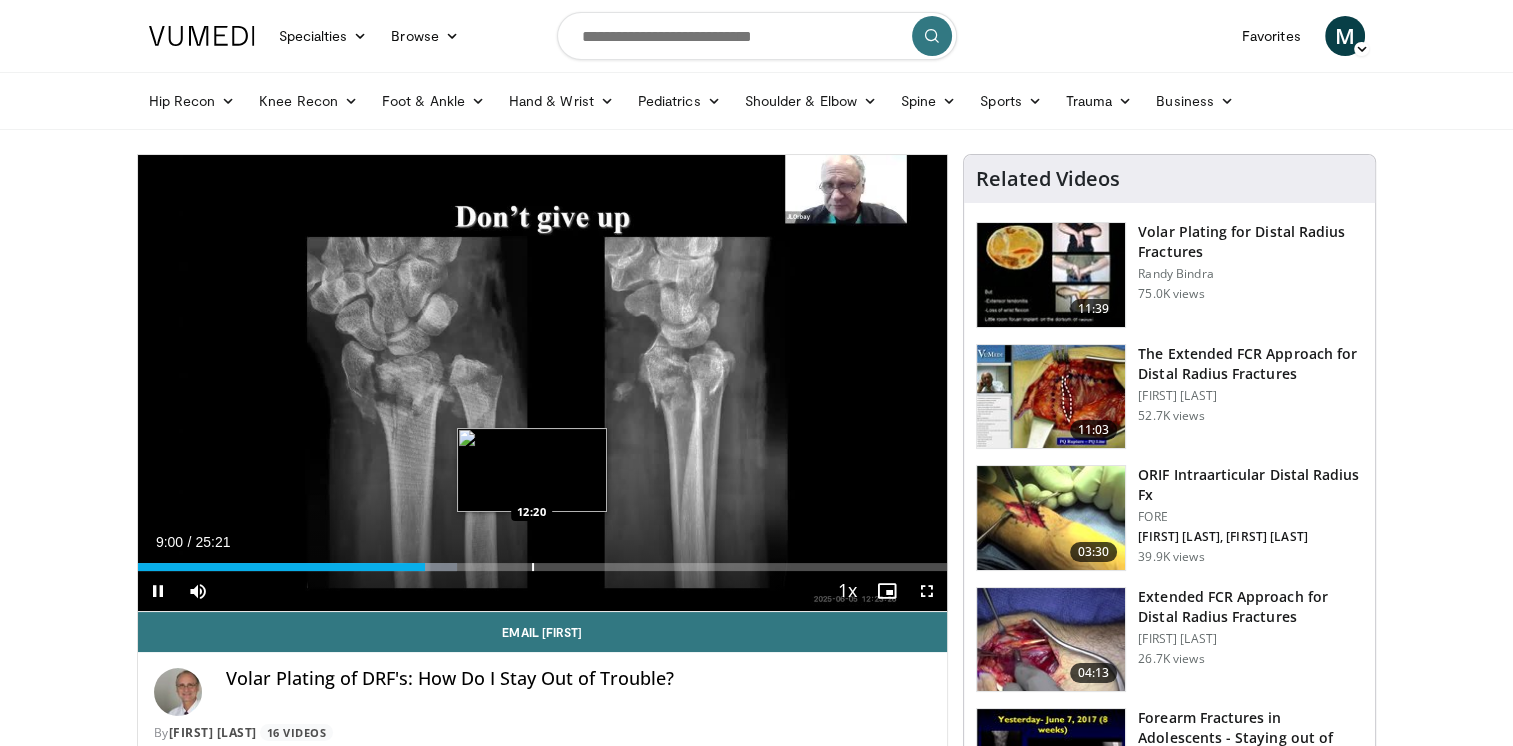 click on "Loaded :  39.43% 09:00 12:20" at bounding box center [543, 567] 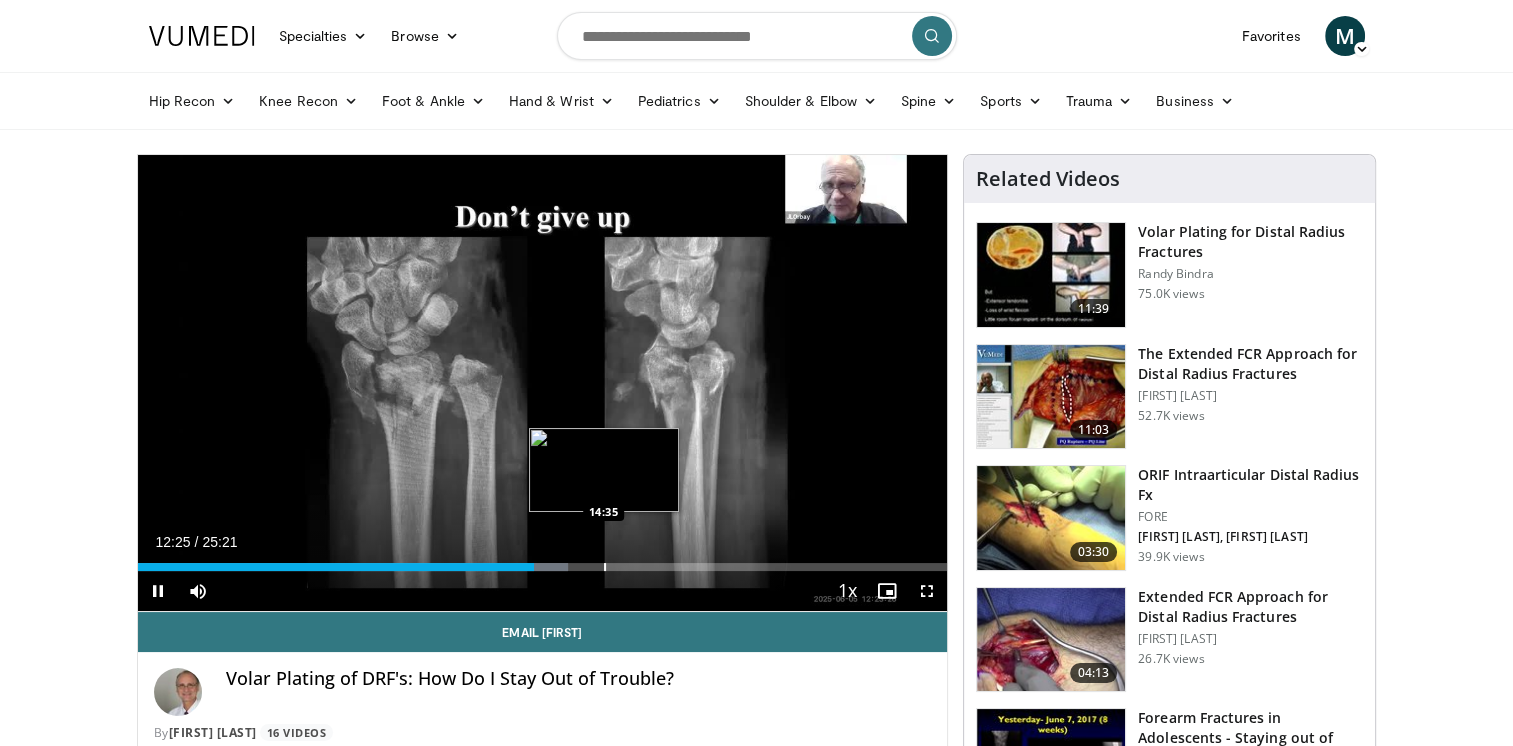 click on "Loaded :  53.23% 12:26 14:35" at bounding box center [543, 561] 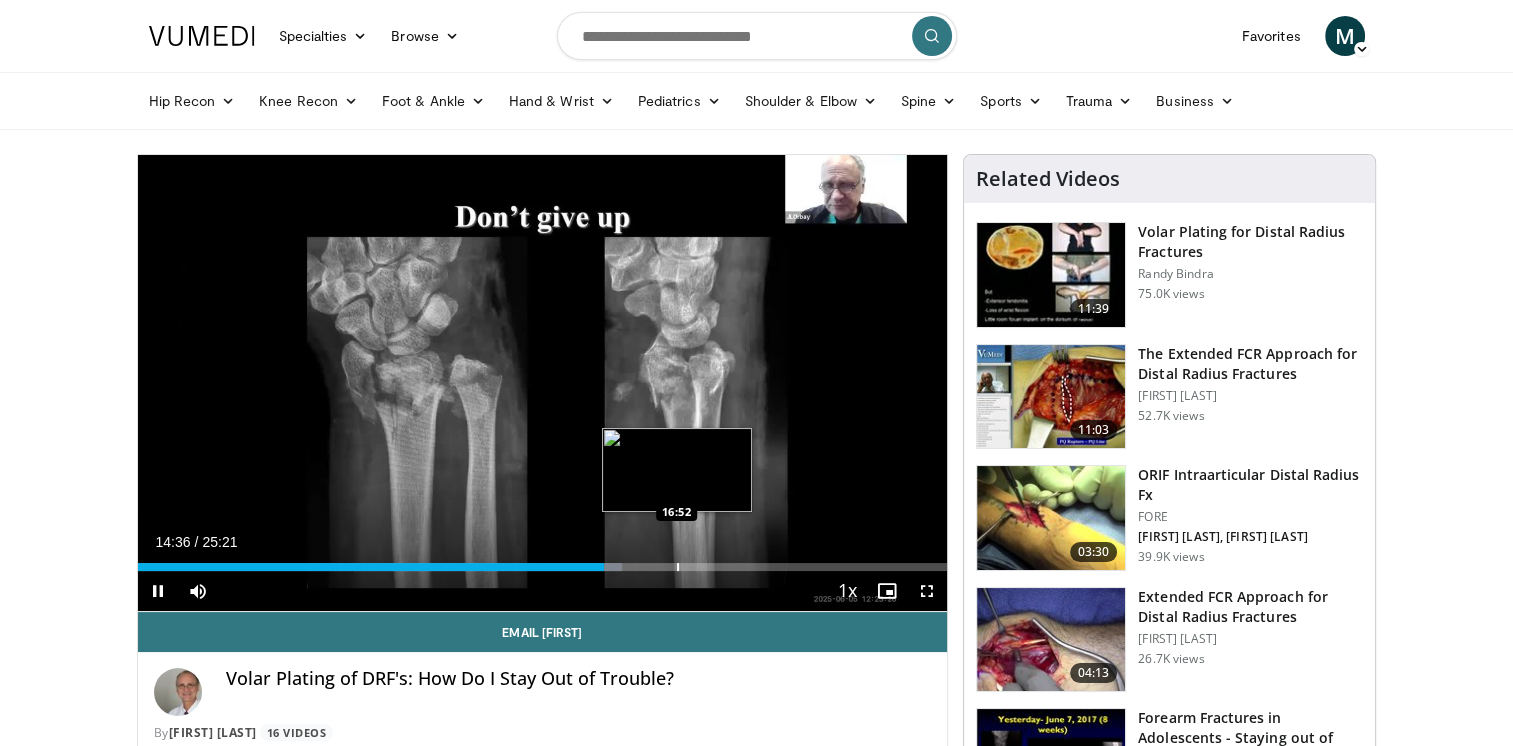 click at bounding box center [678, 567] 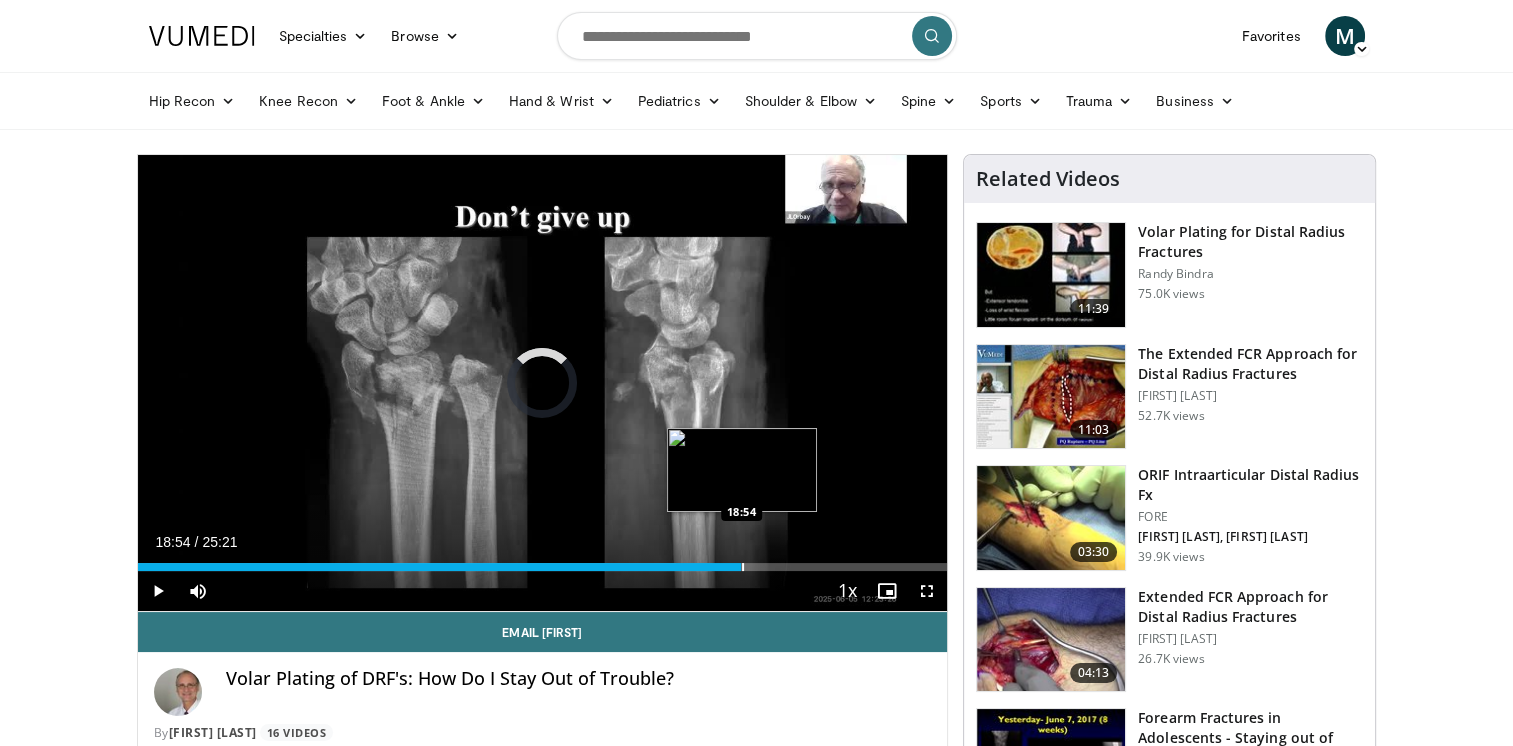 click at bounding box center (743, 567) 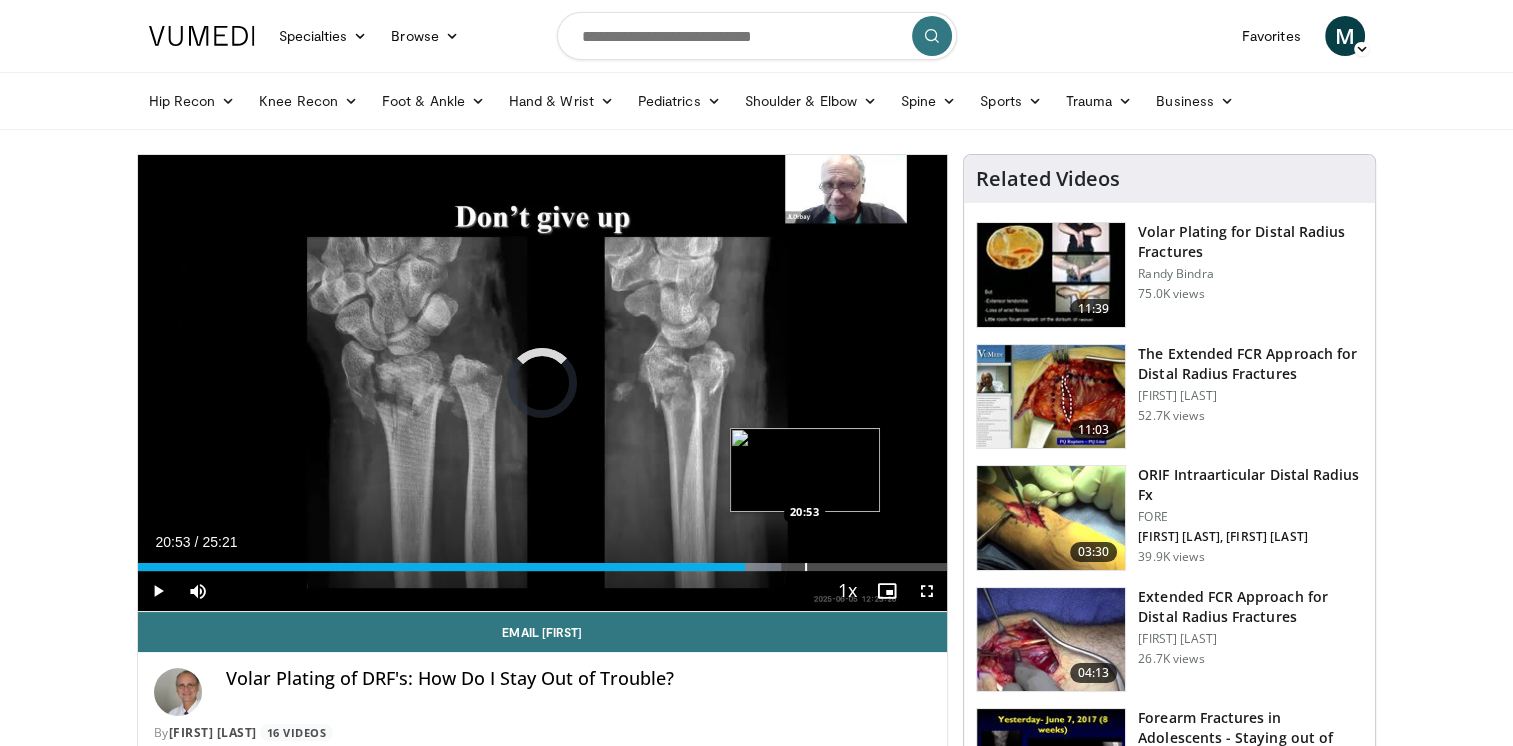 click on "Loaded :  79.52% 19:01 20:53" at bounding box center [543, 567] 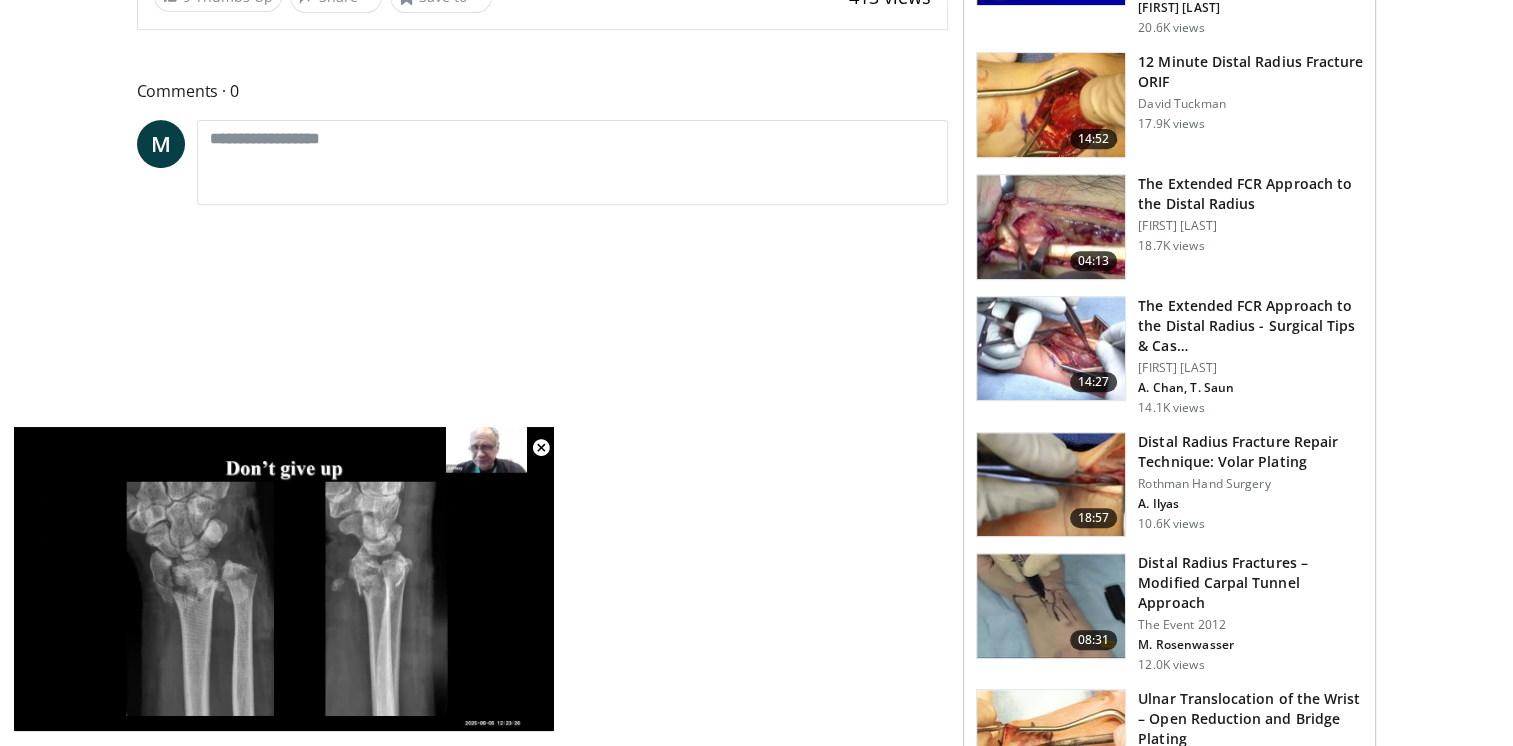 scroll, scrollTop: 810, scrollLeft: 0, axis: vertical 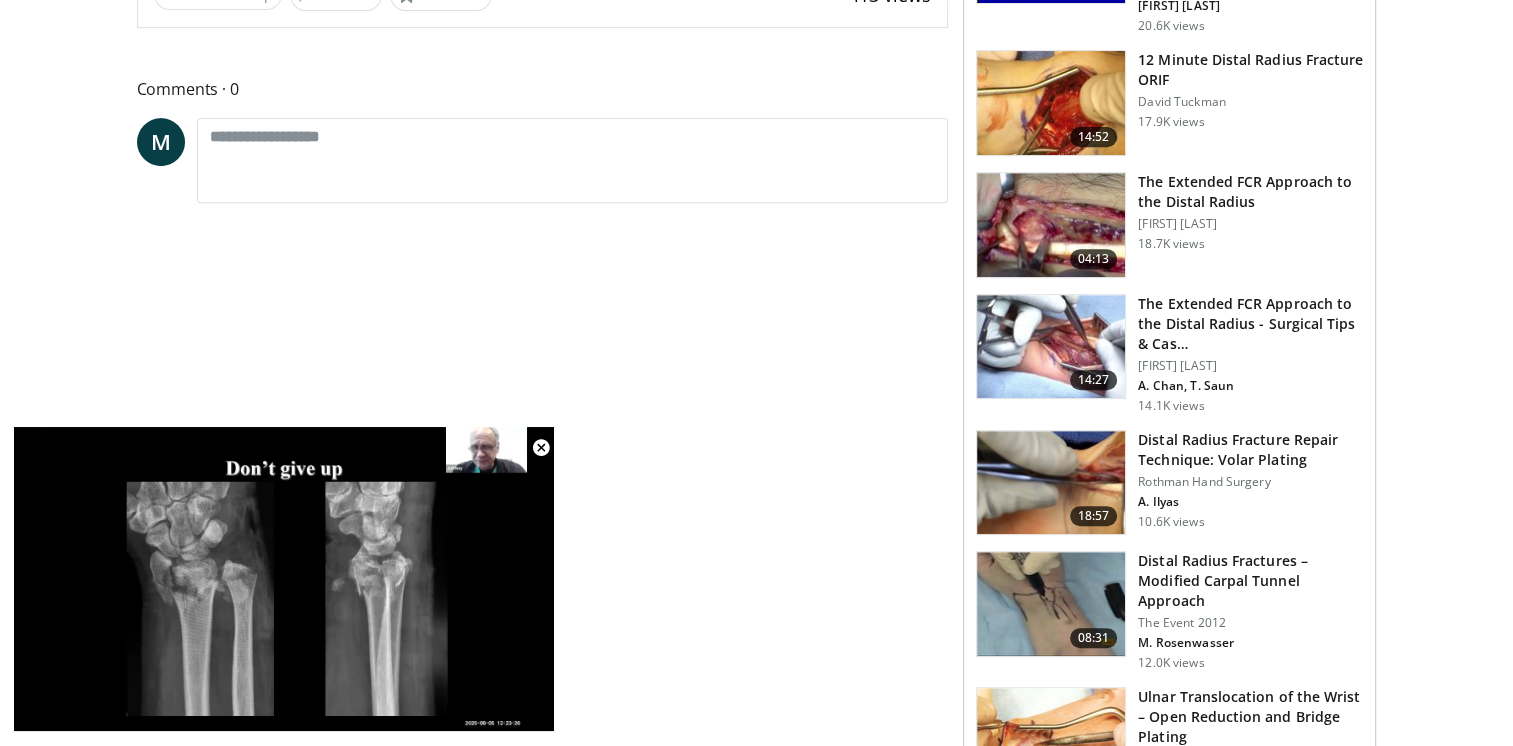 click at bounding box center (1051, 483) 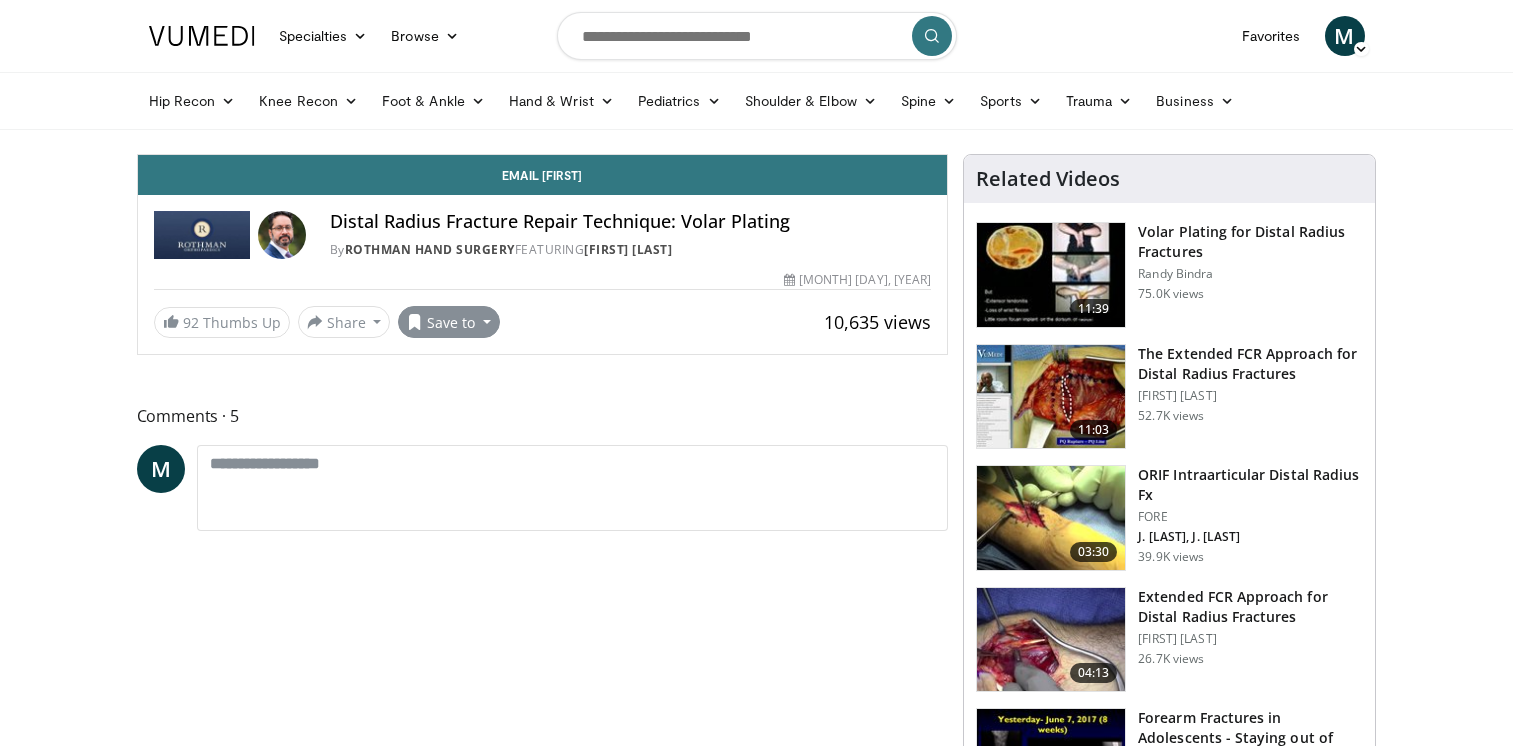 scroll, scrollTop: 0, scrollLeft: 0, axis: both 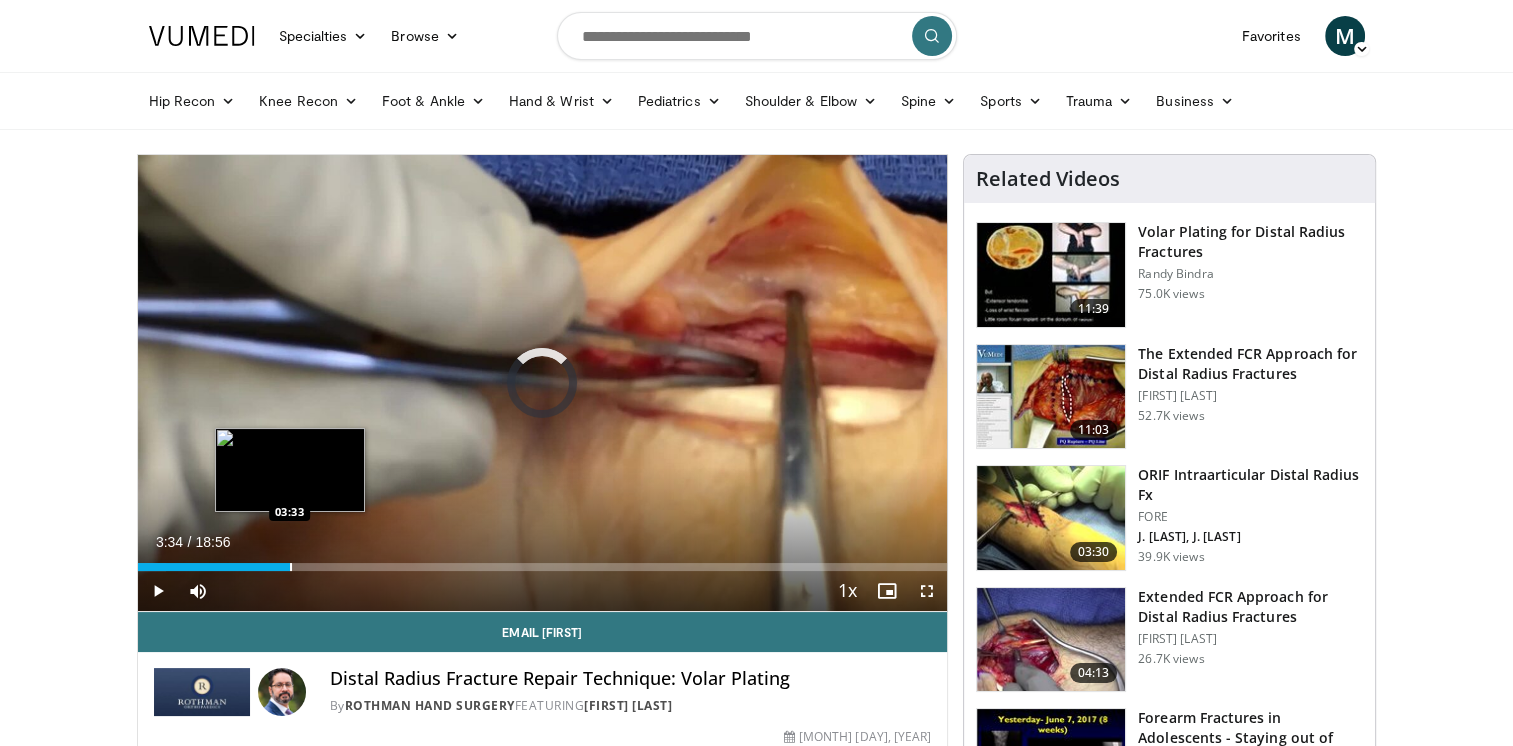 click at bounding box center [291, 567] 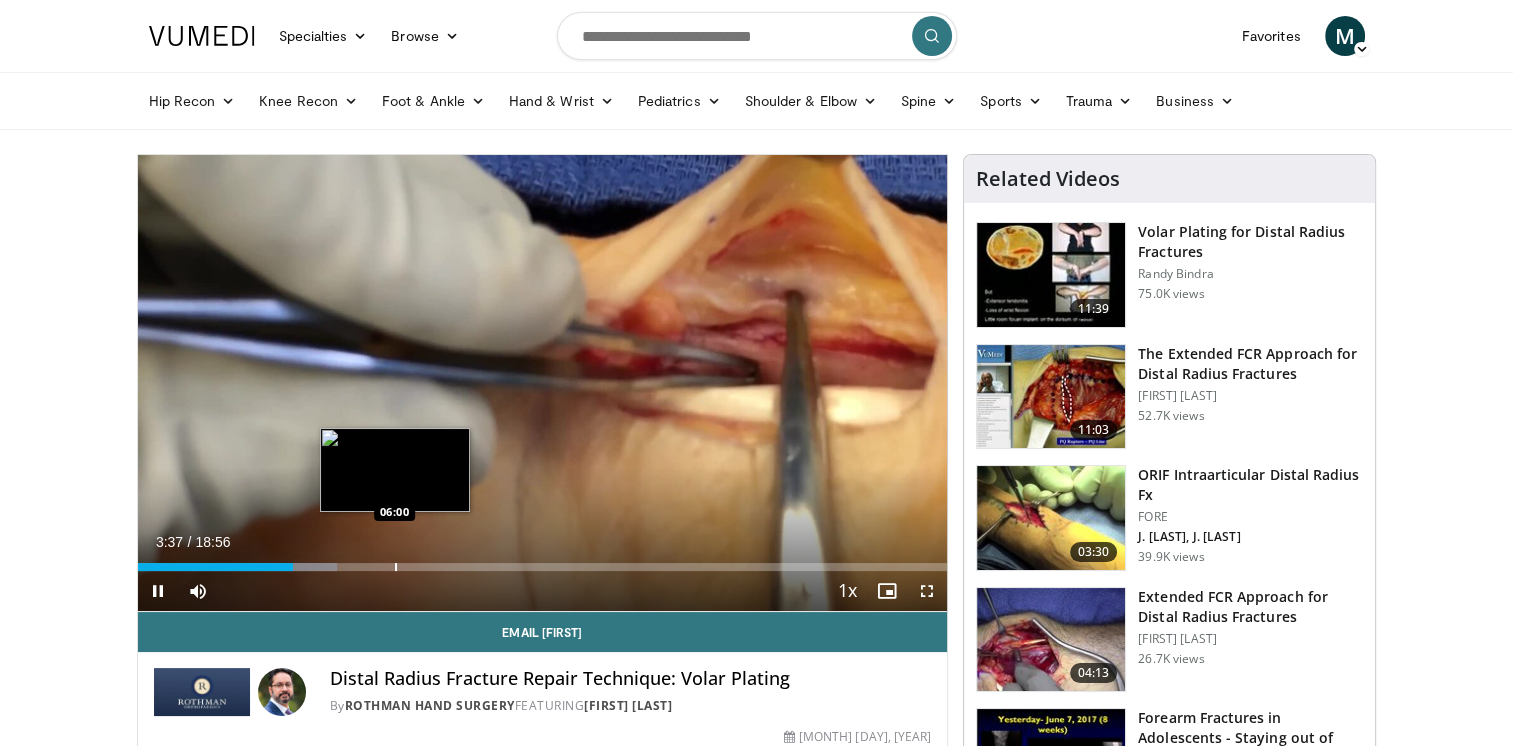 click at bounding box center (396, 567) 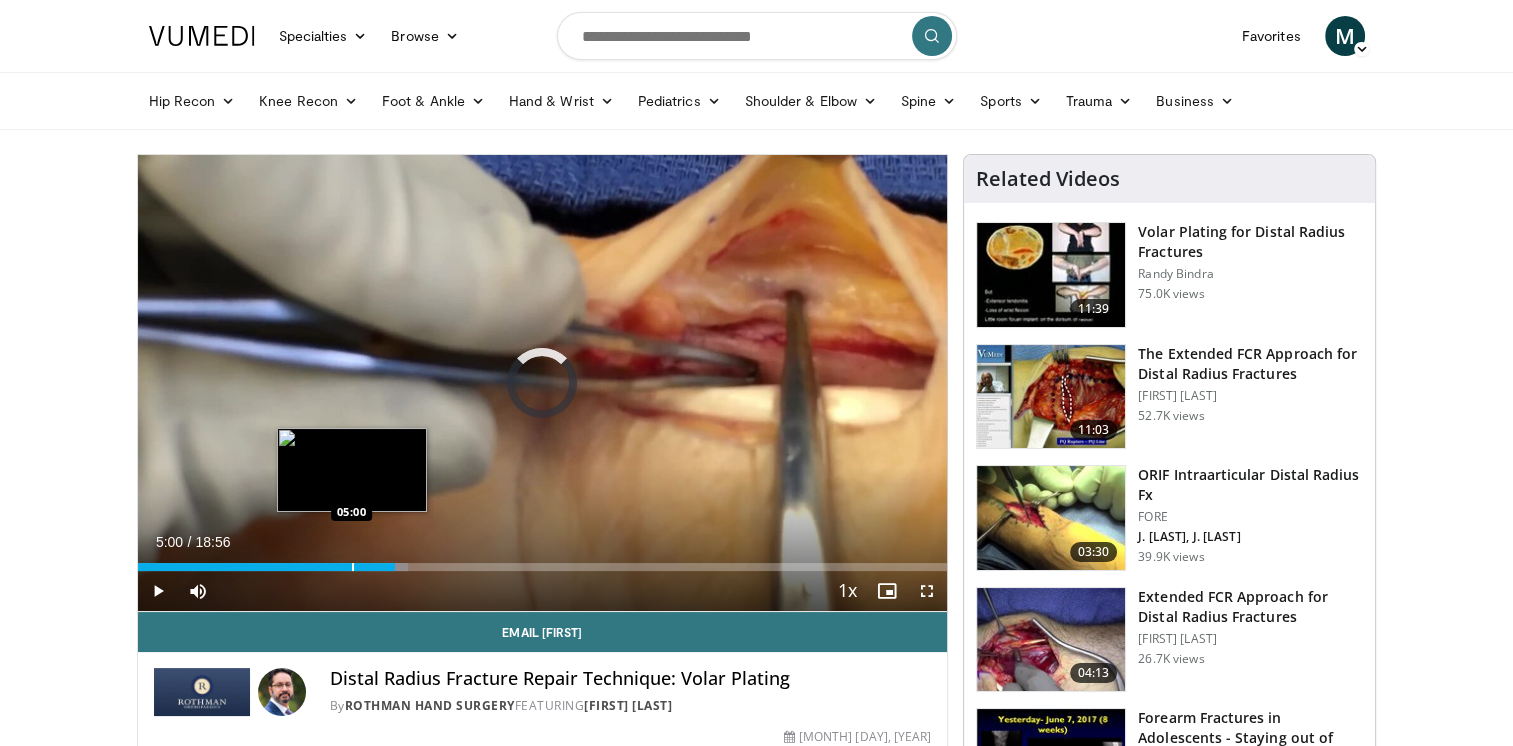 click at bounding box center (353, 567) 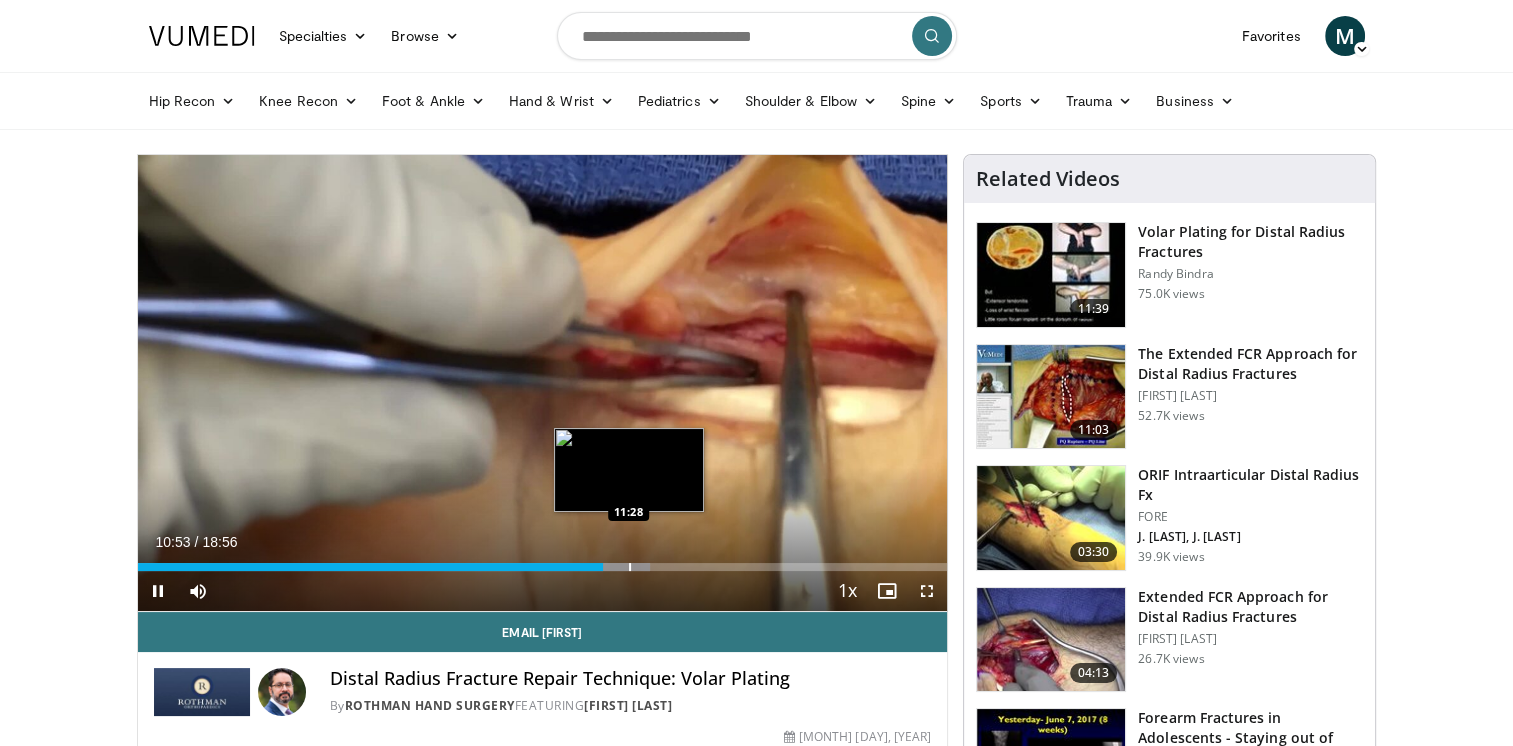 click at bounding box center [630, 567] 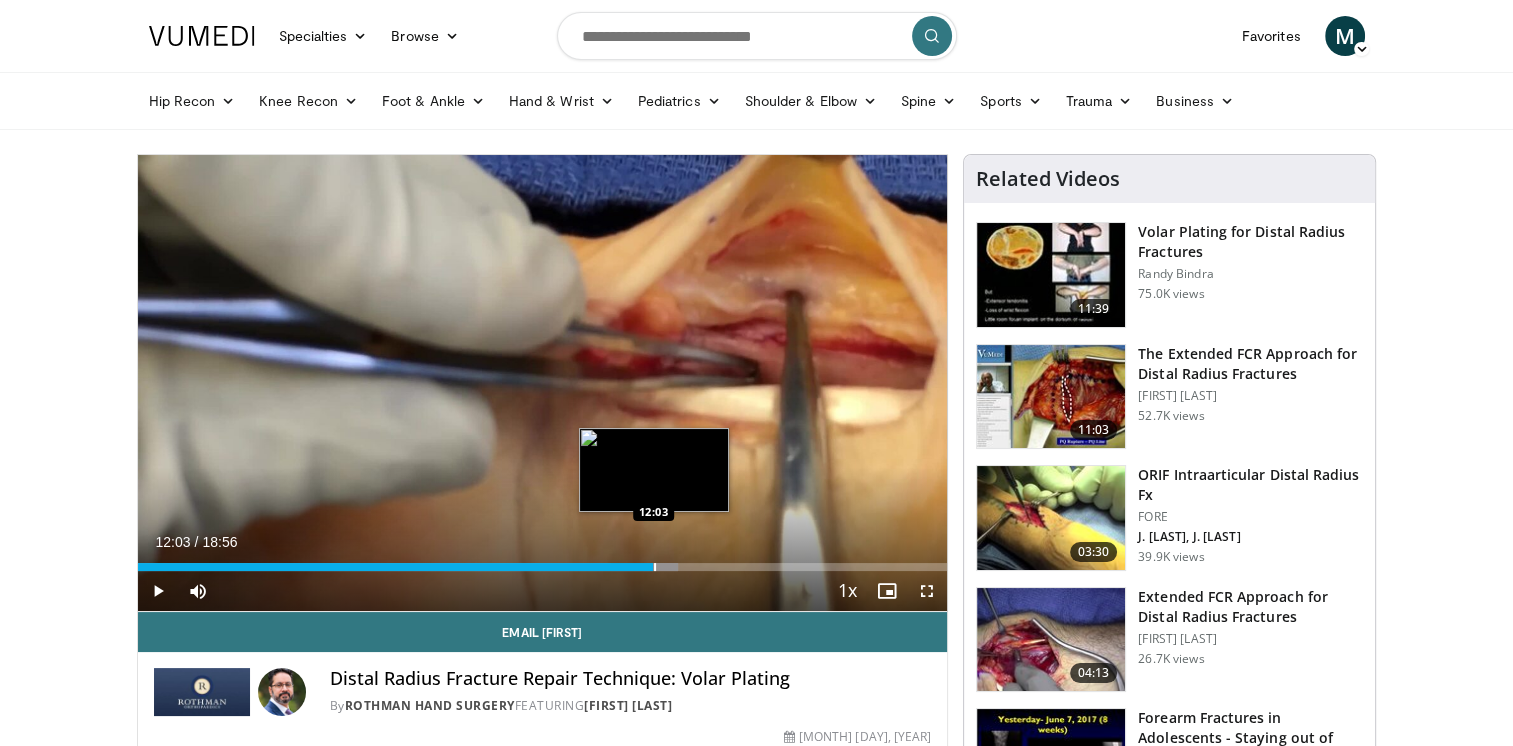 click on "Loaded :  66.79% 12:03 12:03" at bounding box center (543, 561) 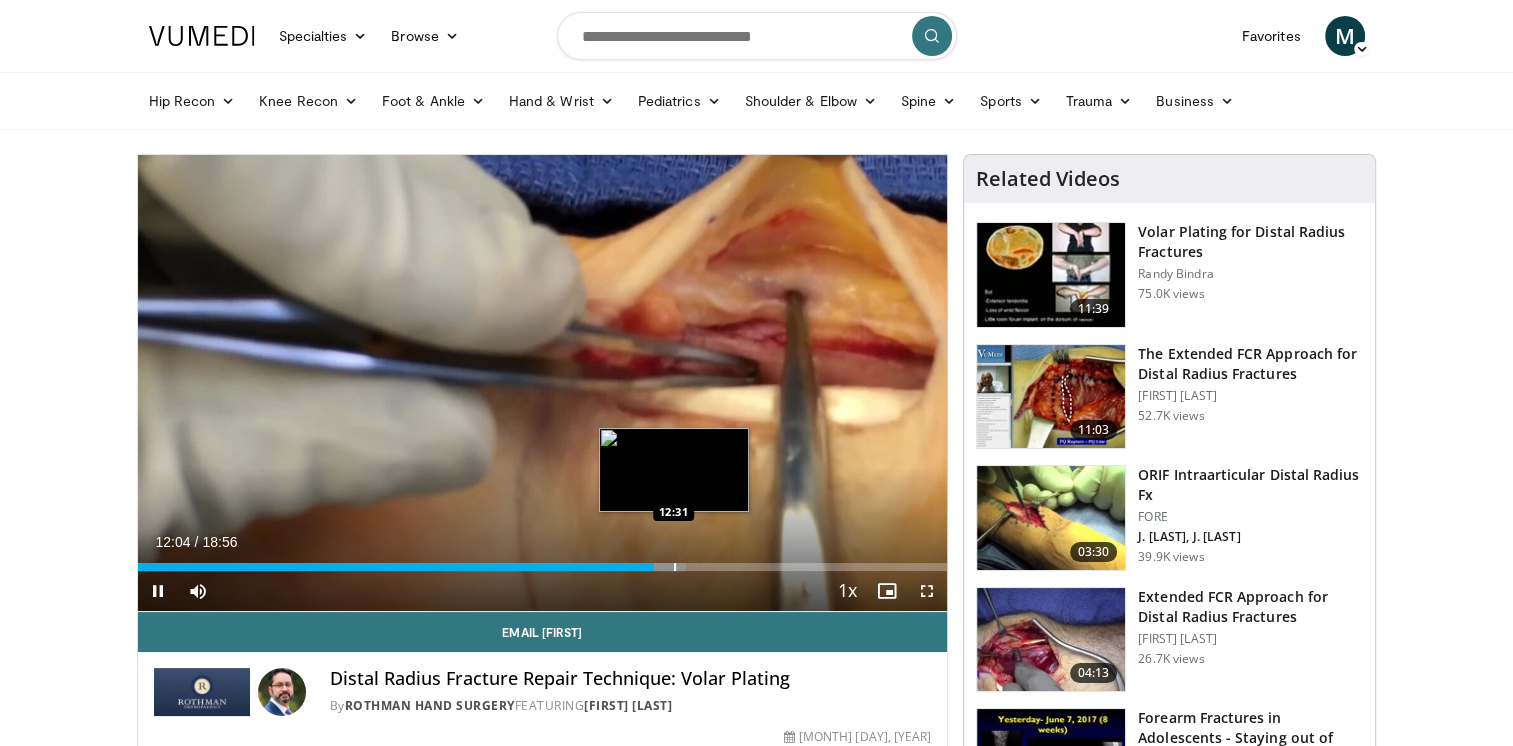 click on "Loaded :  67.78% 12:05 12:31" at bounding box center (543, 561) 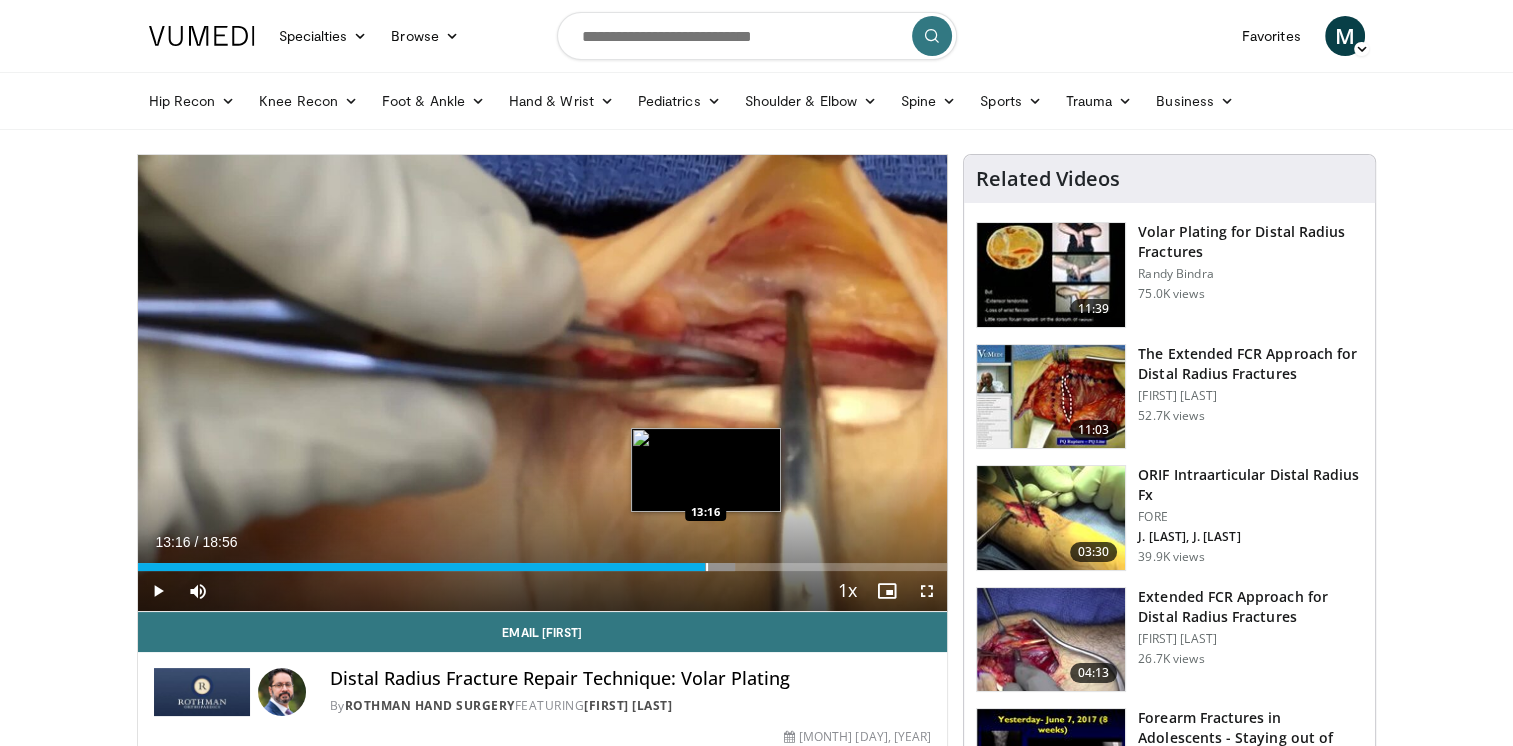 click at bounding box center [707, 567] 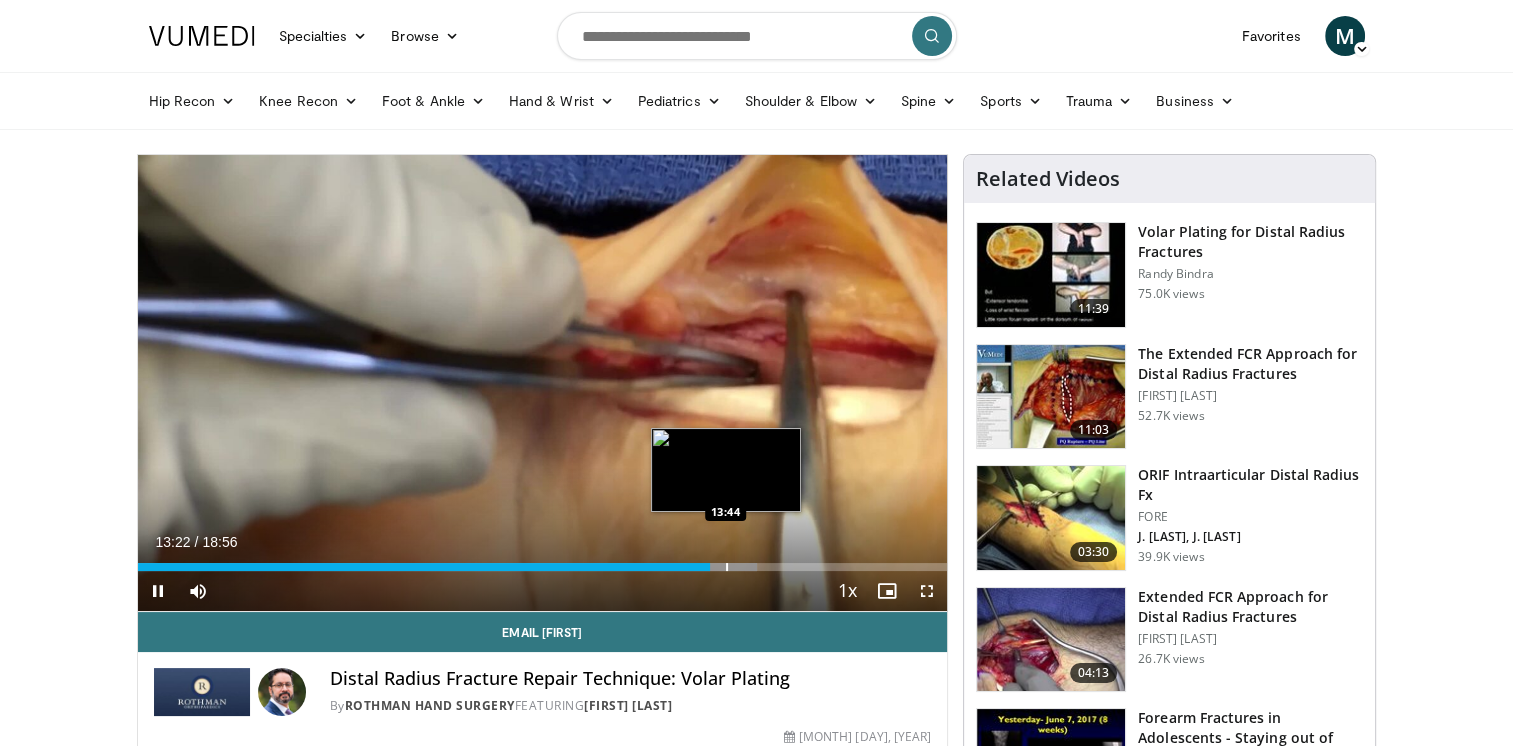 click at bounding box center [727, 567] 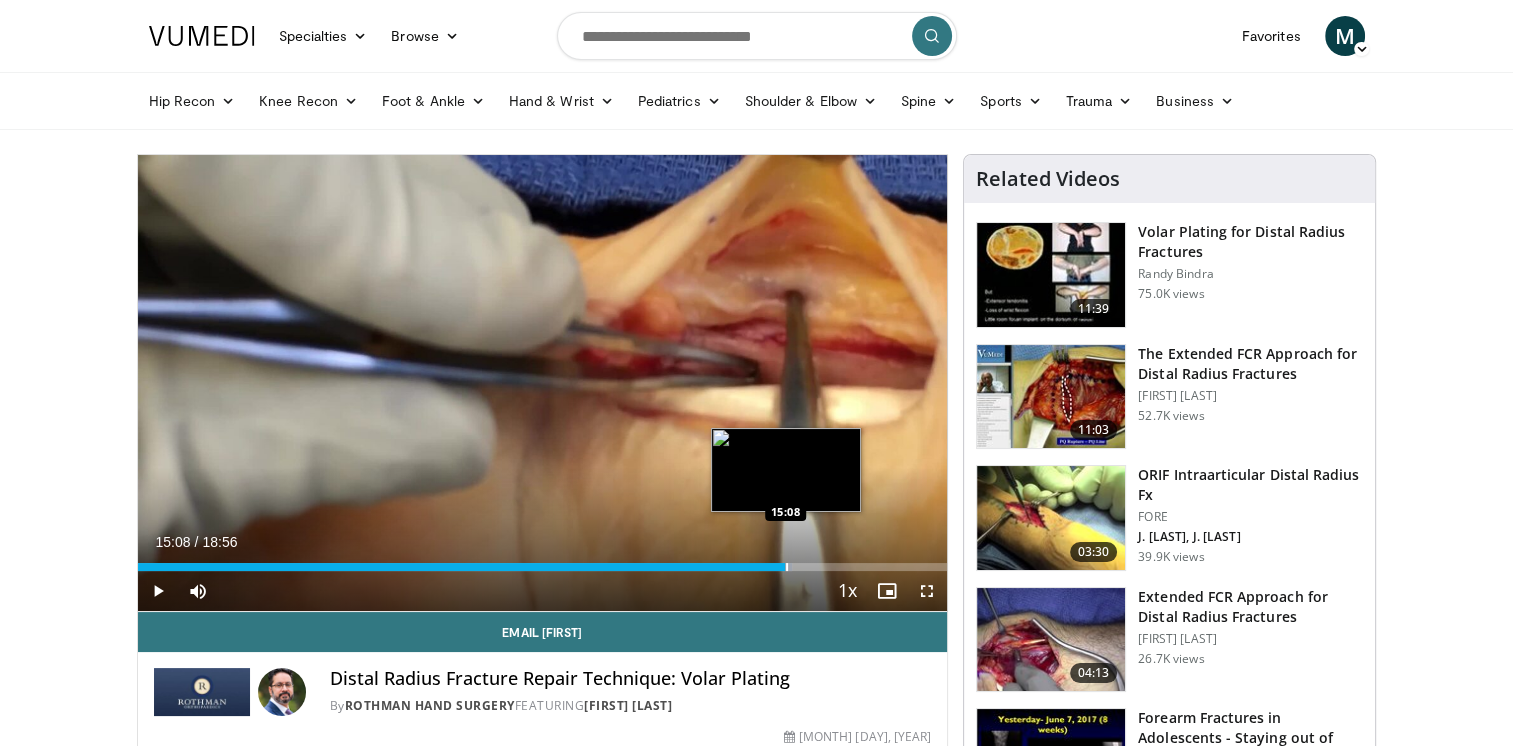 click at bounding box center (787, 567) 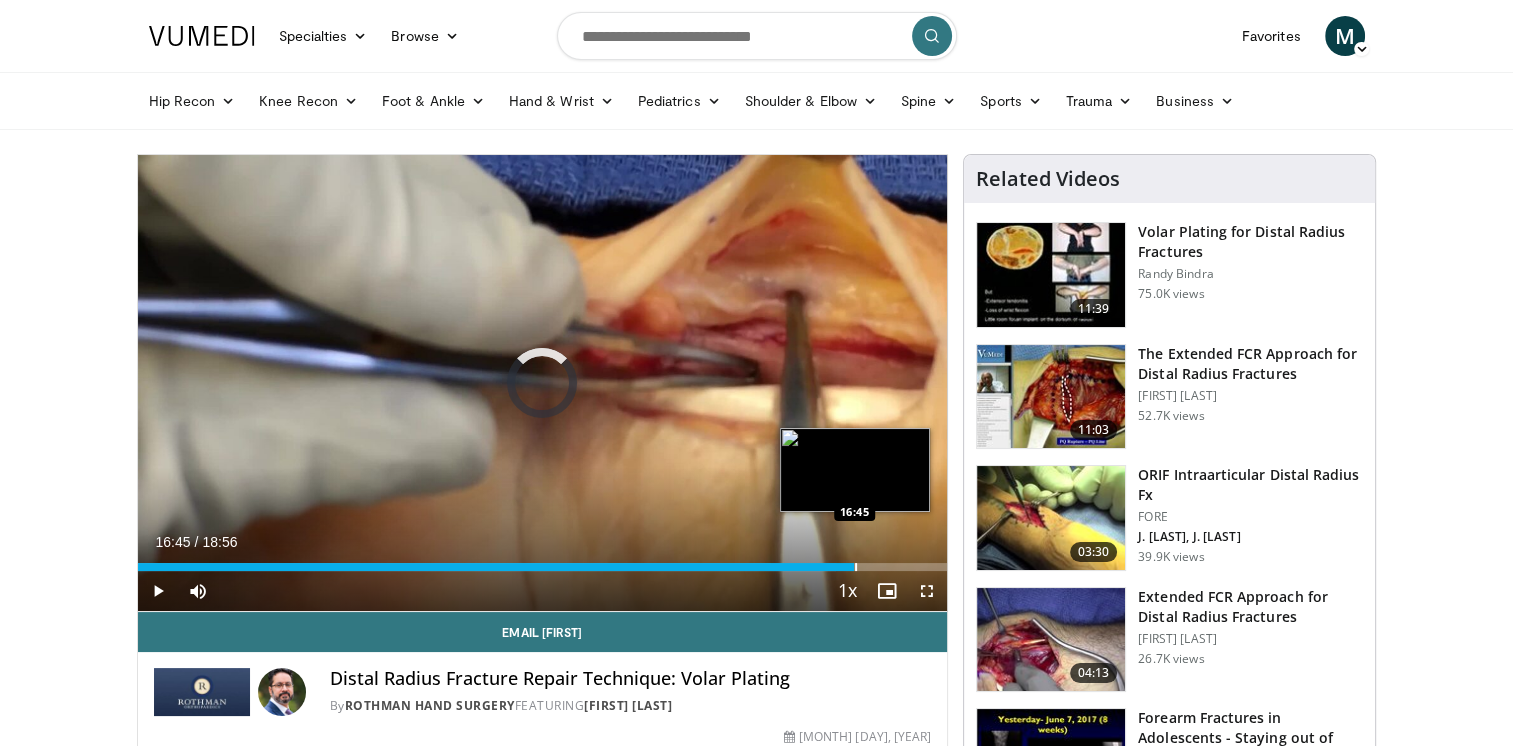 click at bounding box center (856, 567) 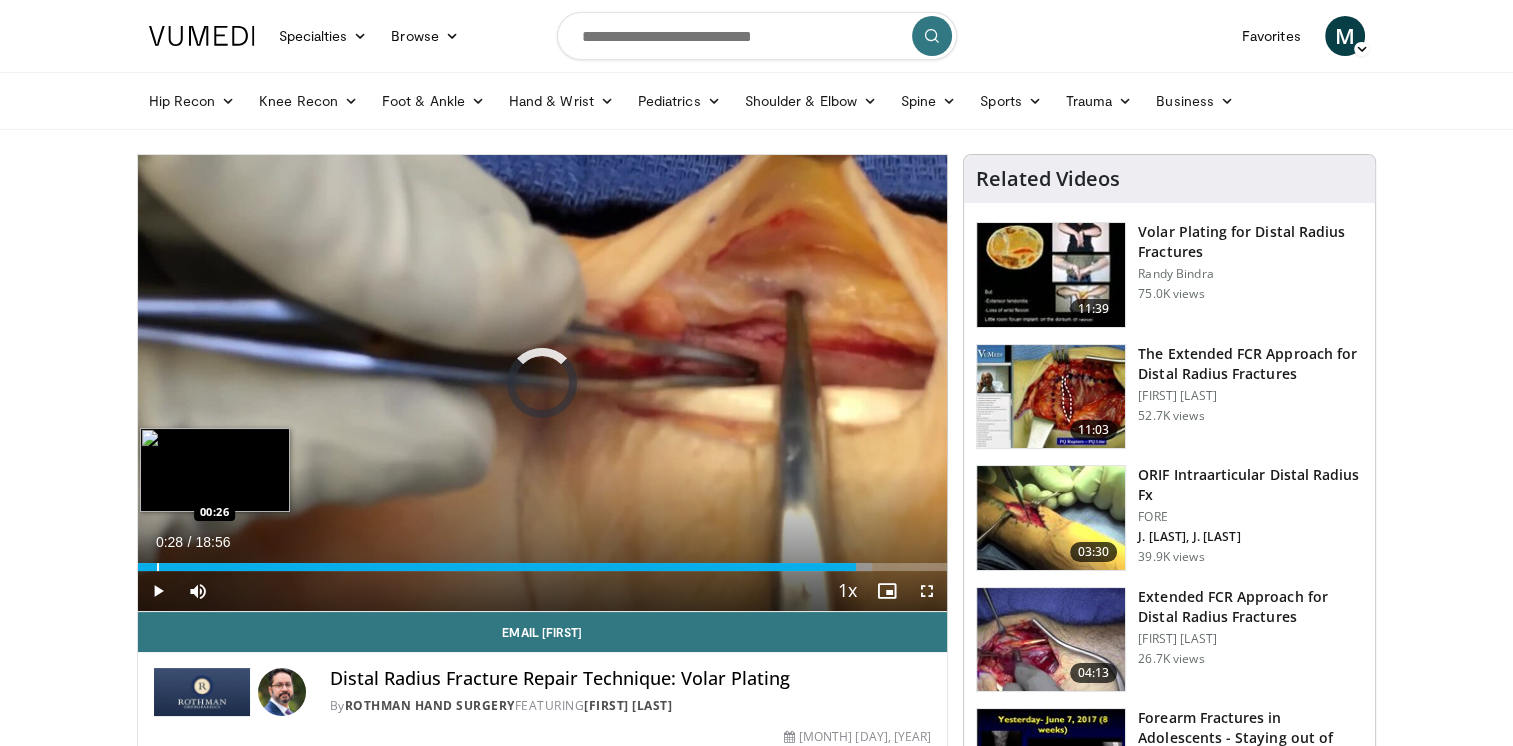click at bounding box center (158, 567) 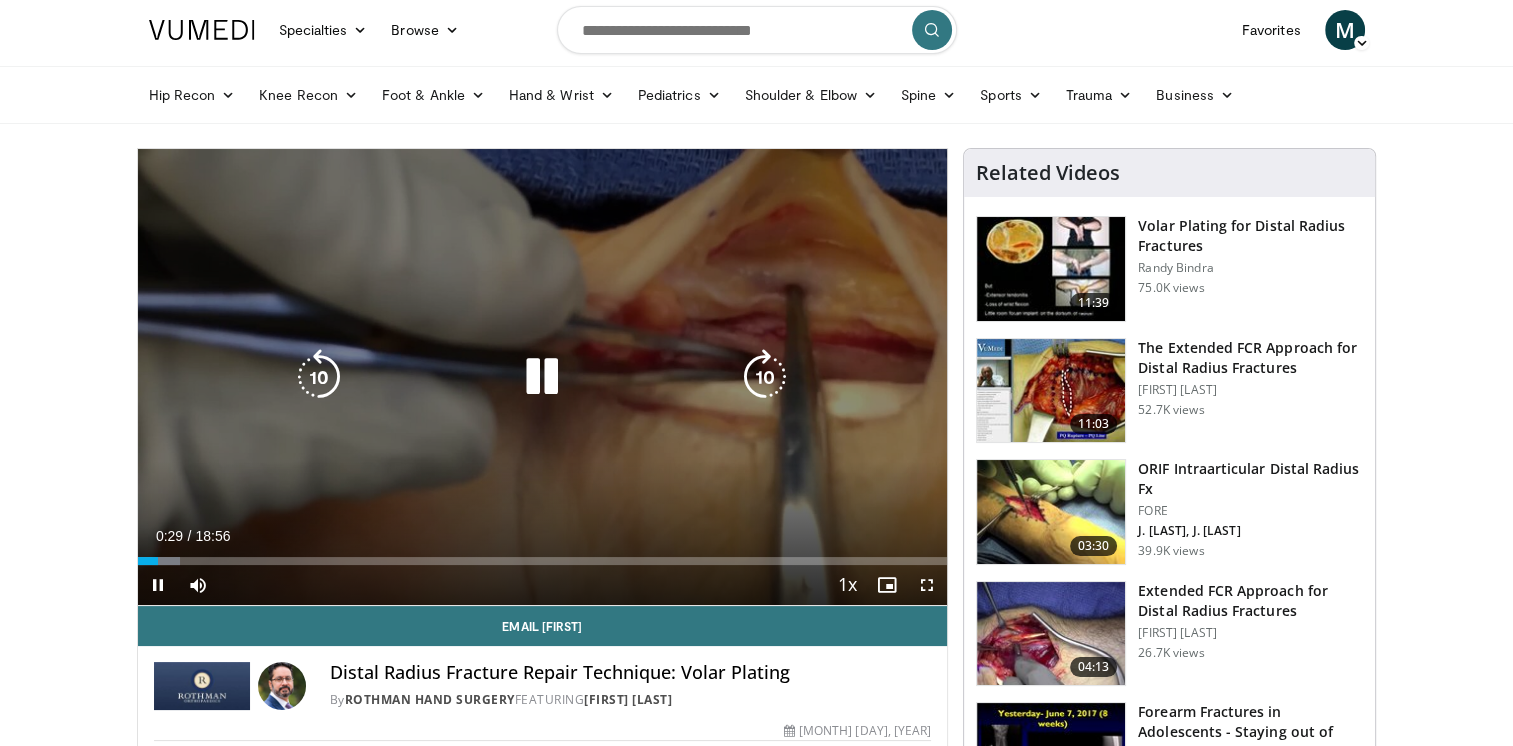 scroll, scrollTop: 4, scrollLeft: 0, axis: vertical 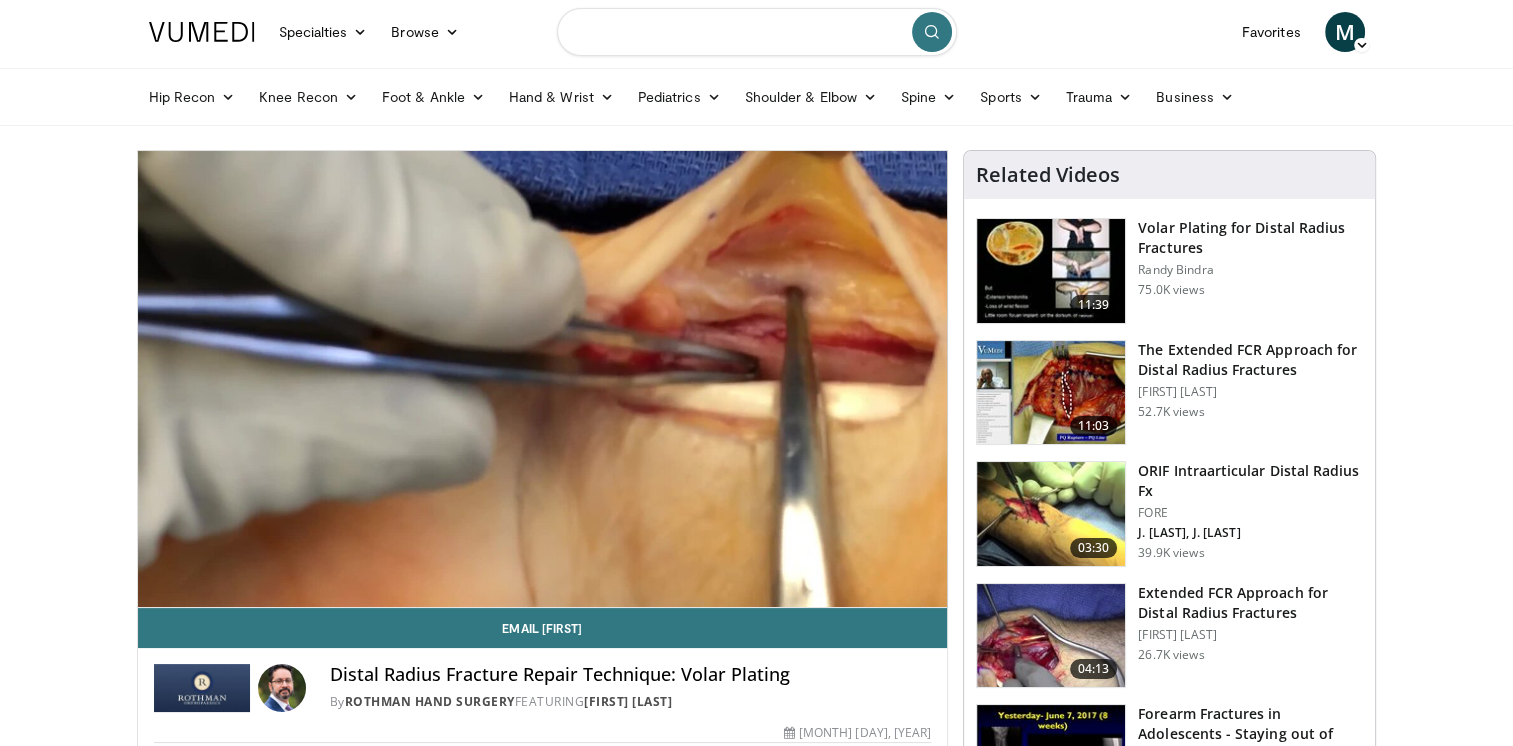 click at bounding box center [757, 32] 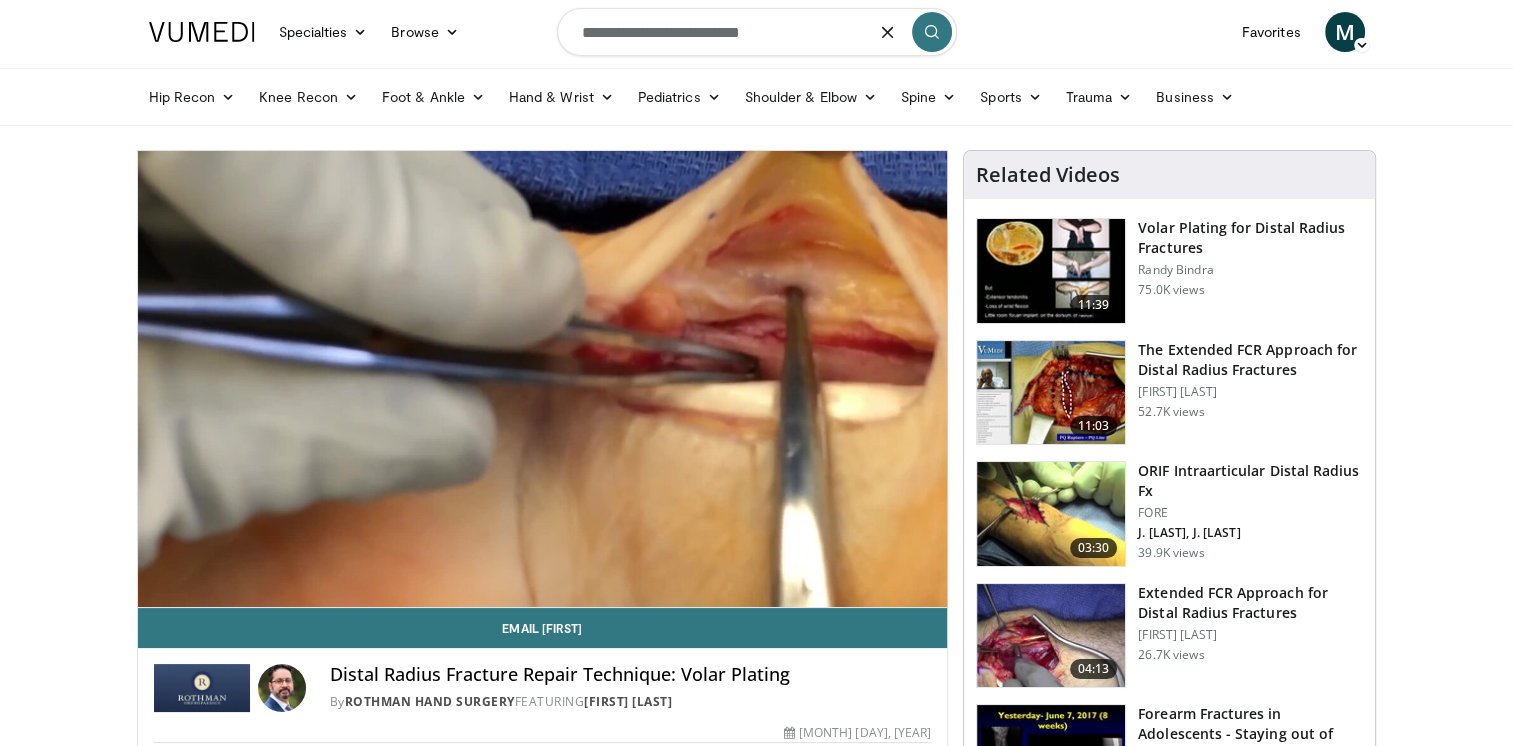 type on "**********" 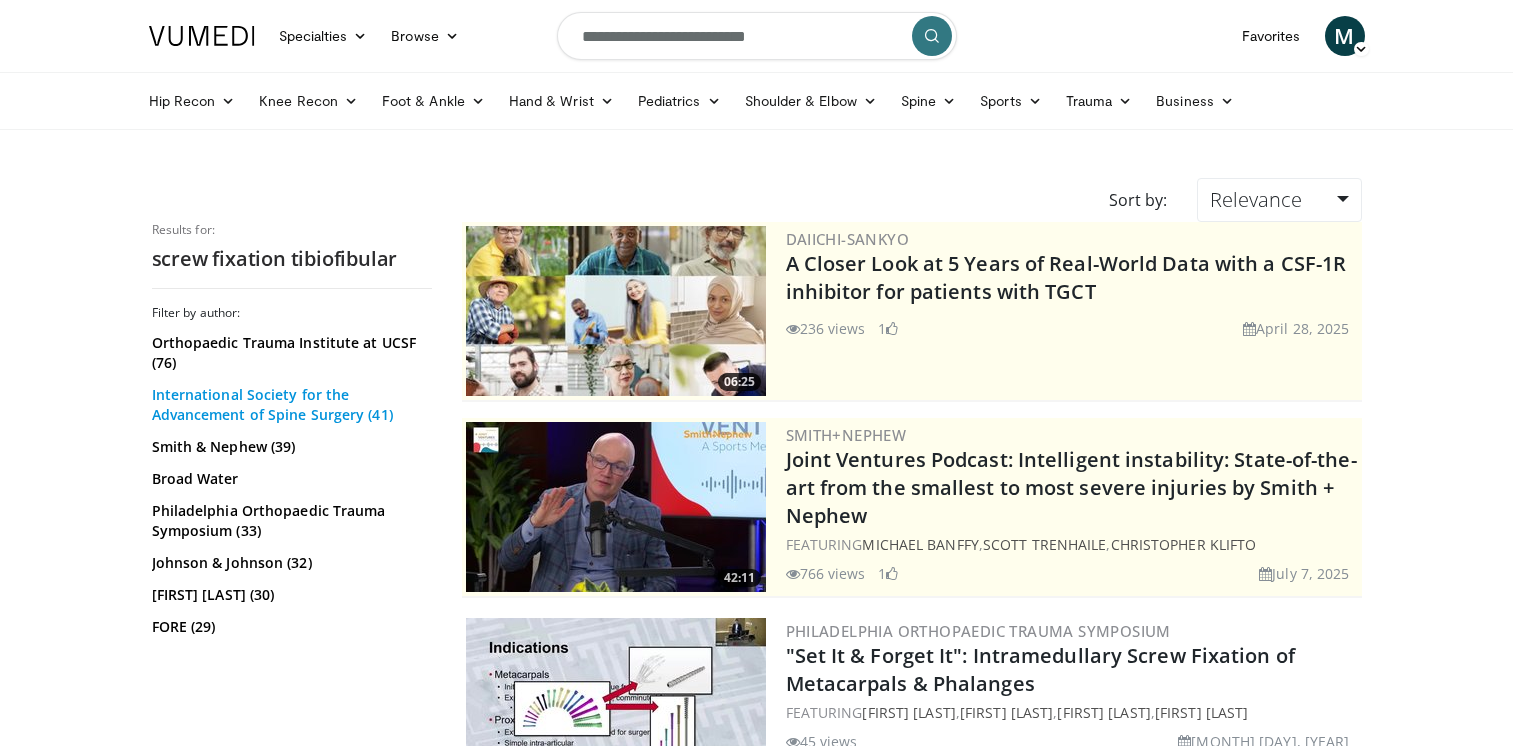 scroll, scrollTop: 0, scrollLeft: 0, axis: both 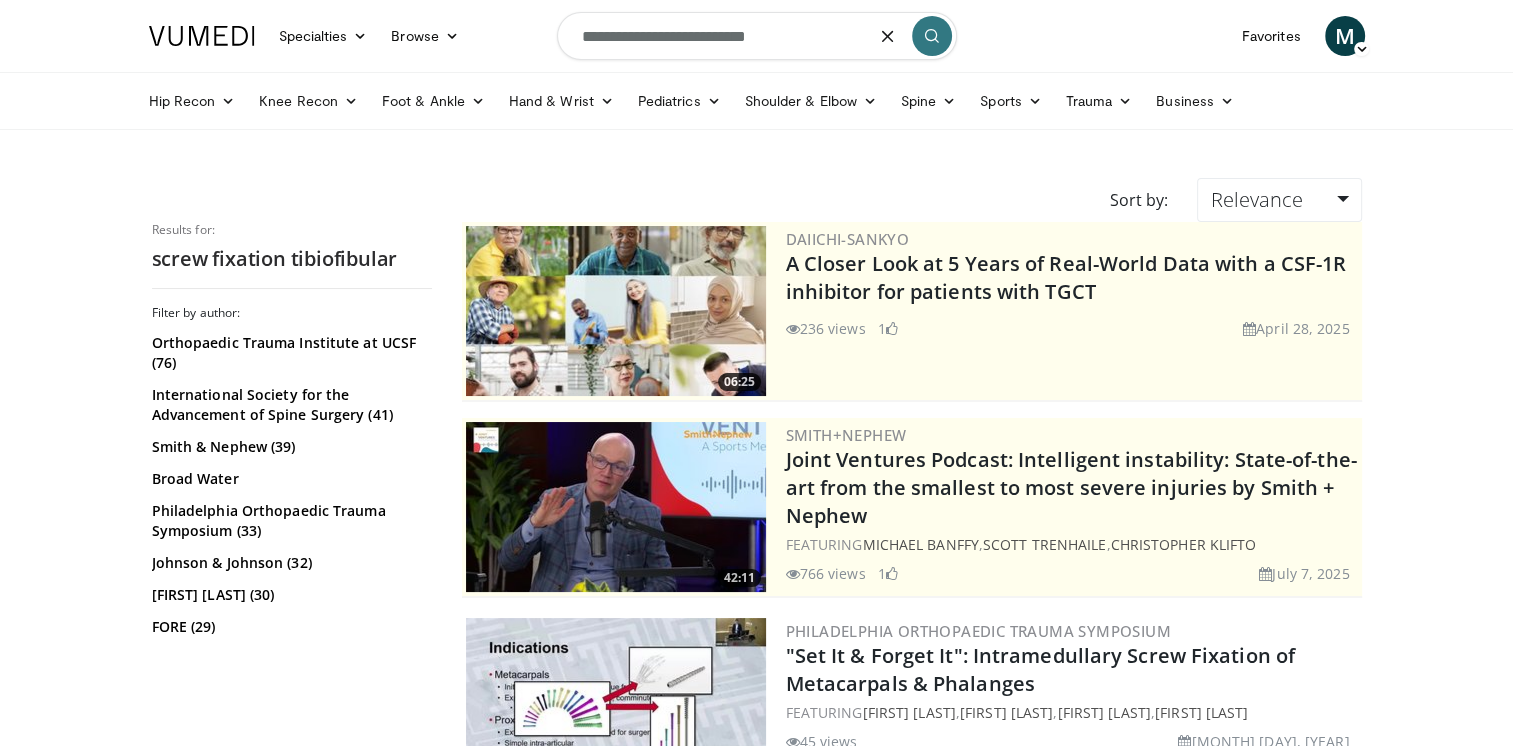 click on "**********" at bounding box center (757, 36) 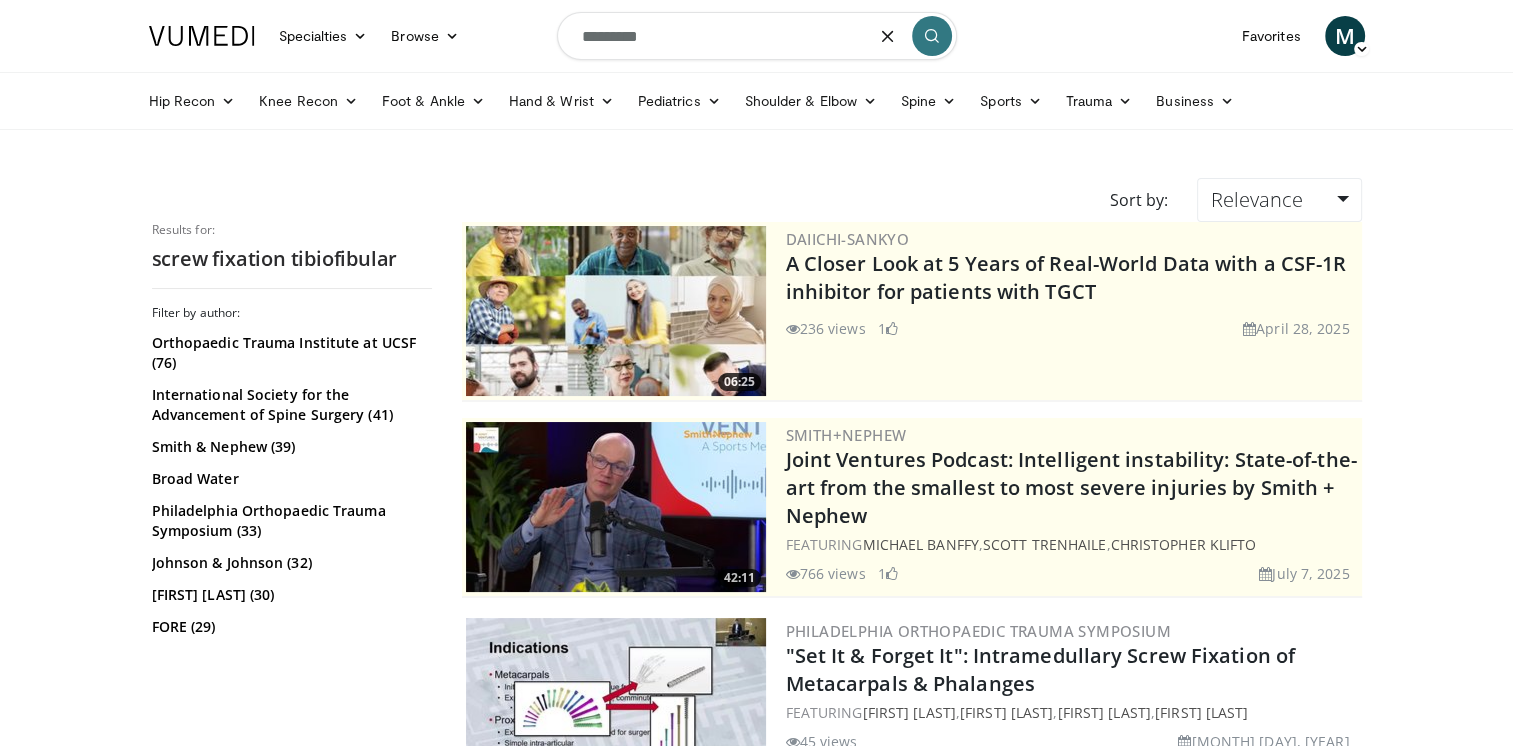 type on "**********" 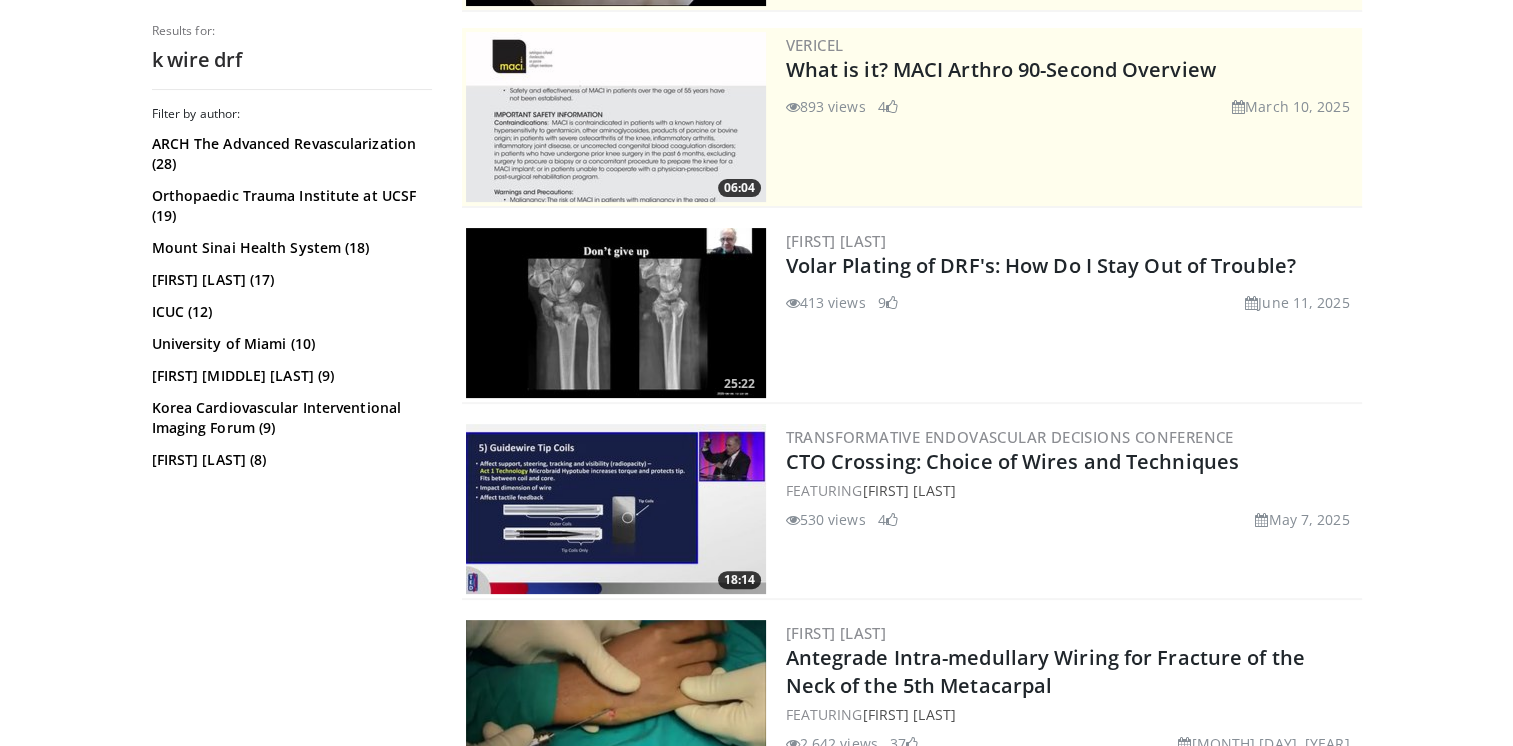 scroll, scrollTop: 391, scrollLeft: 0, axis: vertical 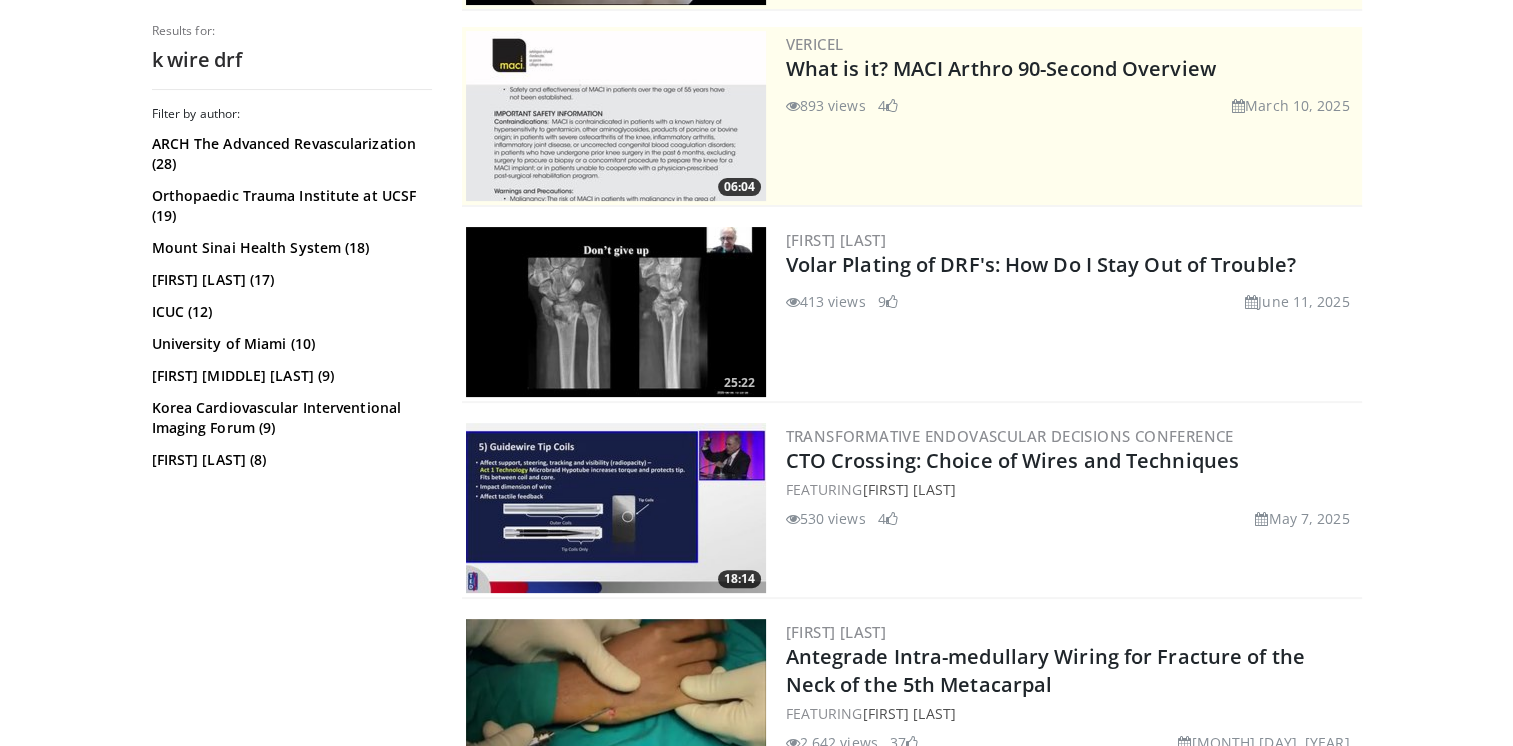 click at bounding box center (616, 312) 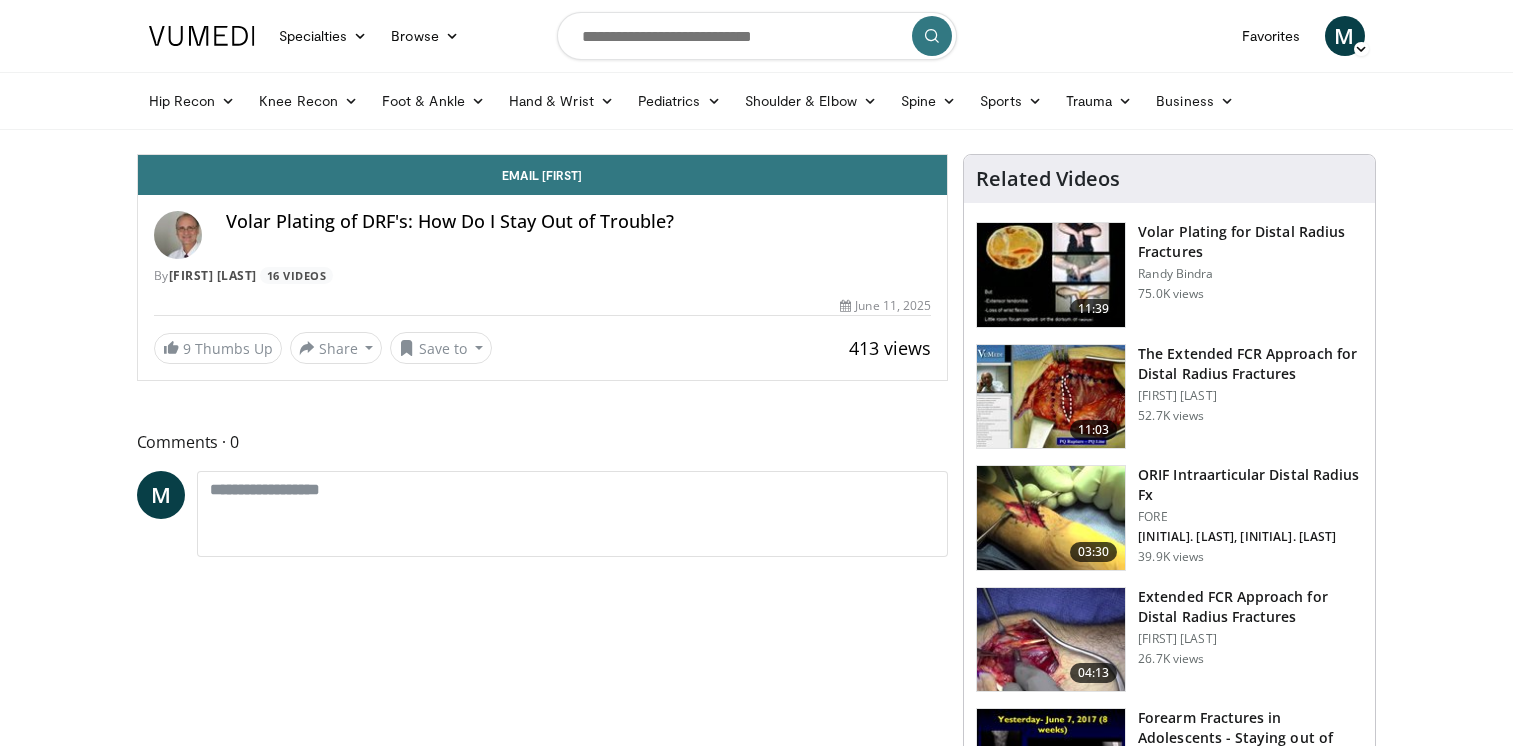scroll, scrollTop: 0, scrollLeft: 0, axis: both 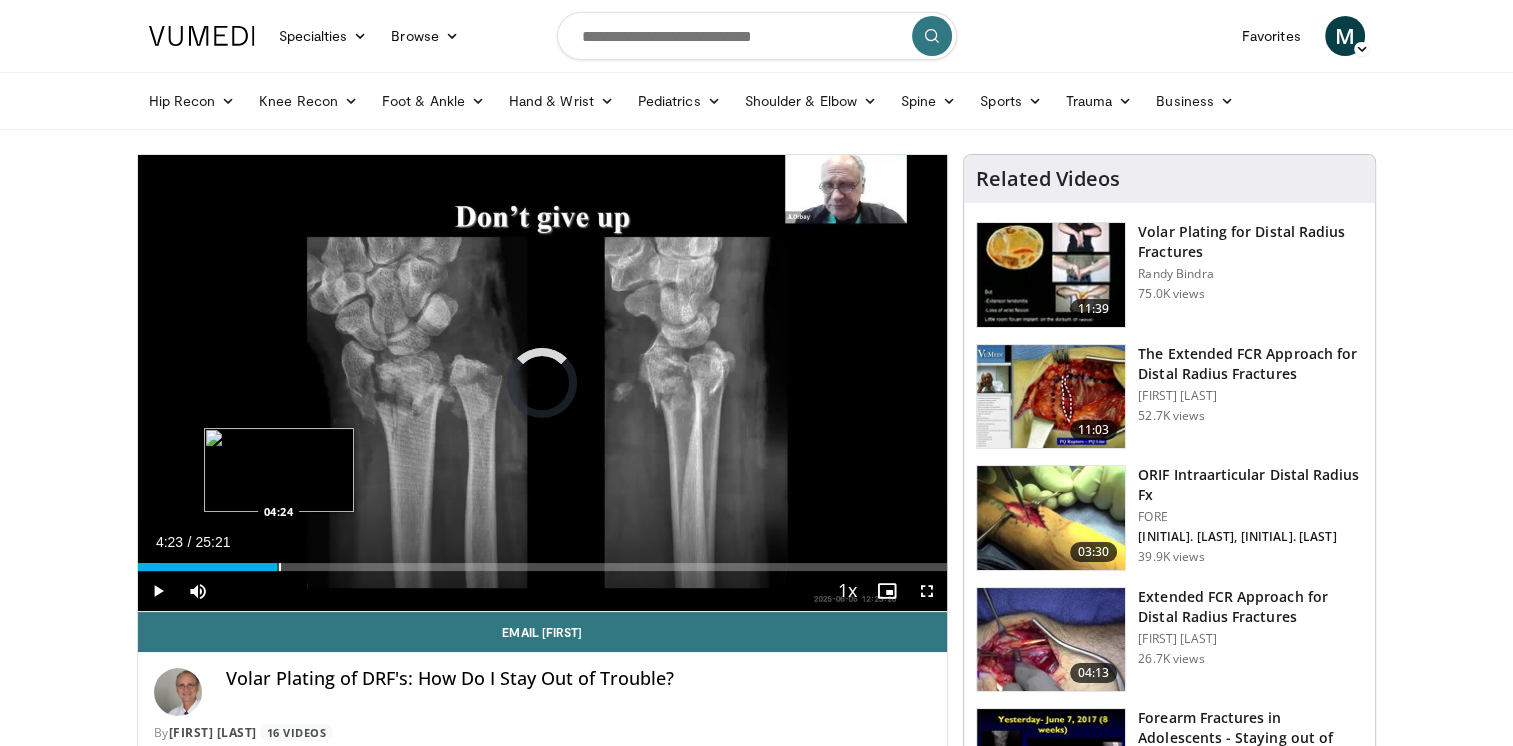 click at bounding box center [280, 567] 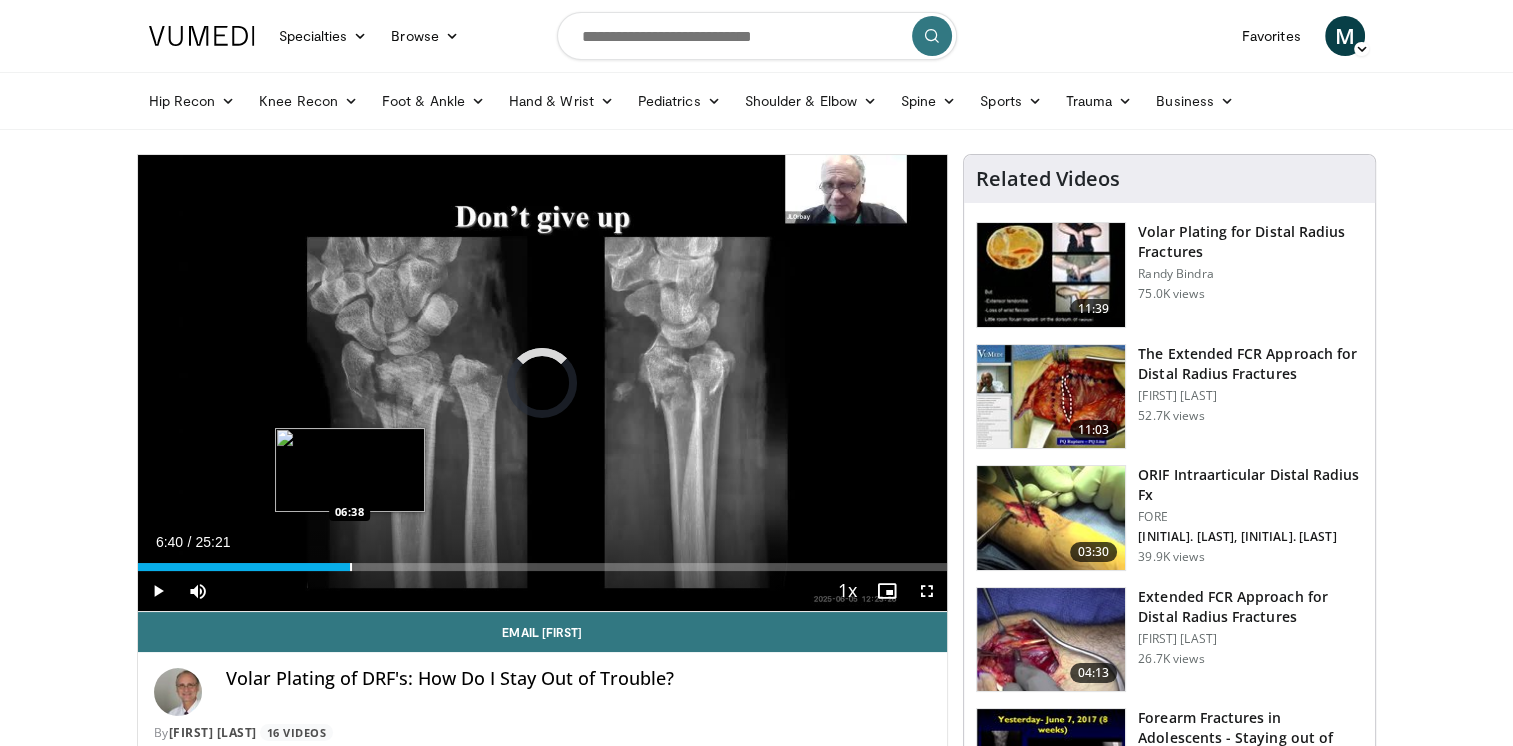 click at bounding box center [351, 567] 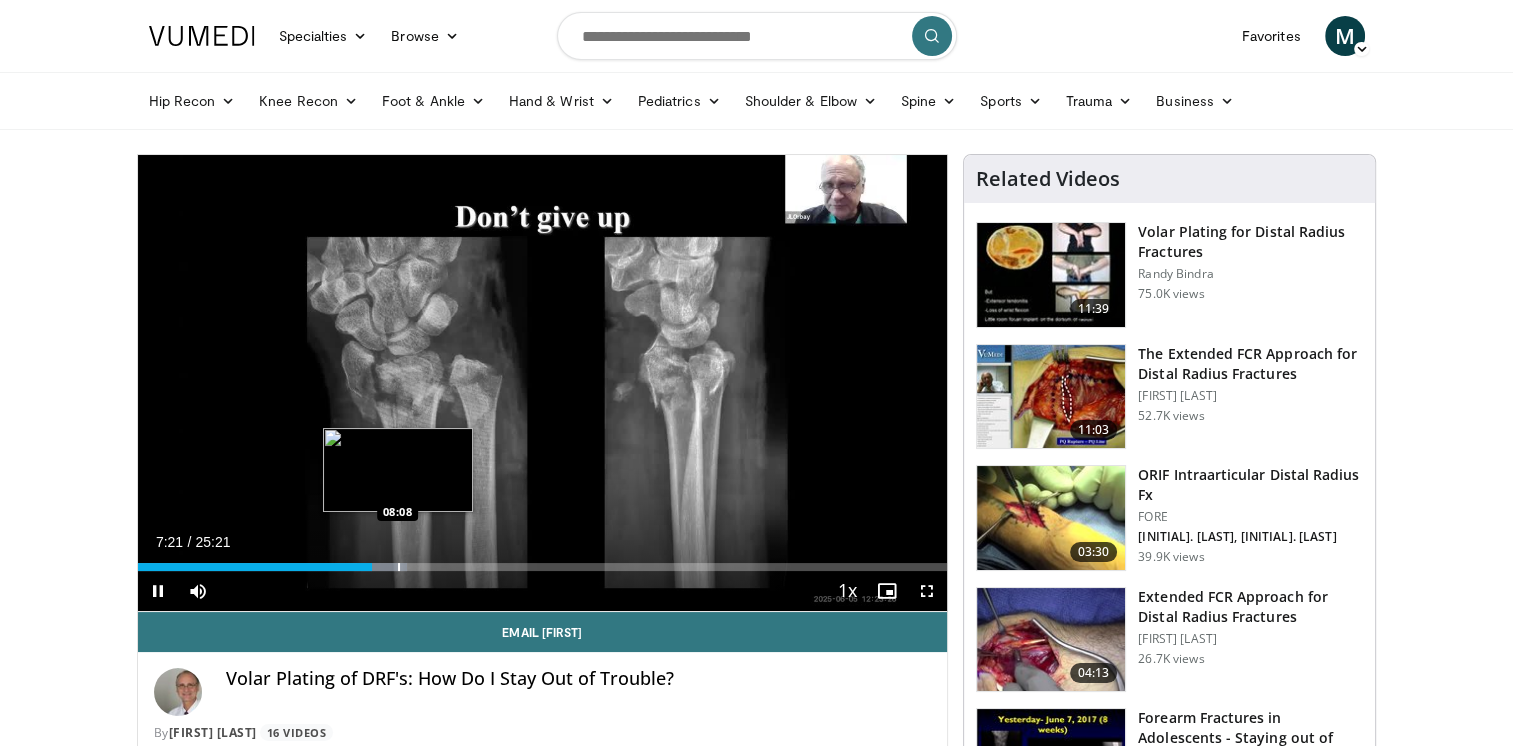 click at bounding box center [399, 567] 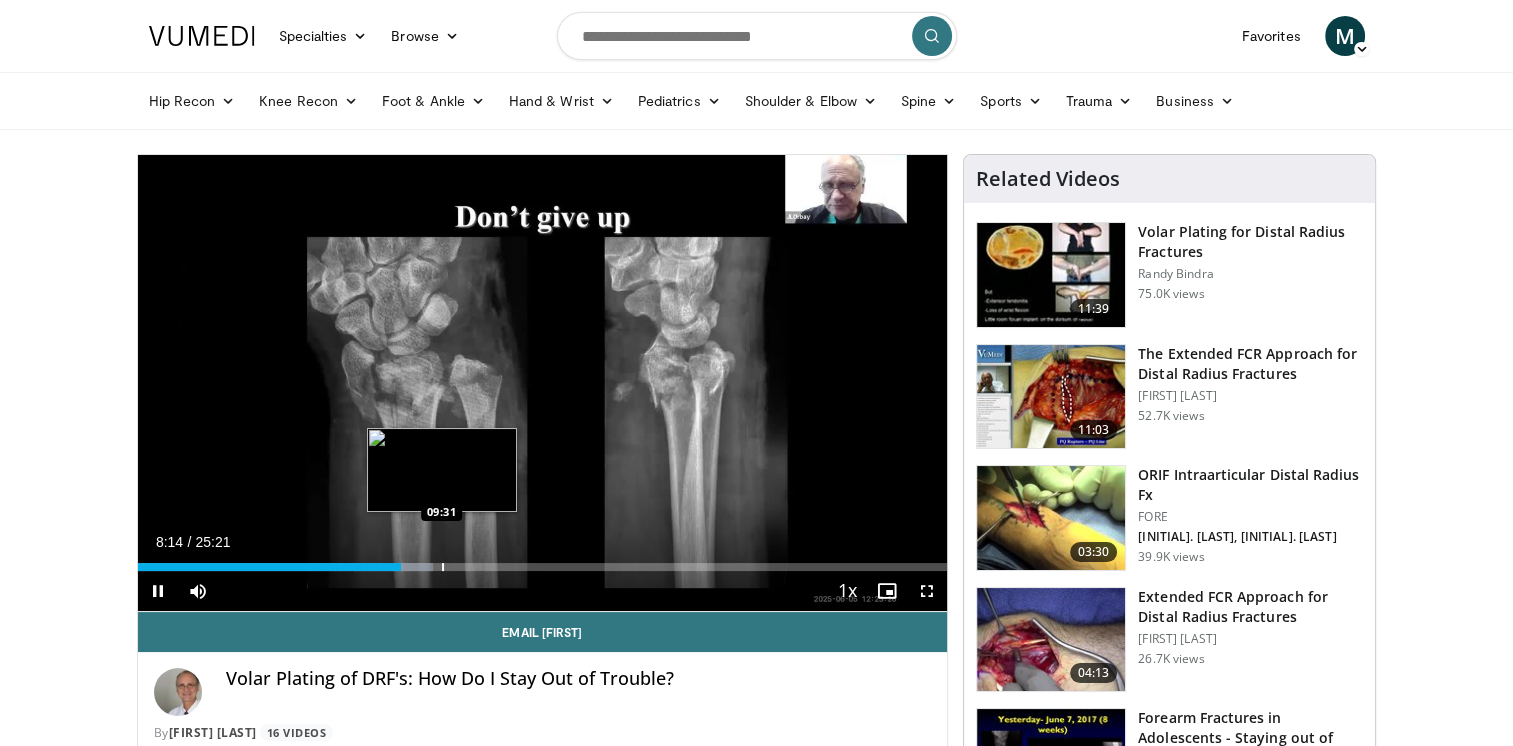 click on "Loaded :  36.51% 08:15 09:31" at bounding box center (543, 567) 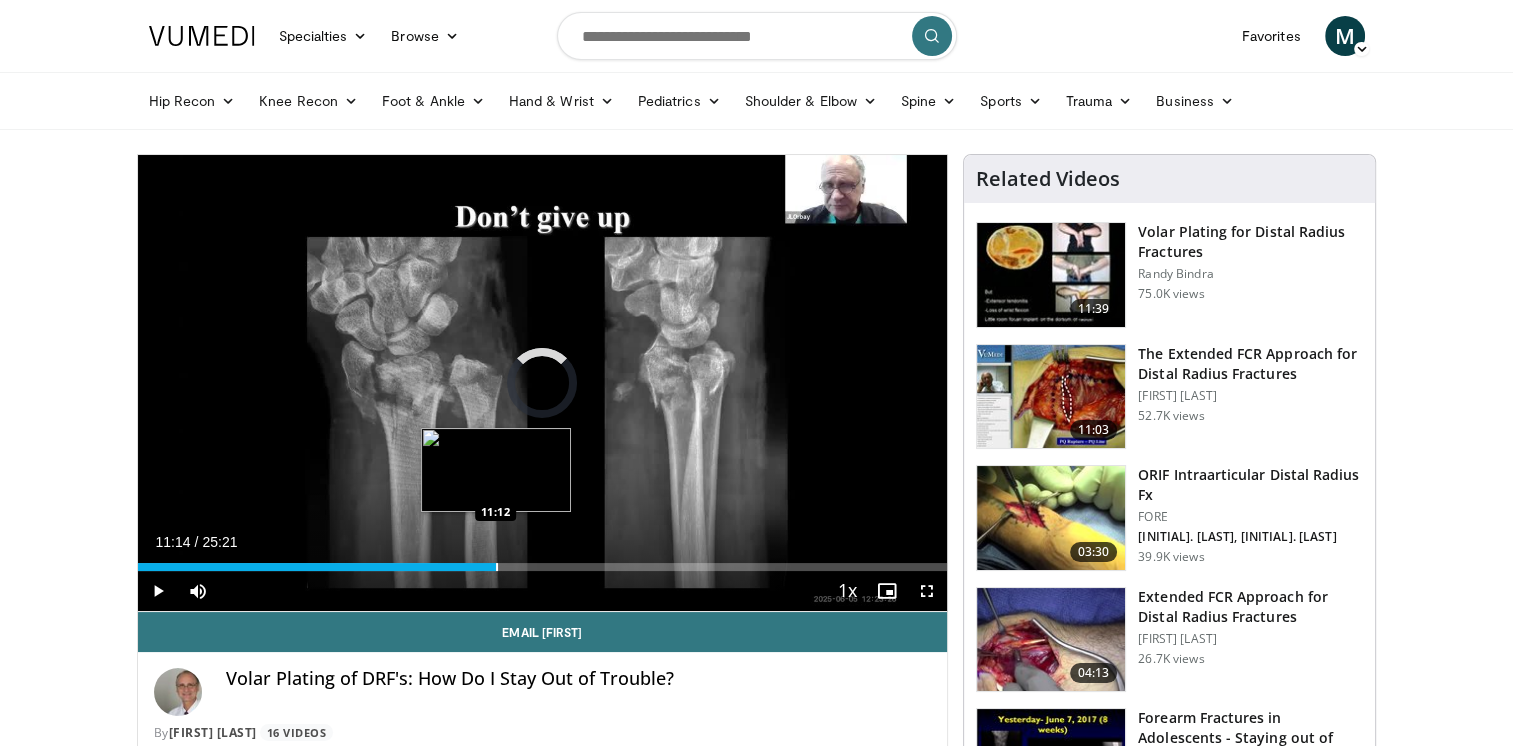 click at bounding box center (497, 567) 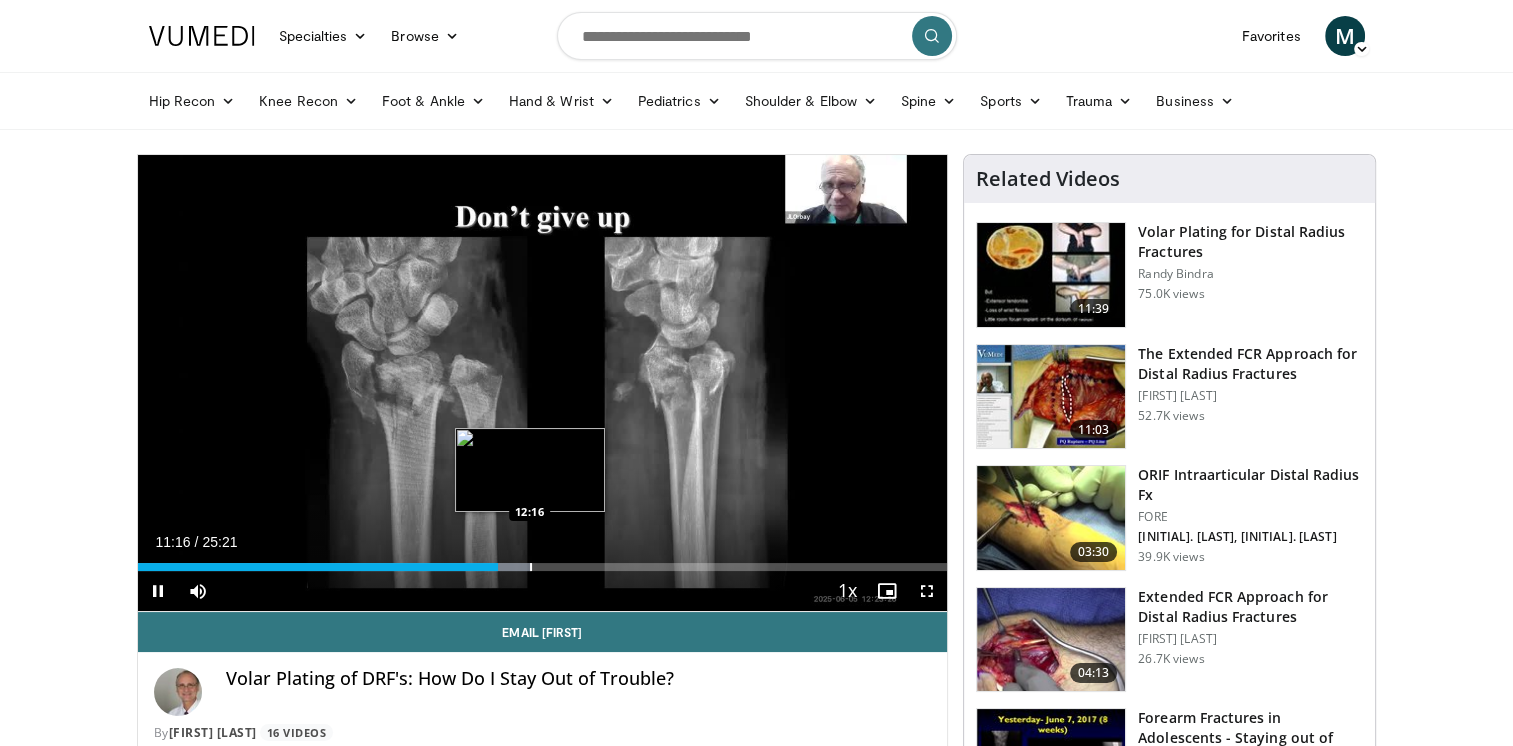 click on "Loaded :  48.63% 11:16 12:16" at bounding box center (543, 567) 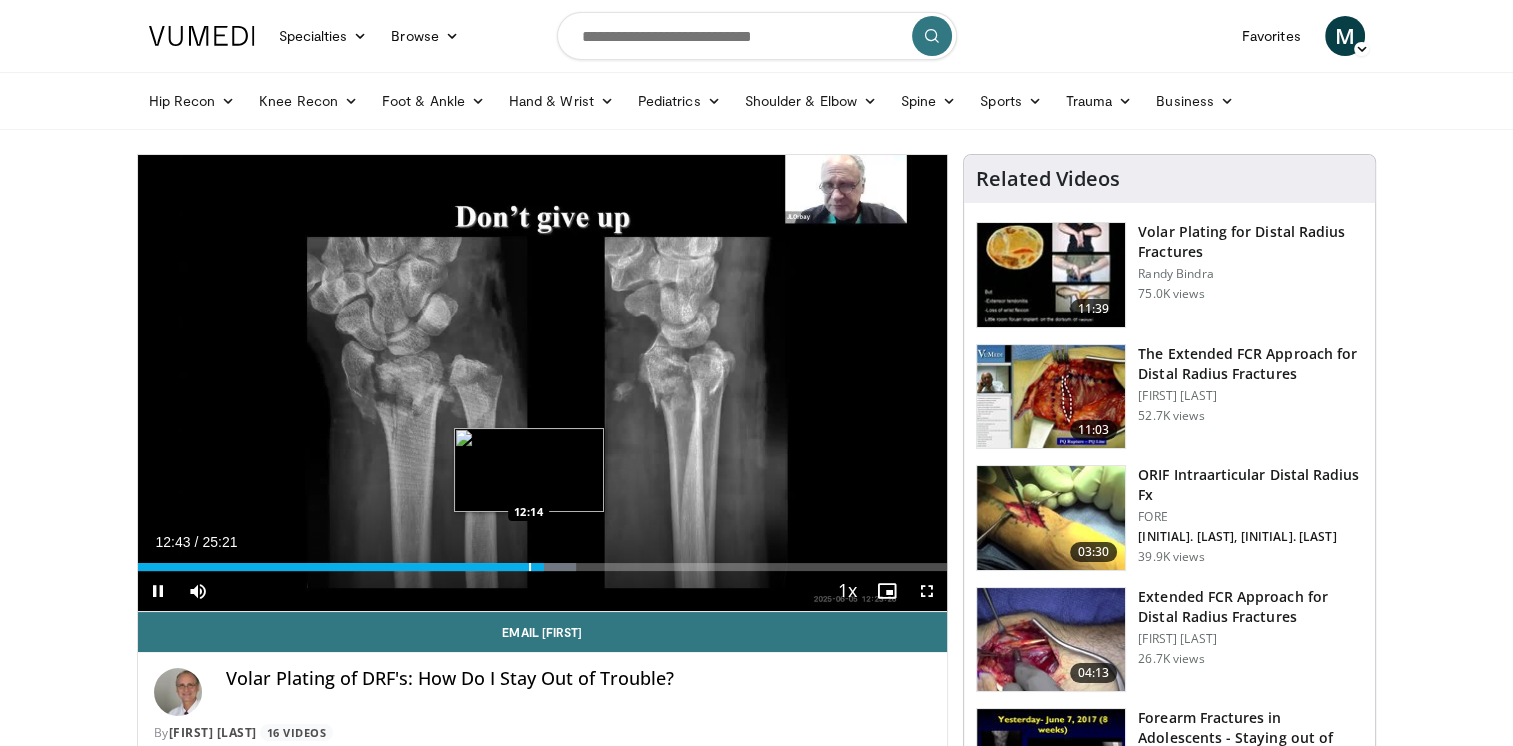 click at bounding box center [530, 567] 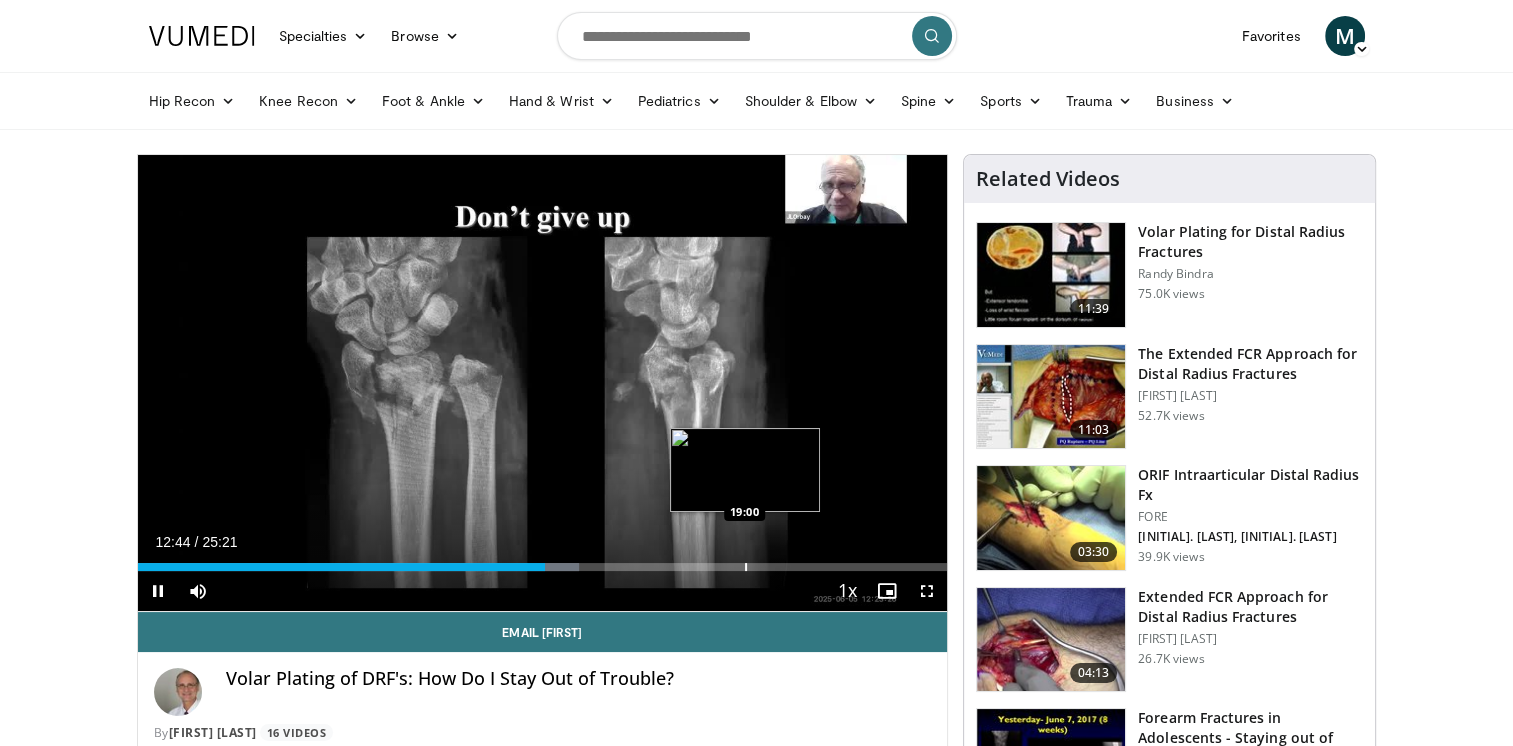 click at bounding box center (746, 567) 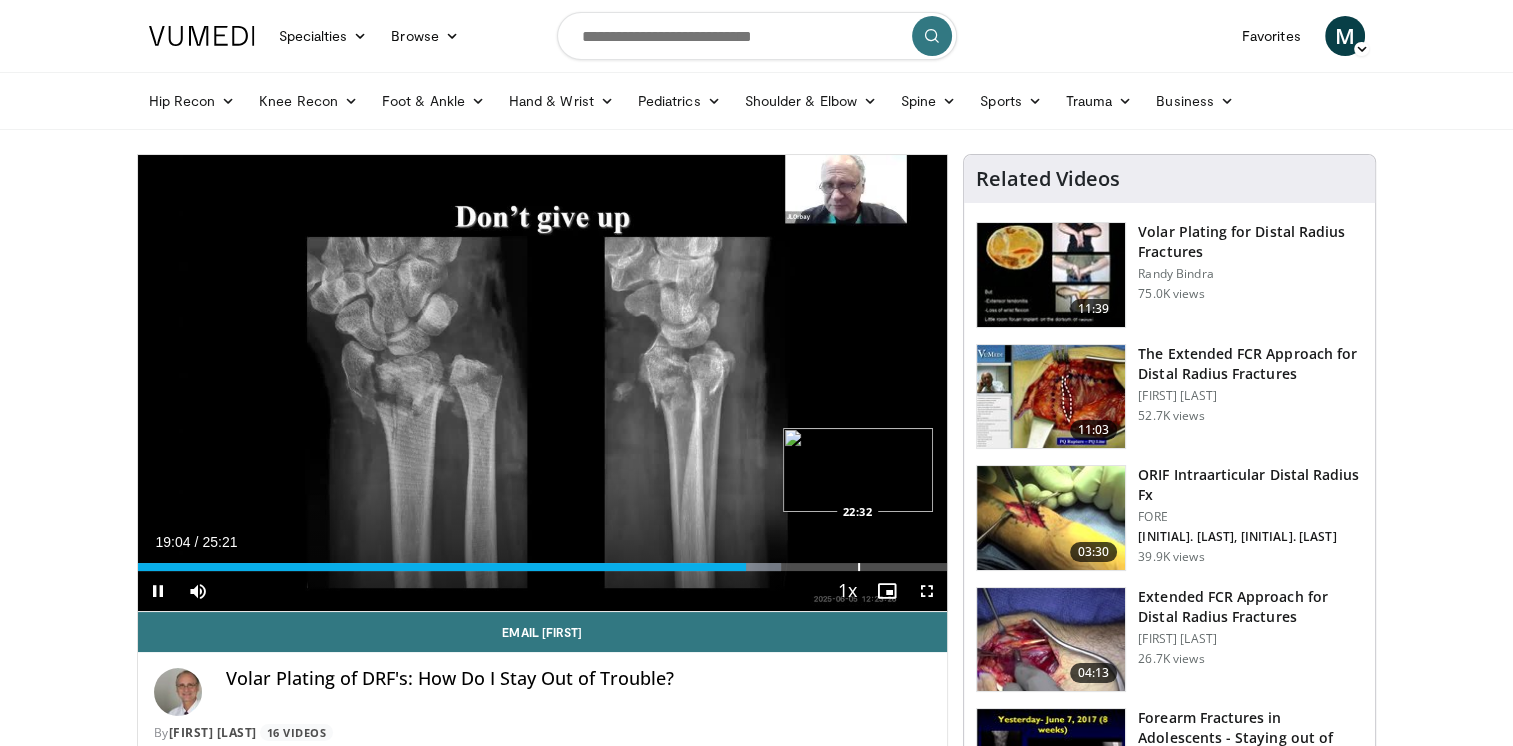 click on "Loaded :  79.52% 19:04 22:32" at bounding box center [543, 561] 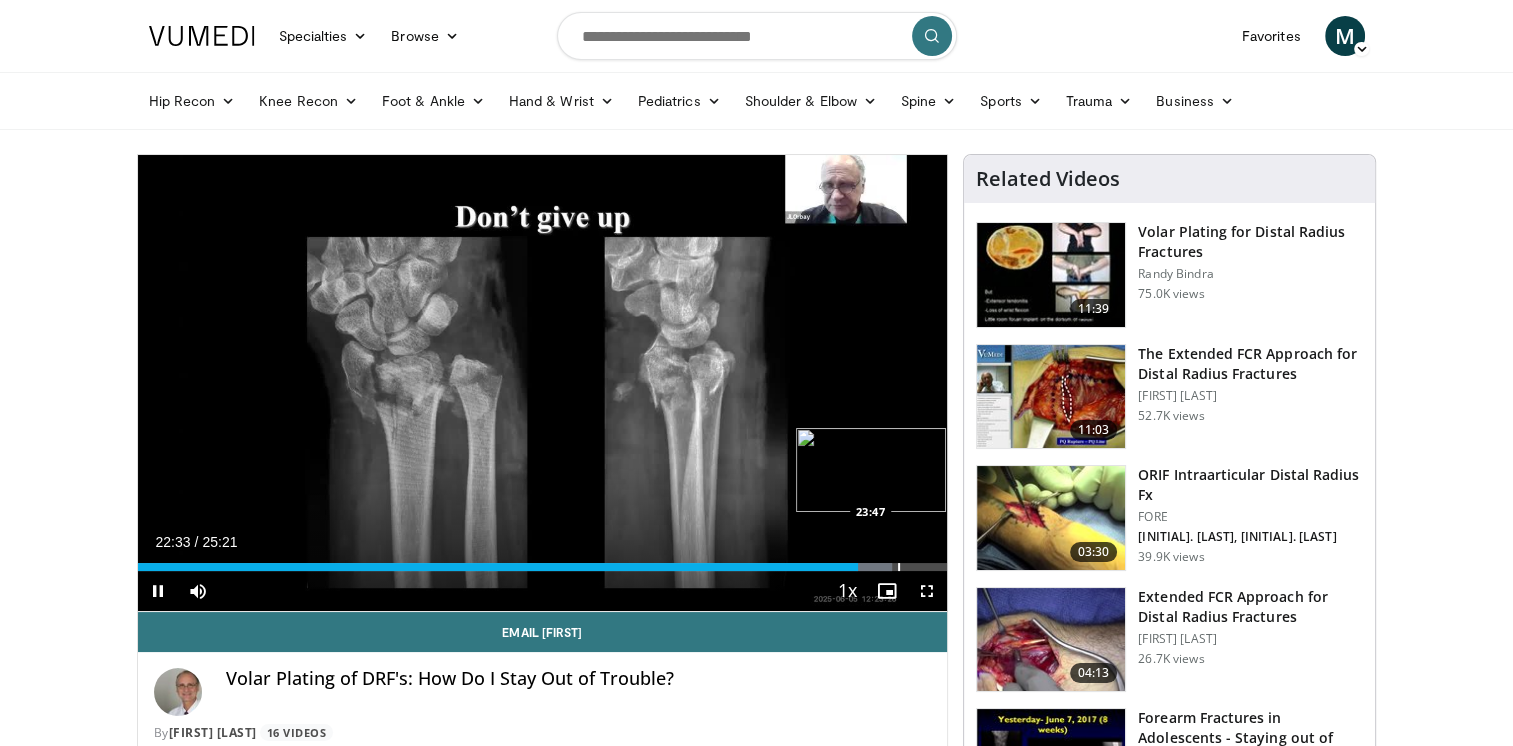click on "Loaded :  93.22% 22:34 23:47" at bounding box center [543, 561] 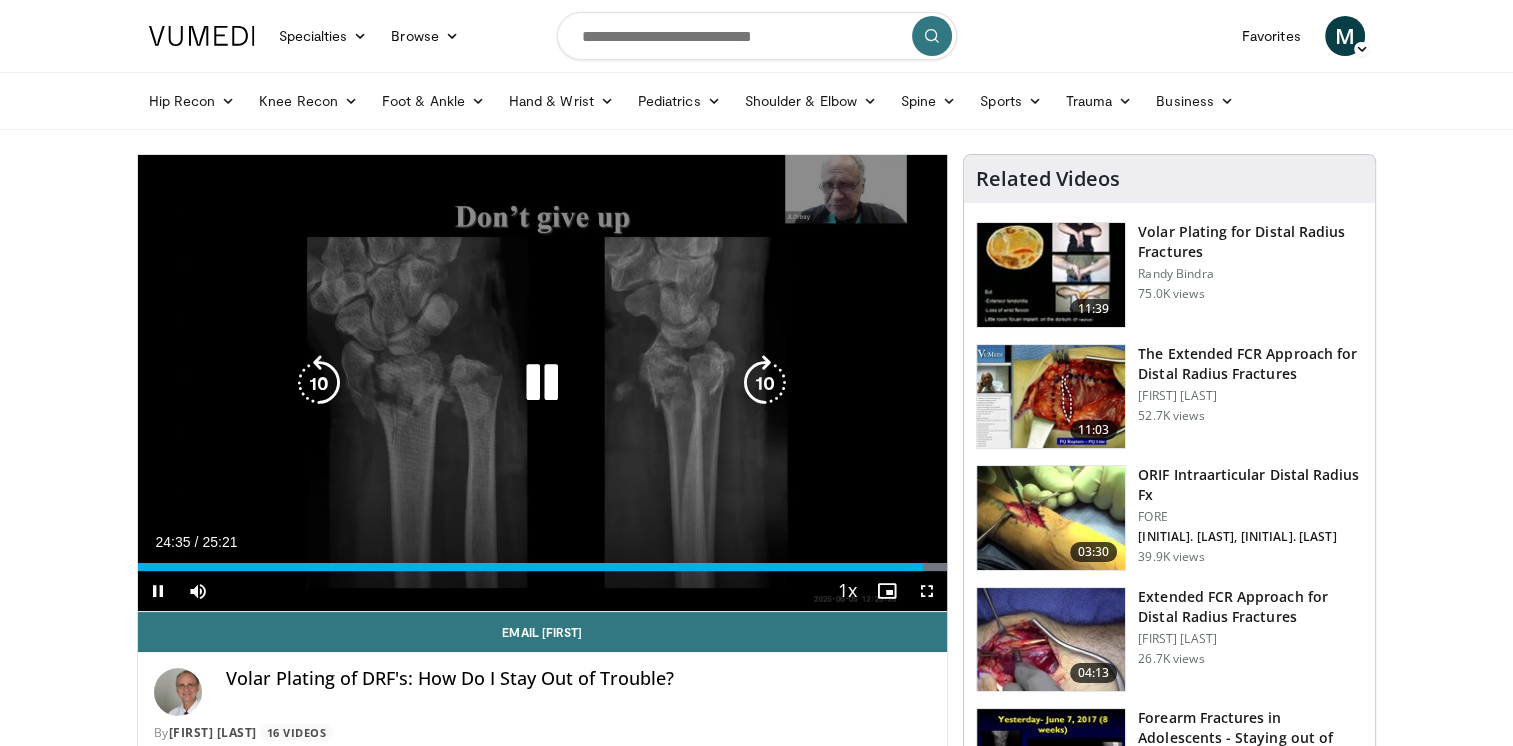 click at bounding box center (542, 383) 